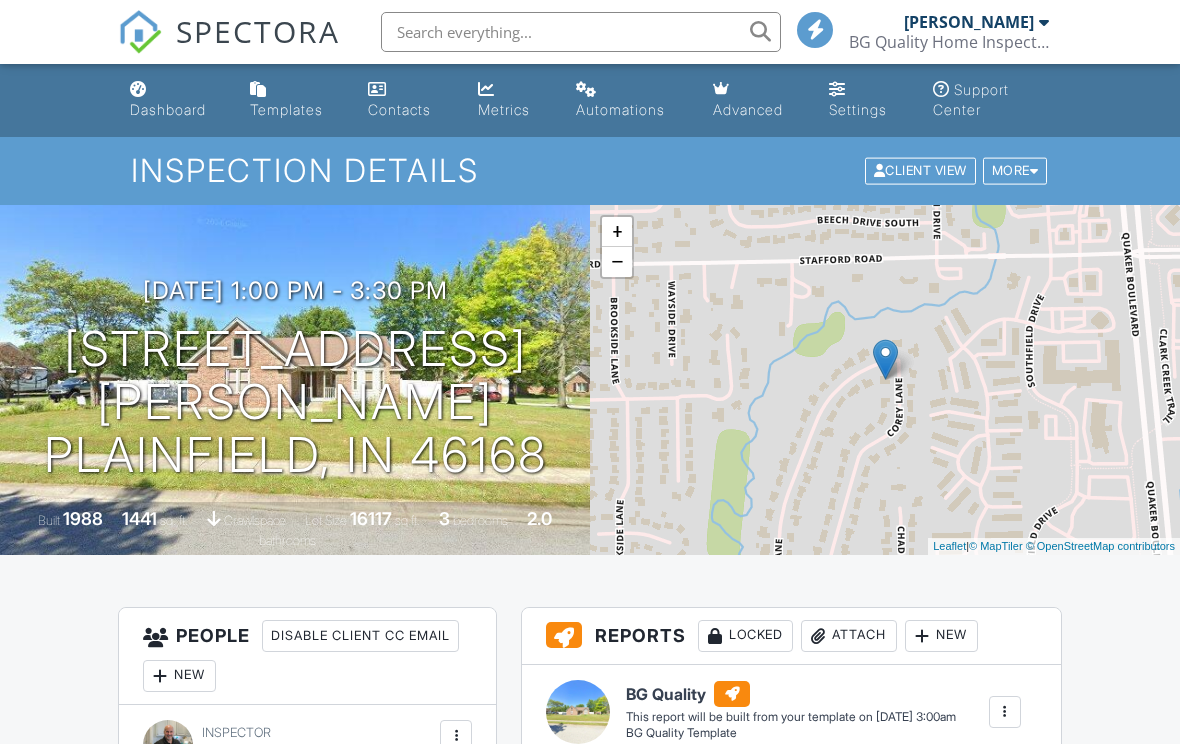 scroll, scrollTop: 0, scrollLeft: 0, axis: both 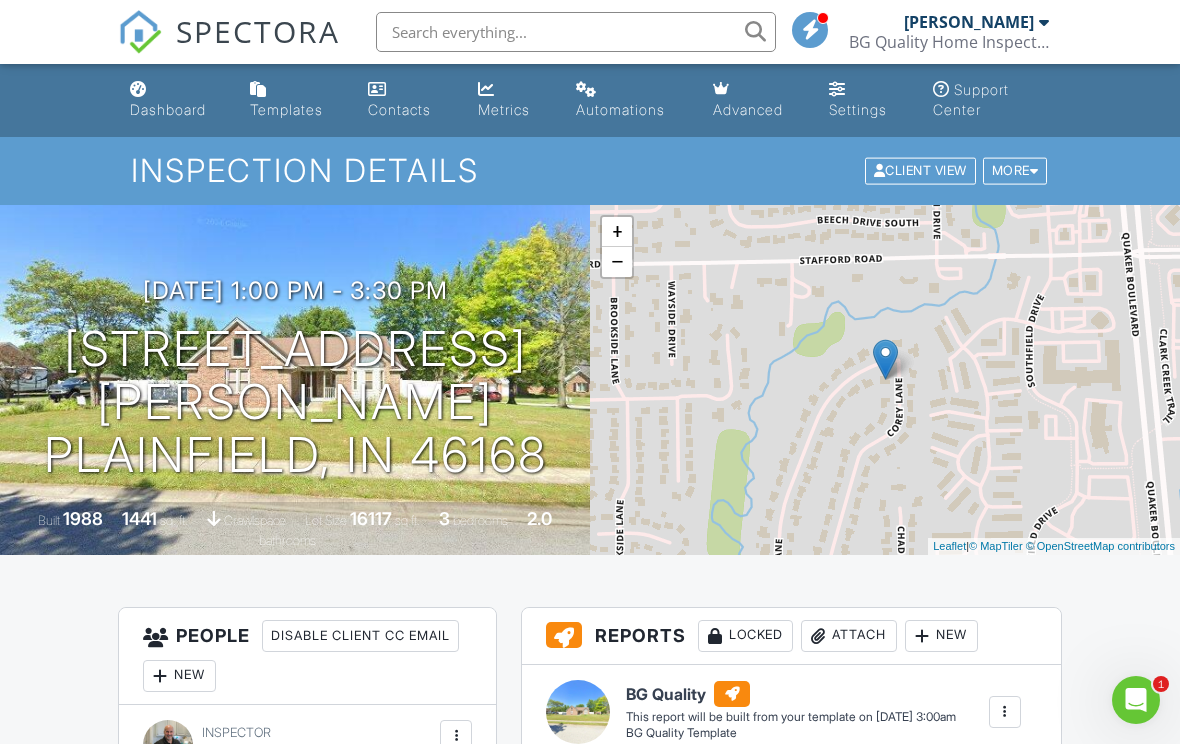 click at bounding box center [1136, 700] 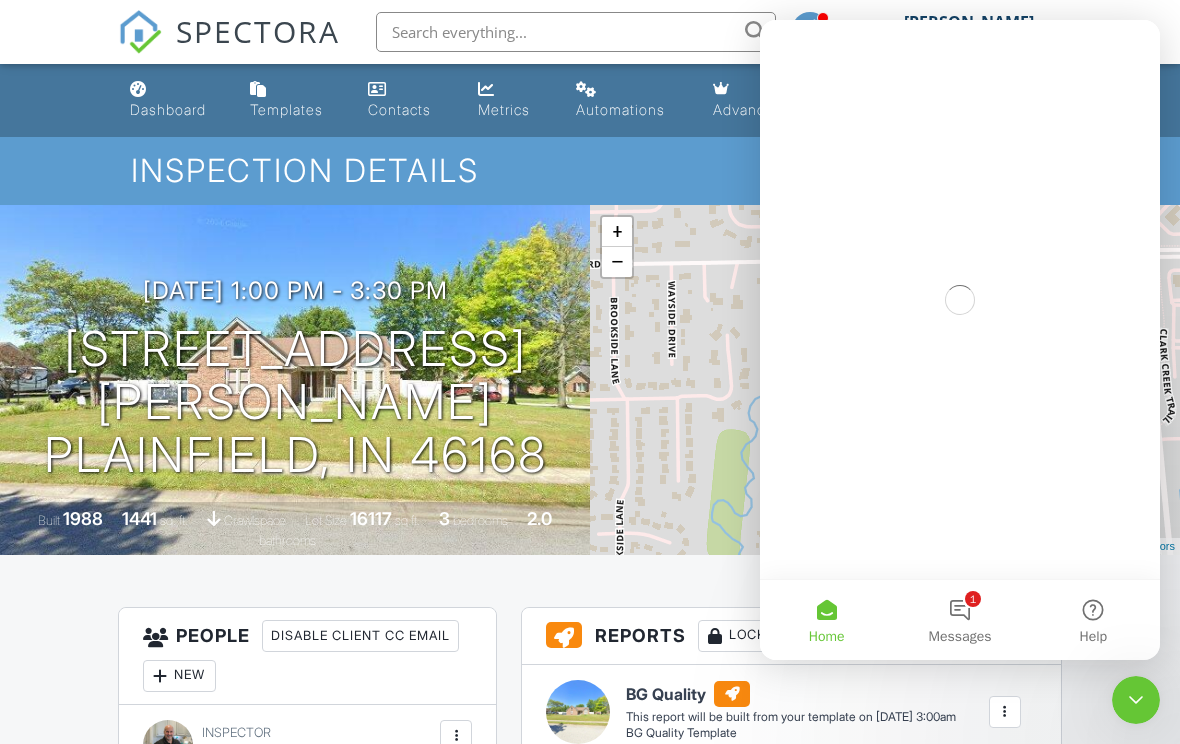 scroll, scrollTop: 0, scrollLeft: 0, axis: both 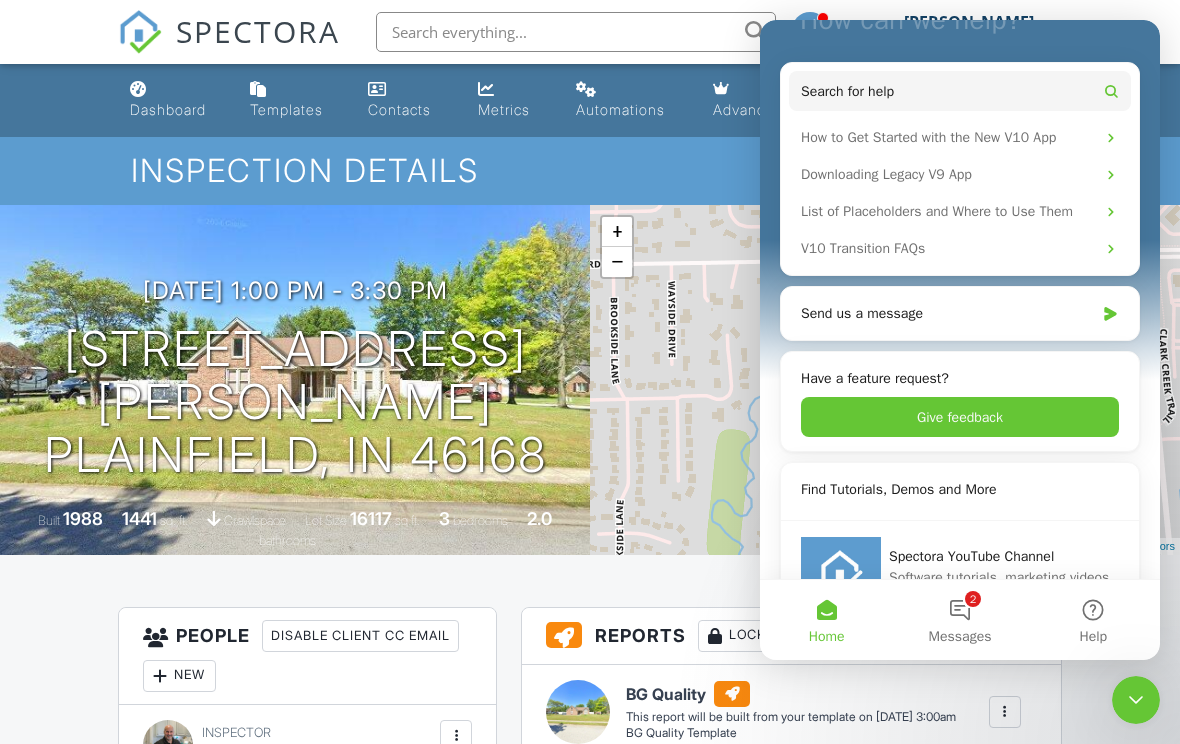 click on "Send us a message" at bounding box center (947, 313) 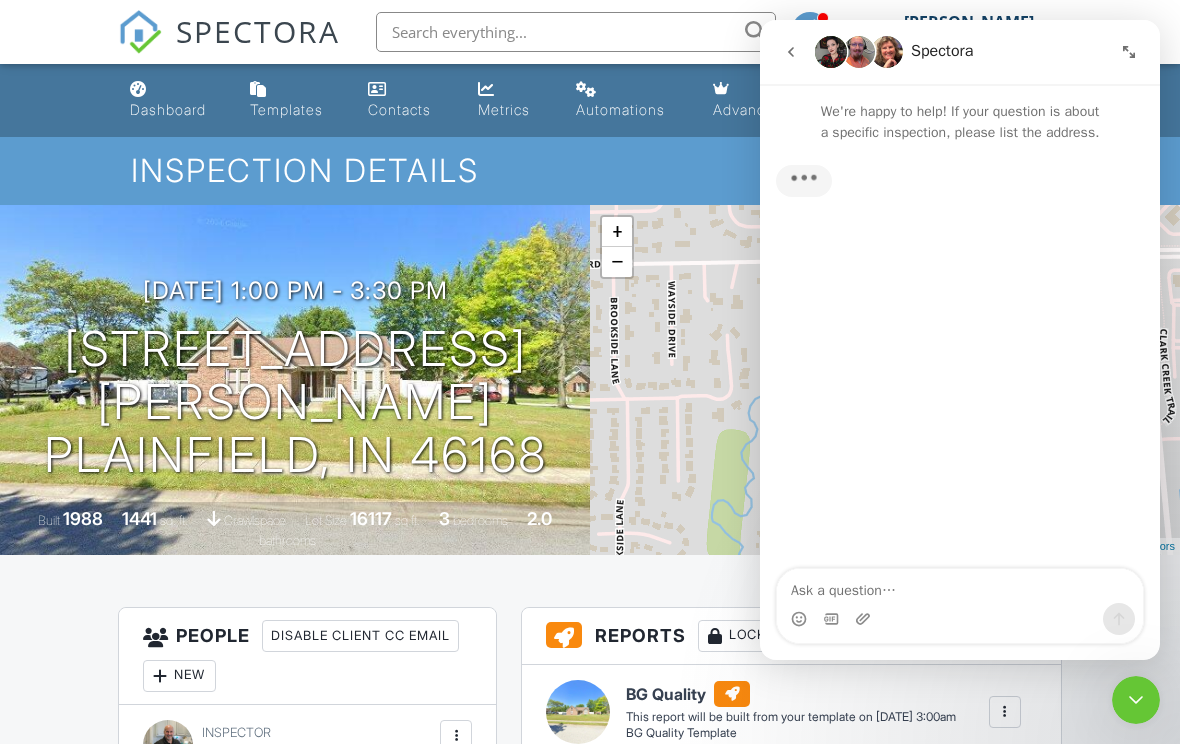 scroll, scrollTop: 0, scrollLeft: 0, axis: both 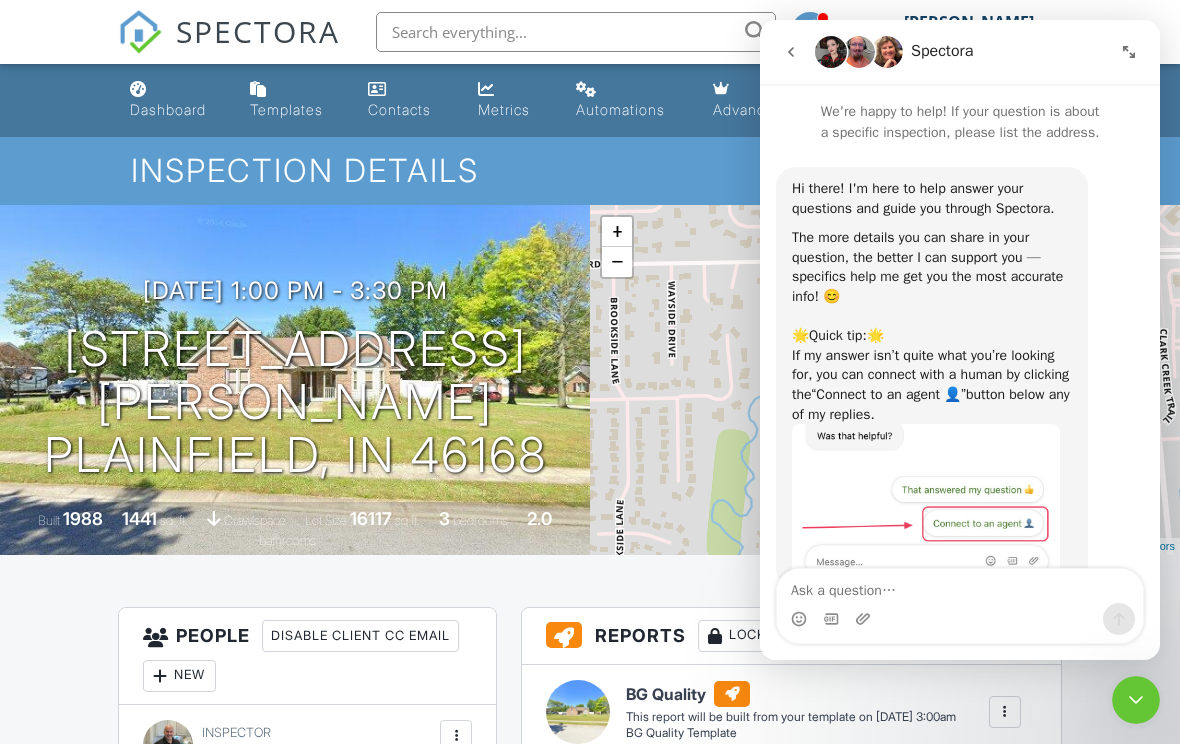 click at bounding box center (960, 586) 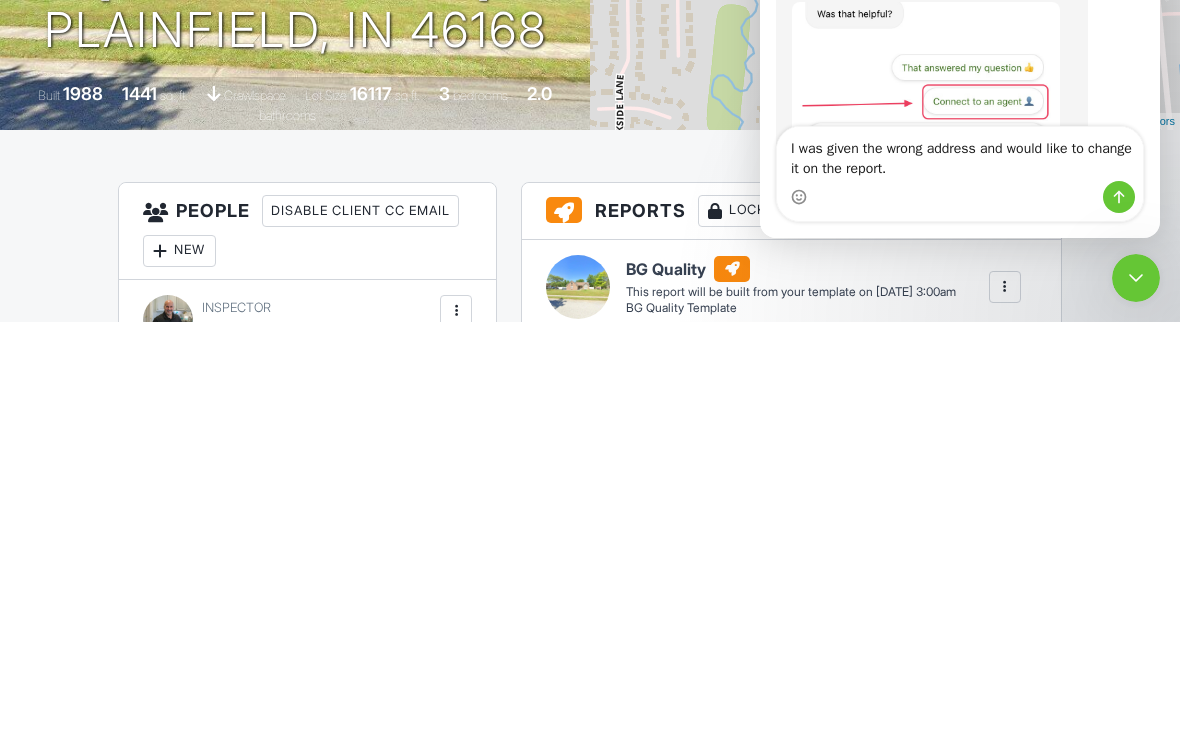 click on "I was given the wrong address and would like to change it on the report." at bounding box center [960, 154] 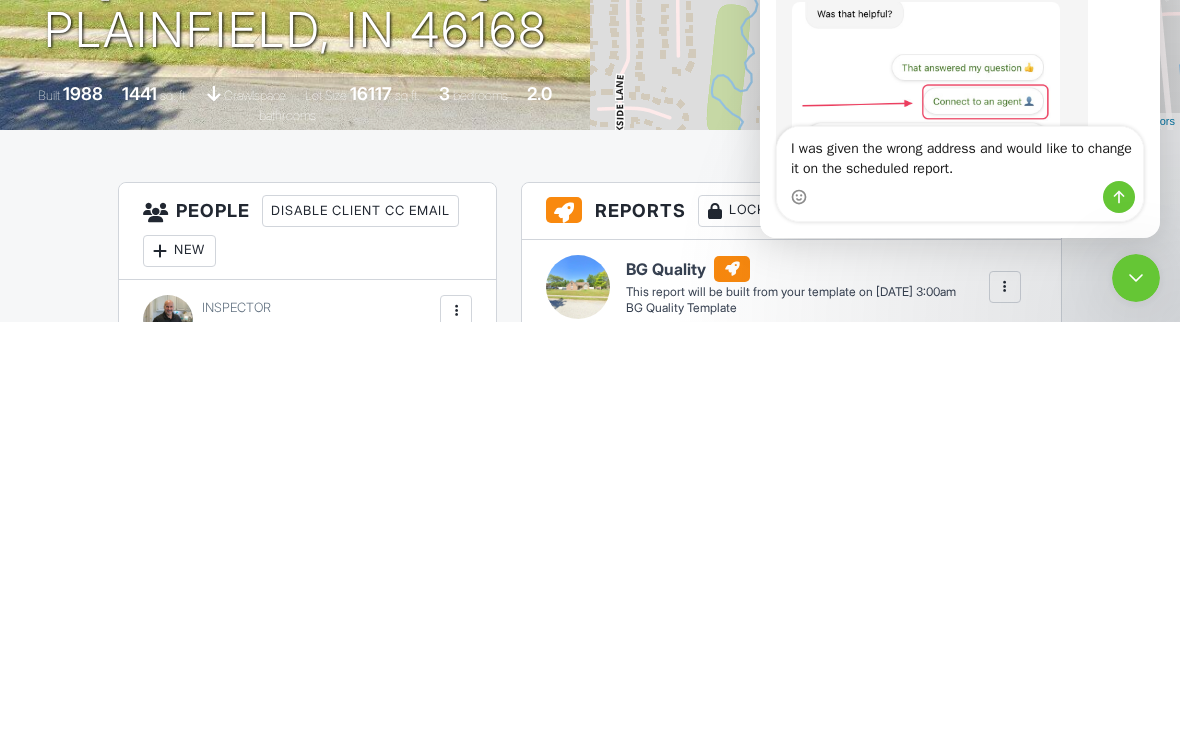 type on "I was given the wrong address and would like to change it on the scheduled report." 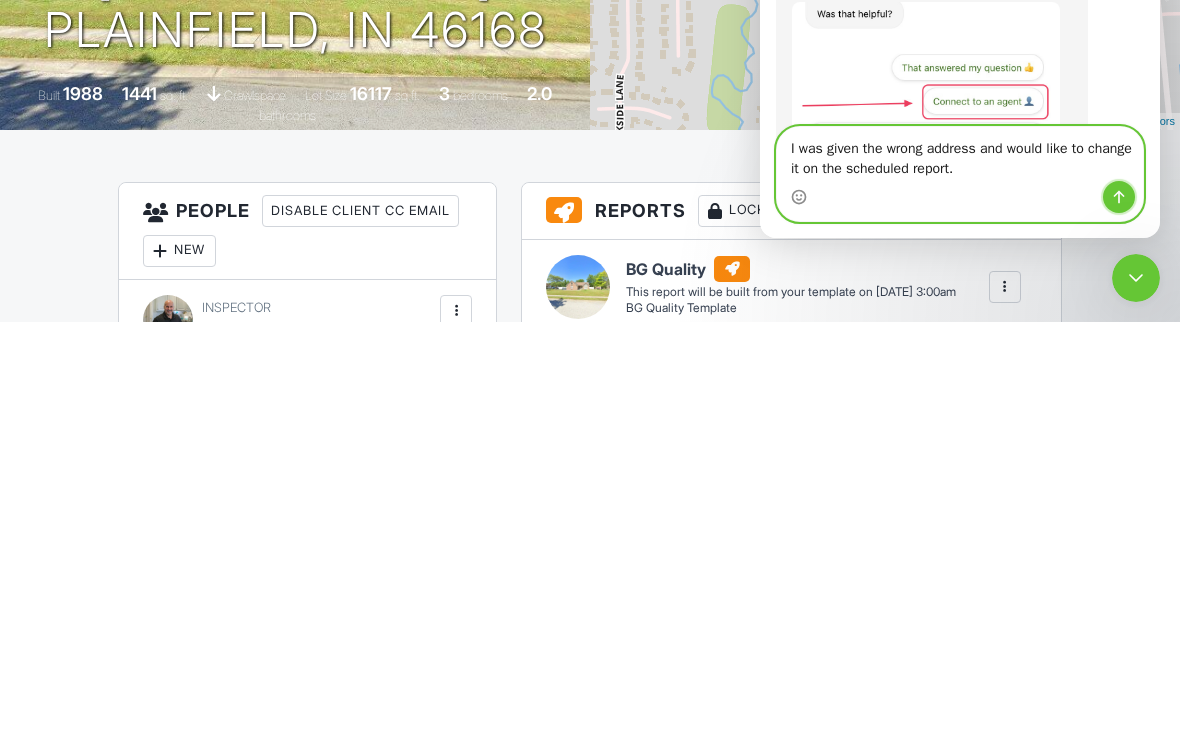 click 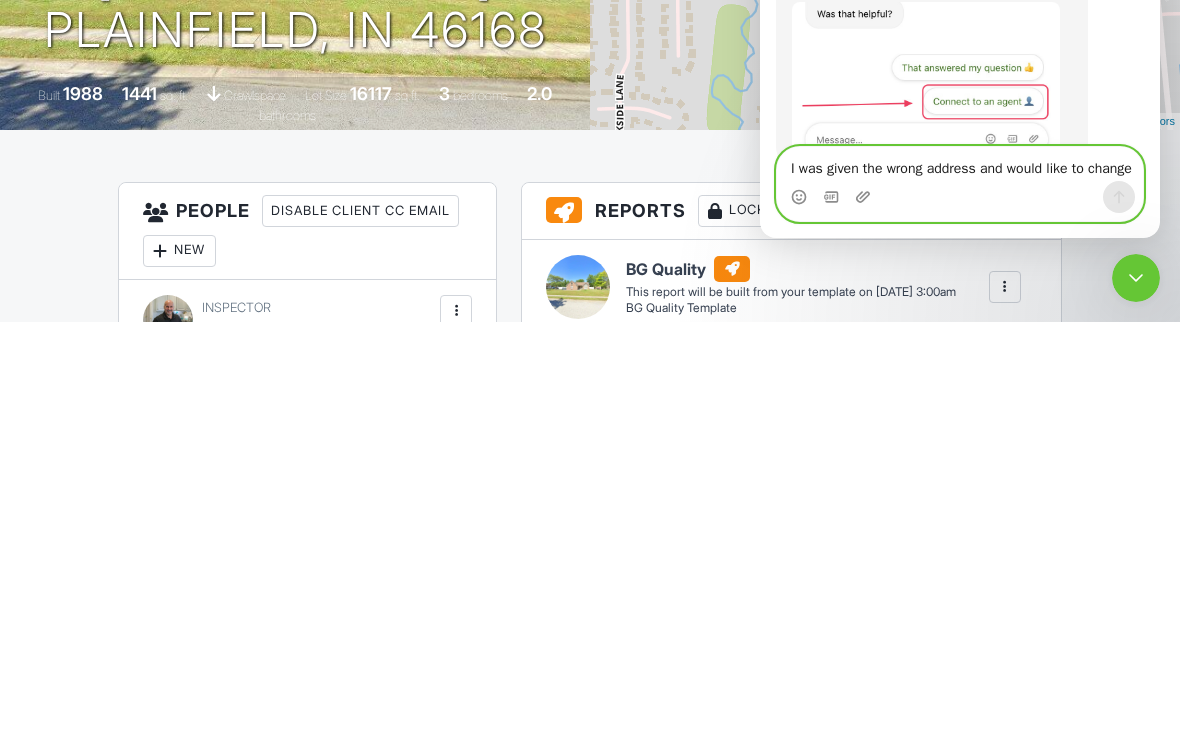 type 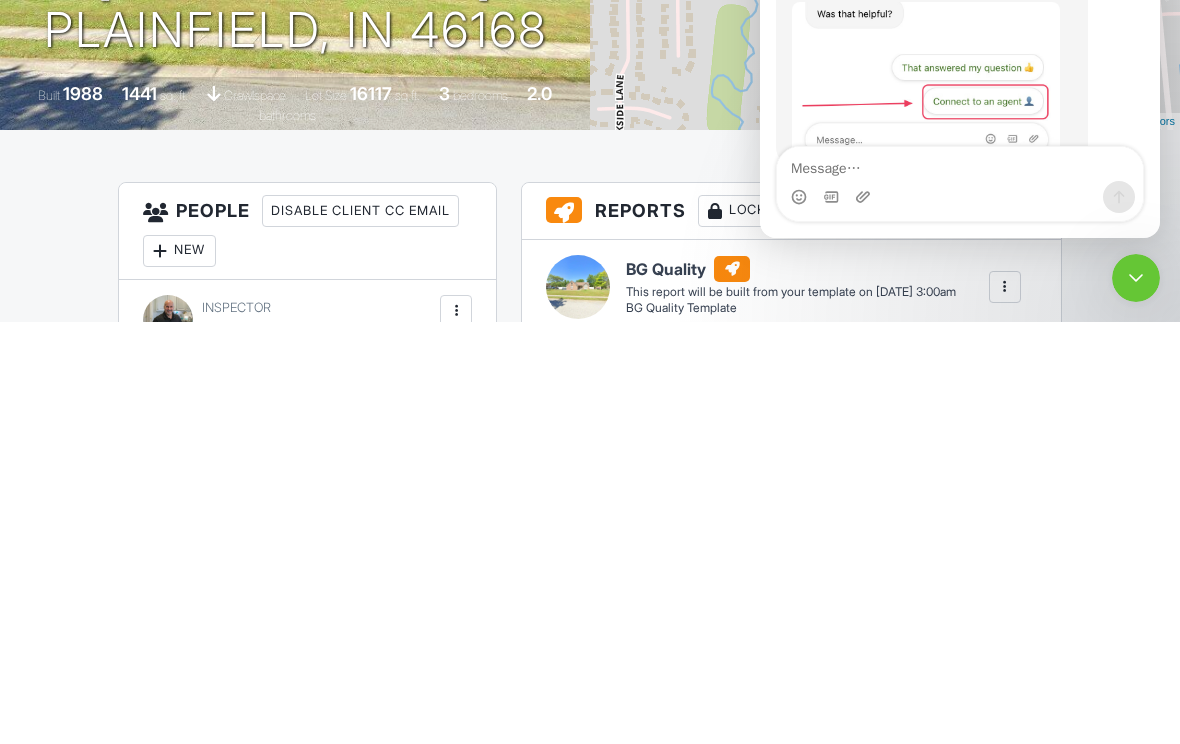 scroll, scrollTop: 6, scrollLeft: 0, axis: vertical 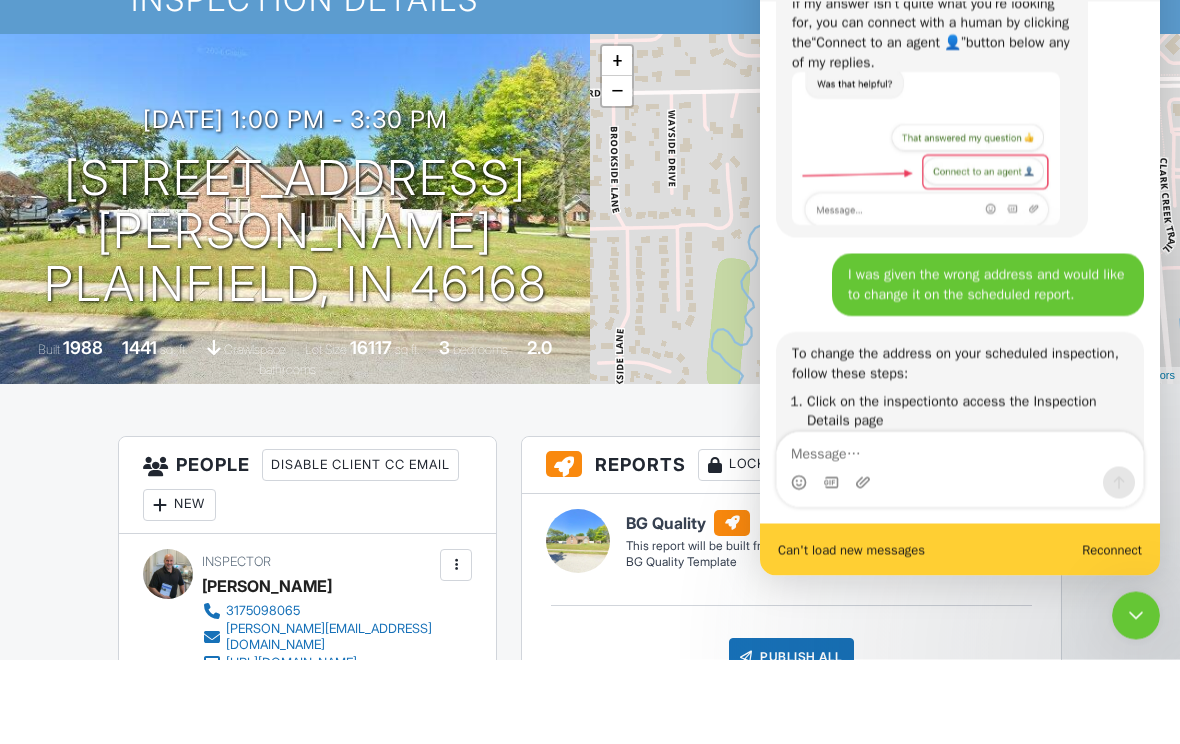 click on "[STREET_ADDRESS][PERSON_NAME]
[GEOGRAPHIC_DATA], IN 46168" at bounding box center (295, 316) 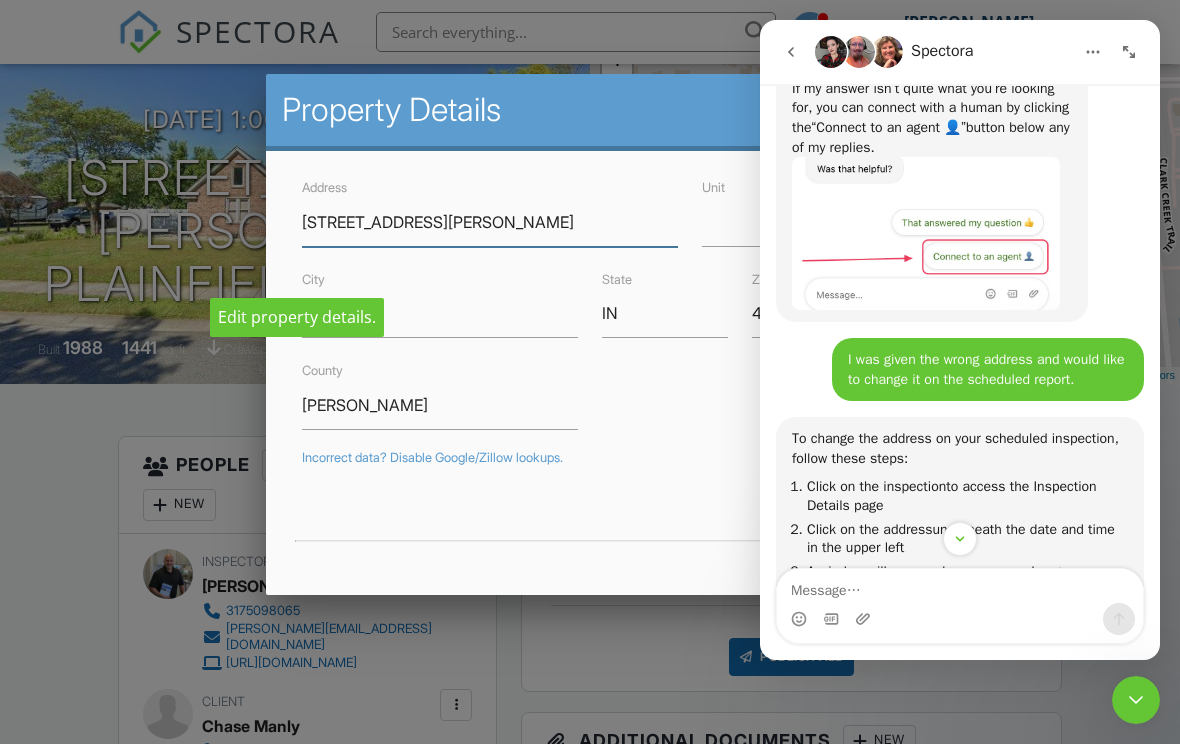 scroll, scrollTop: 267, scrollLeft: 0, axis: vertical 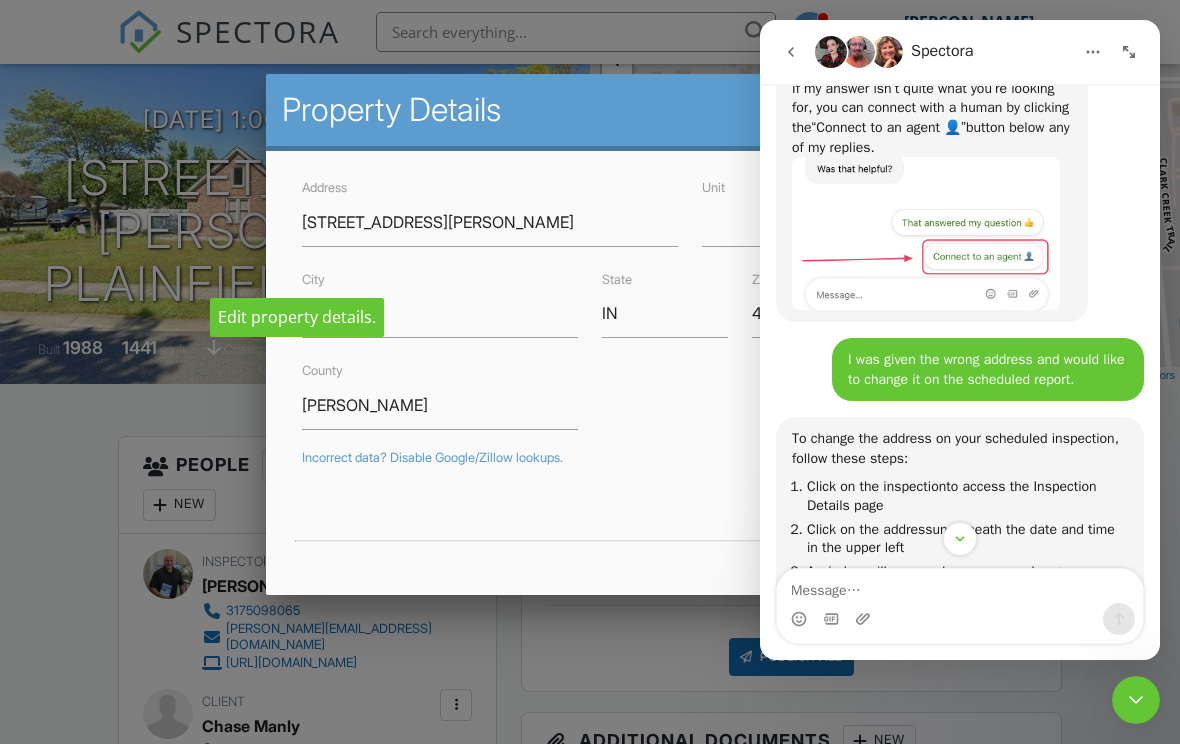 click on "Address
[STREET_ADDRESS][PERSON_NAME]
Unit
Country
US
[GEOGRAPHIC_DATA]
State
[US_STATE]
Zip
46168
County
[PERSON_NAME]
Incorrect data? Disable Google/Zillow lookups.
Year Built
1988
Square Feet
1441
Lot Size
16117
Latitude
39.695098
Foundation
▼ Crawlspace Basement Slab Crawlspace
Basement
Slab
Crawlspace
Bedrooms
3
Bathrooms
2.0
Parking
Longitude
-86.376506
Cancel
Save" at bounding box center [590, 602] 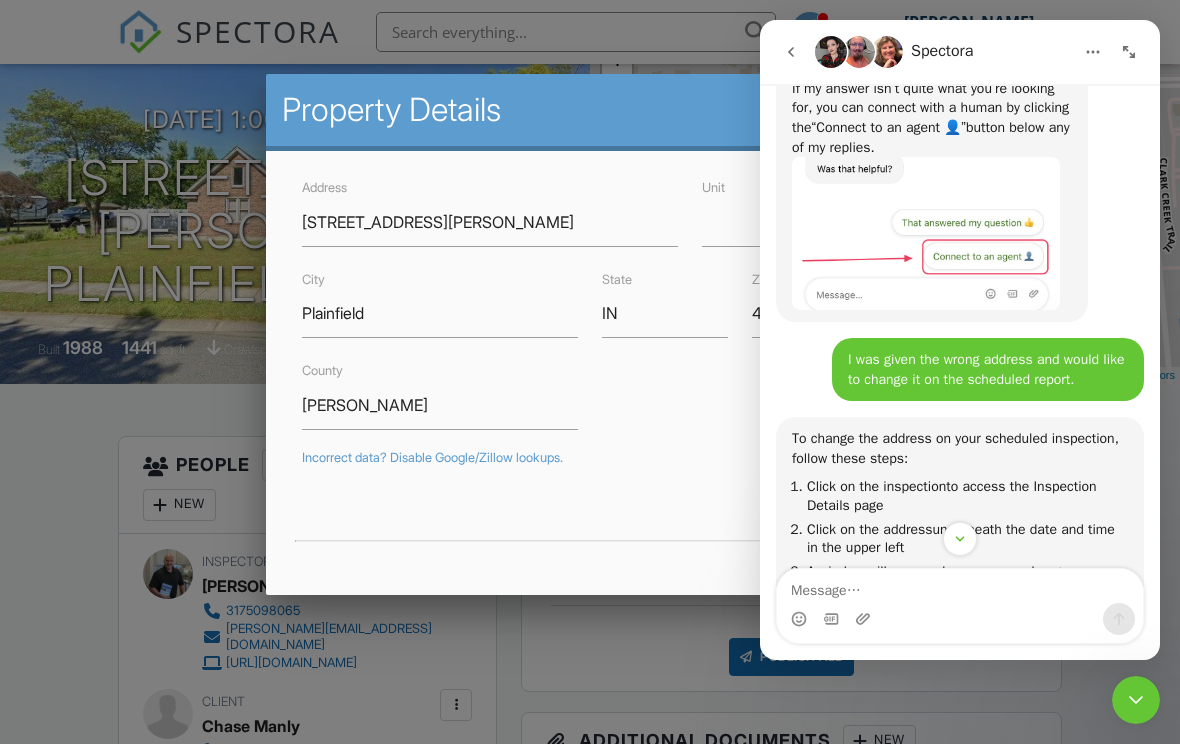 scroll, scrollTop: 0, scrollLeft: 0, axis: both 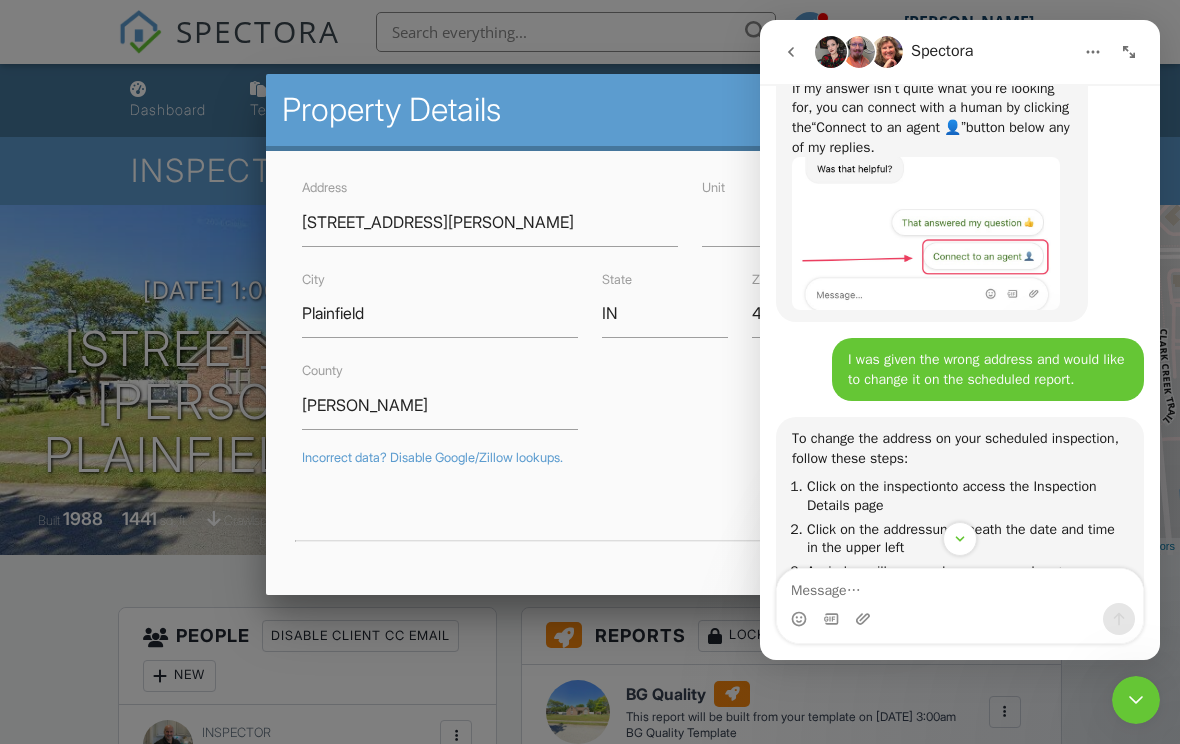 click 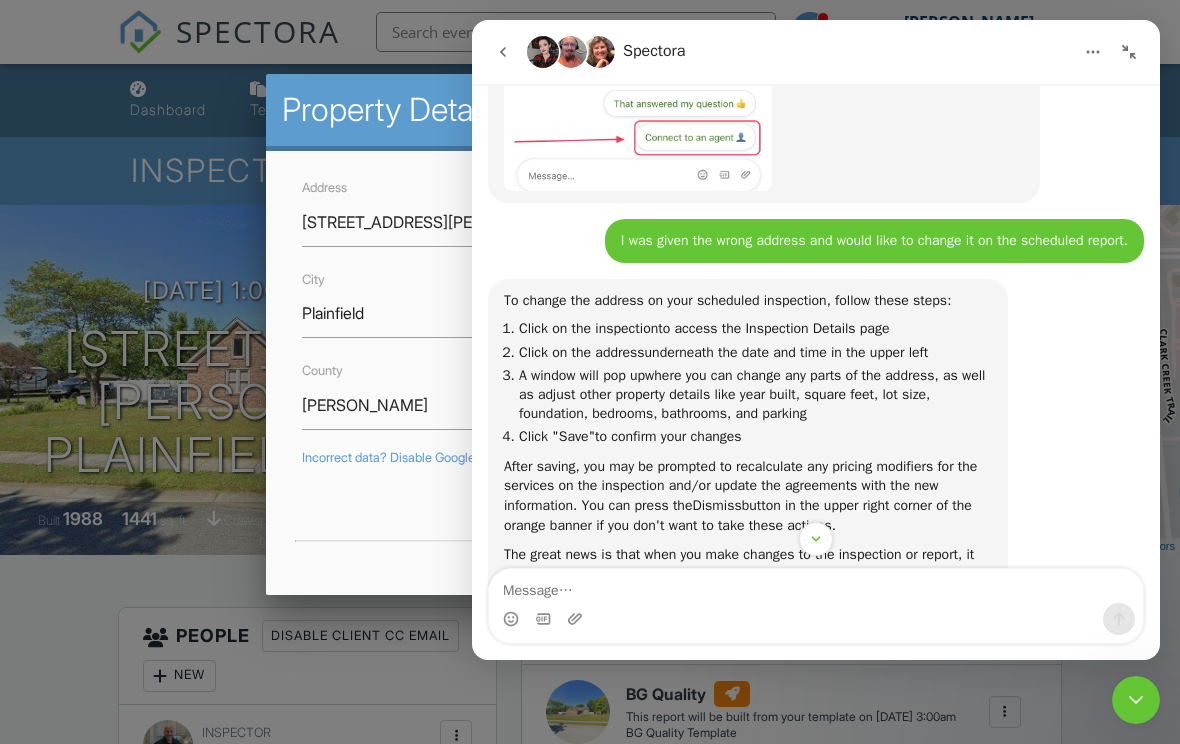 scroll, scrollTop: 267, scrollLeft: 0, axis: vertical 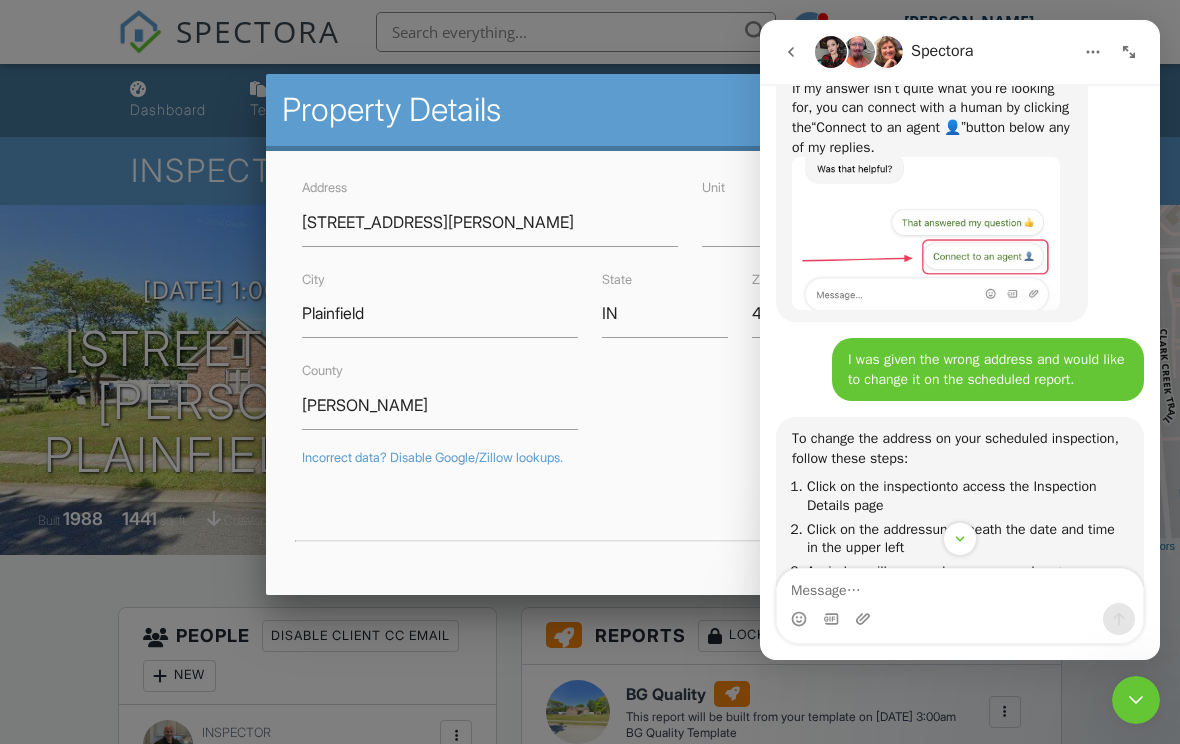 click 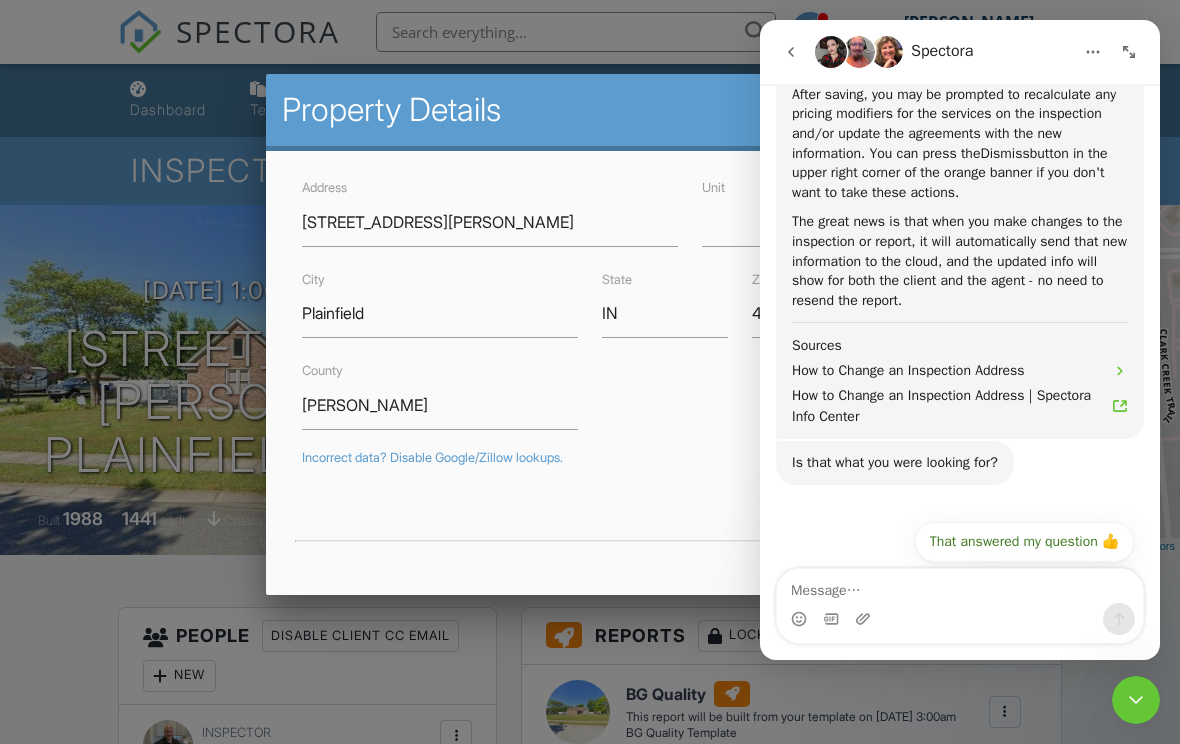 scroll, scrollTop: 908, scrollLeft: 0, axis: vertical 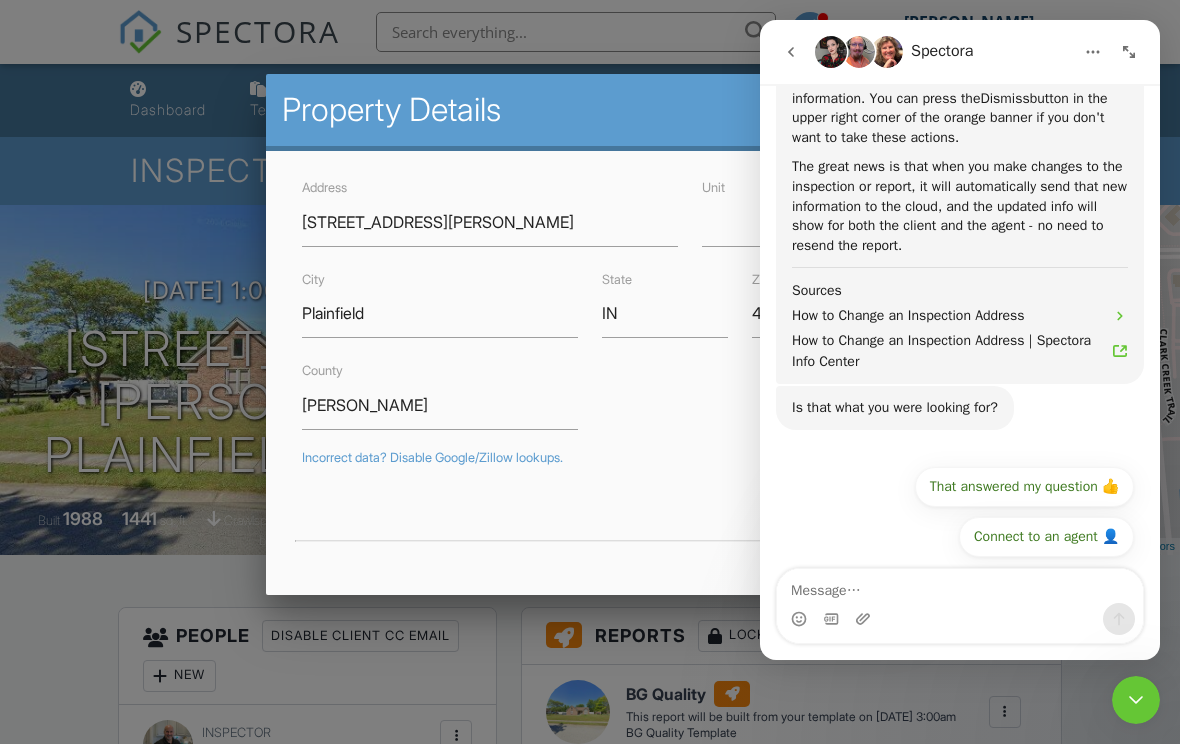 click at bounding box center (791, 52) 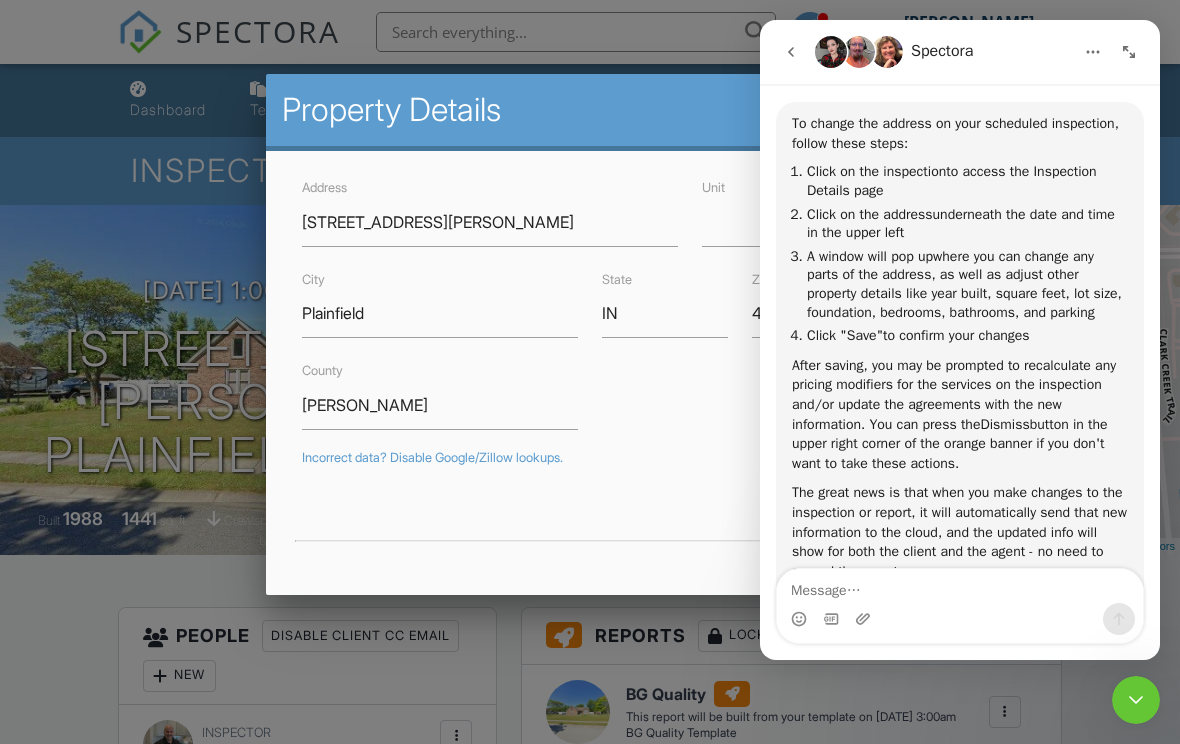 scroll, scrollTop: 0, scrollLeft: 0, axis: both 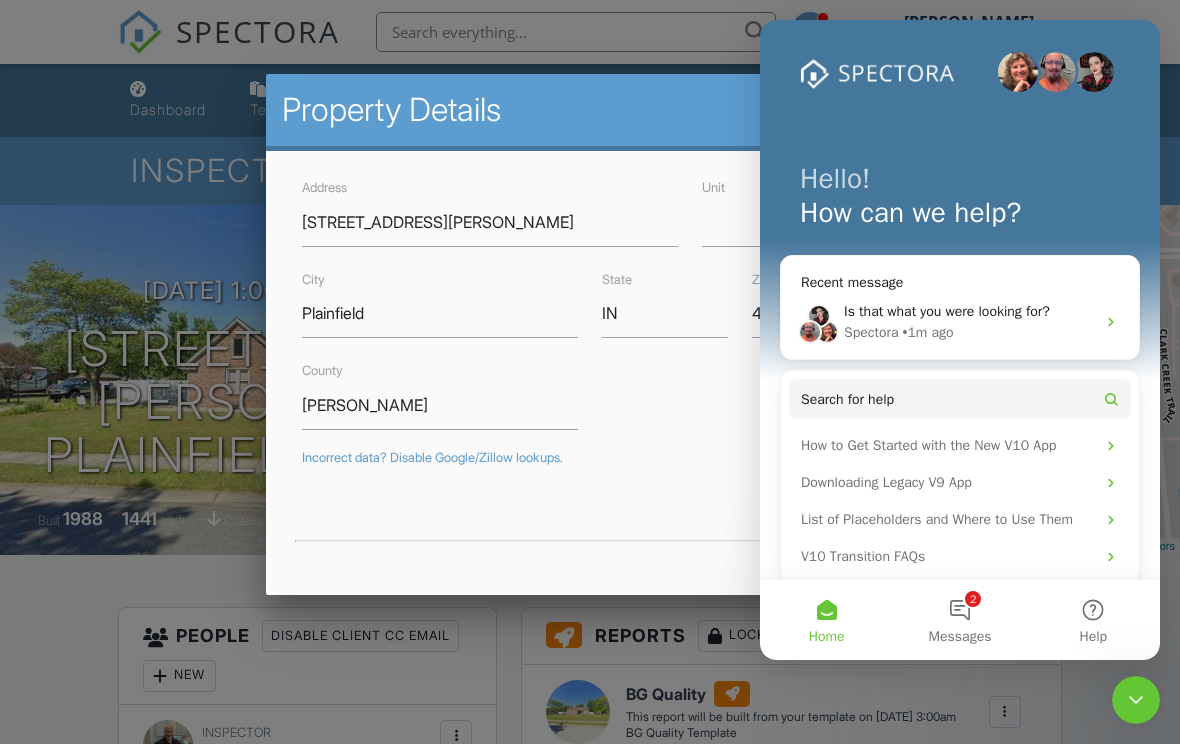 click 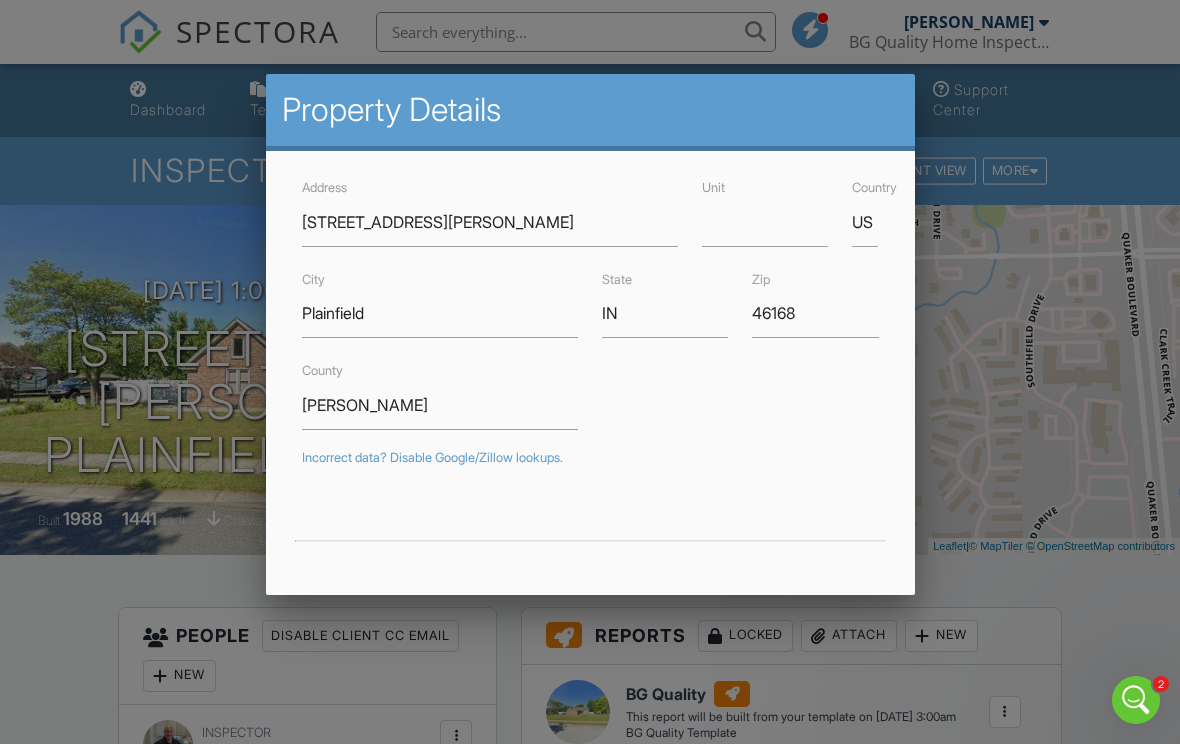 scroll, scrollTop: 0, scrollLeft: 0, axis: both 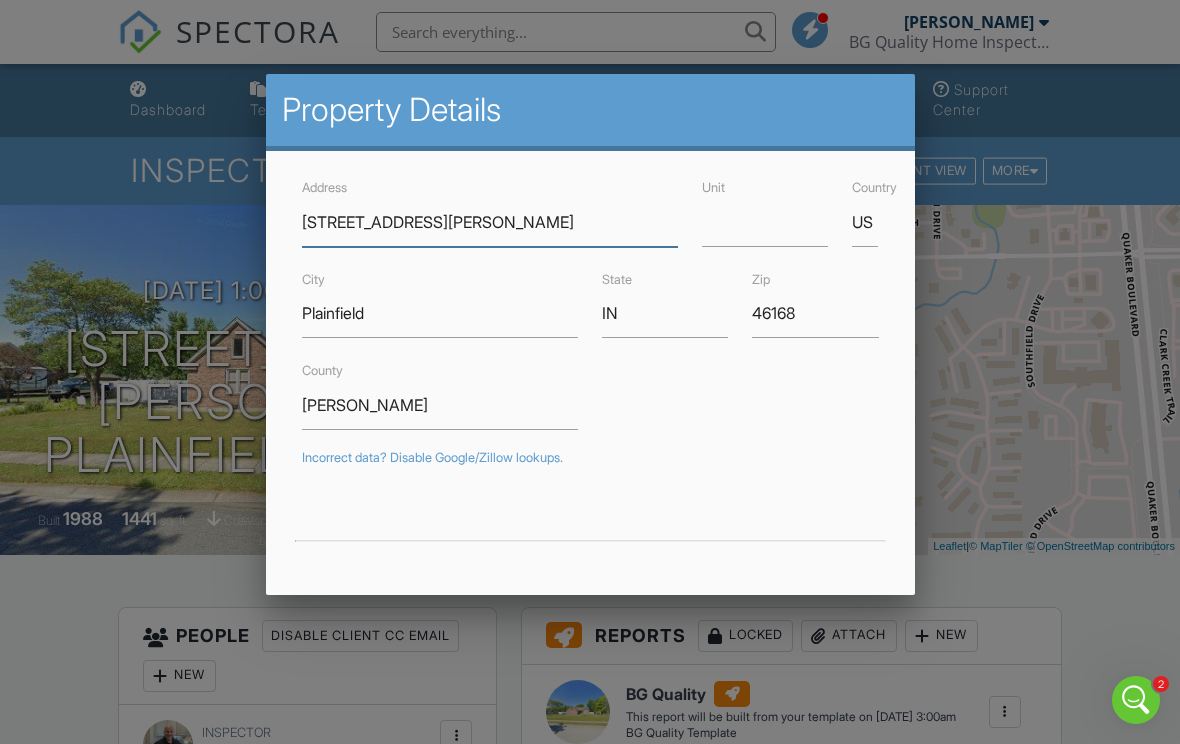 click on "[STREET_ADDRESS][PERSON_NAME]" at bounding box center (490, 222) 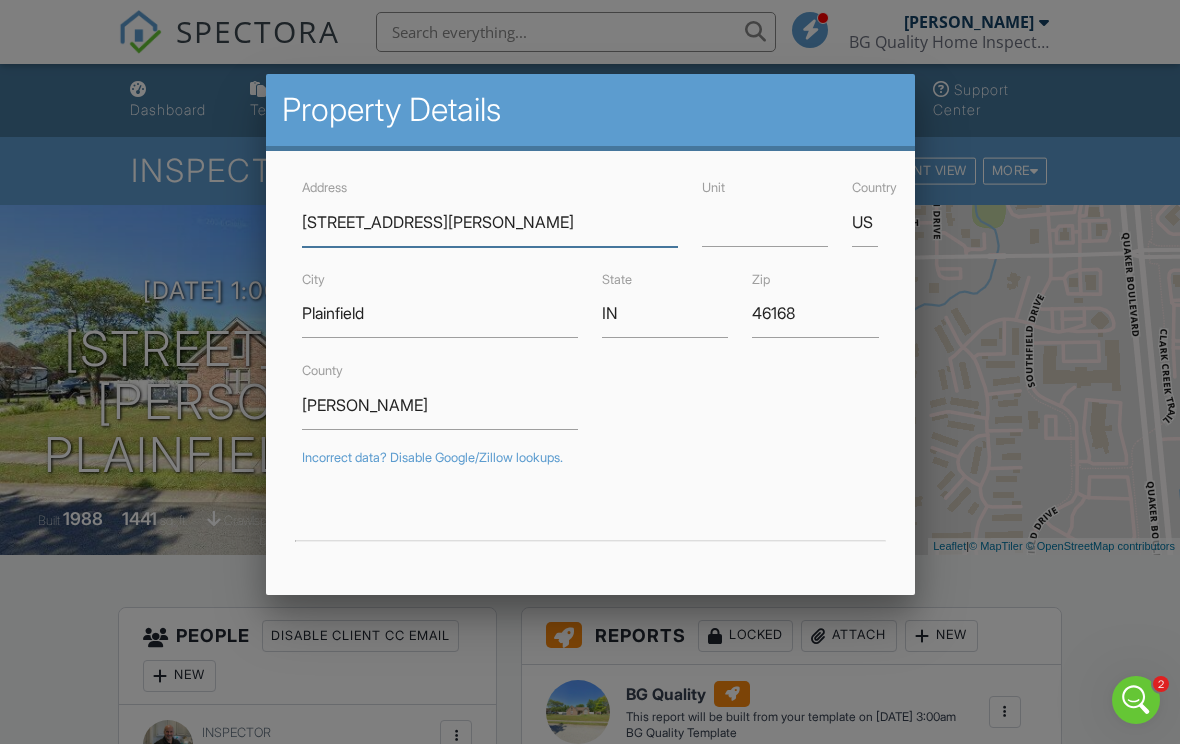 type on "[STREET_ADDRESS][PERSON_NAME]" 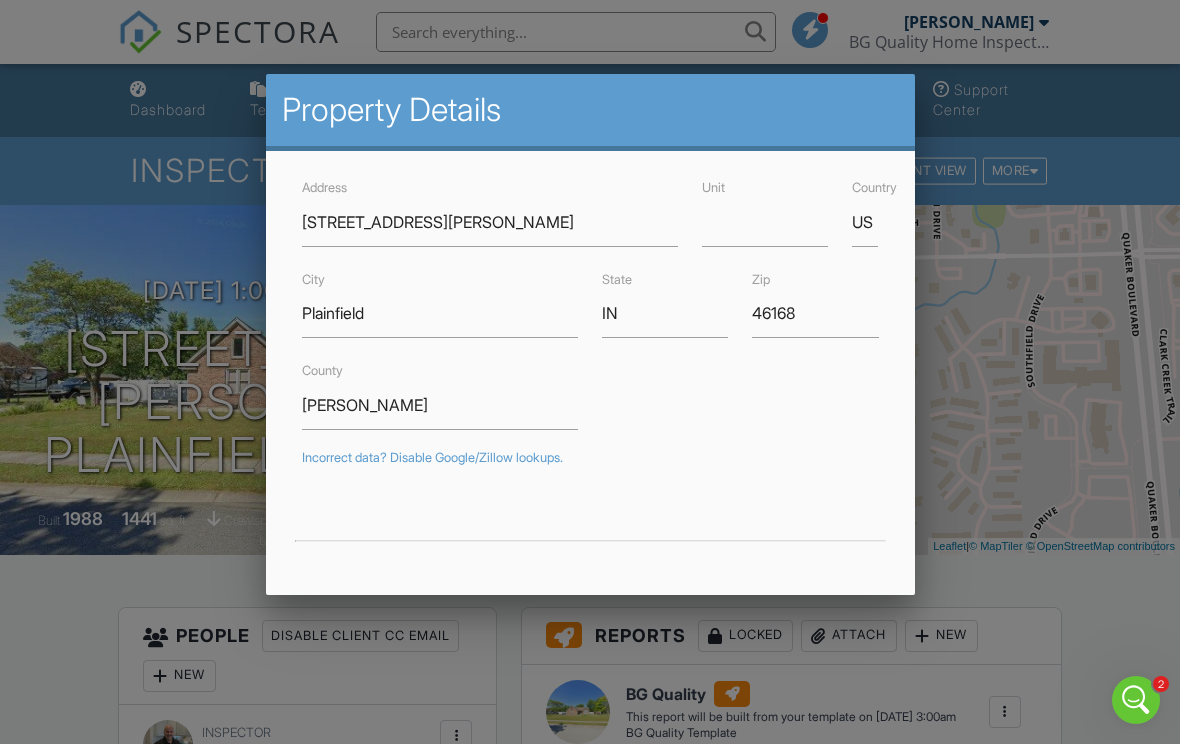 click on "Address
[STREET_ADDRESS][PERSON_NAME]" at bounding box center [490, 210] 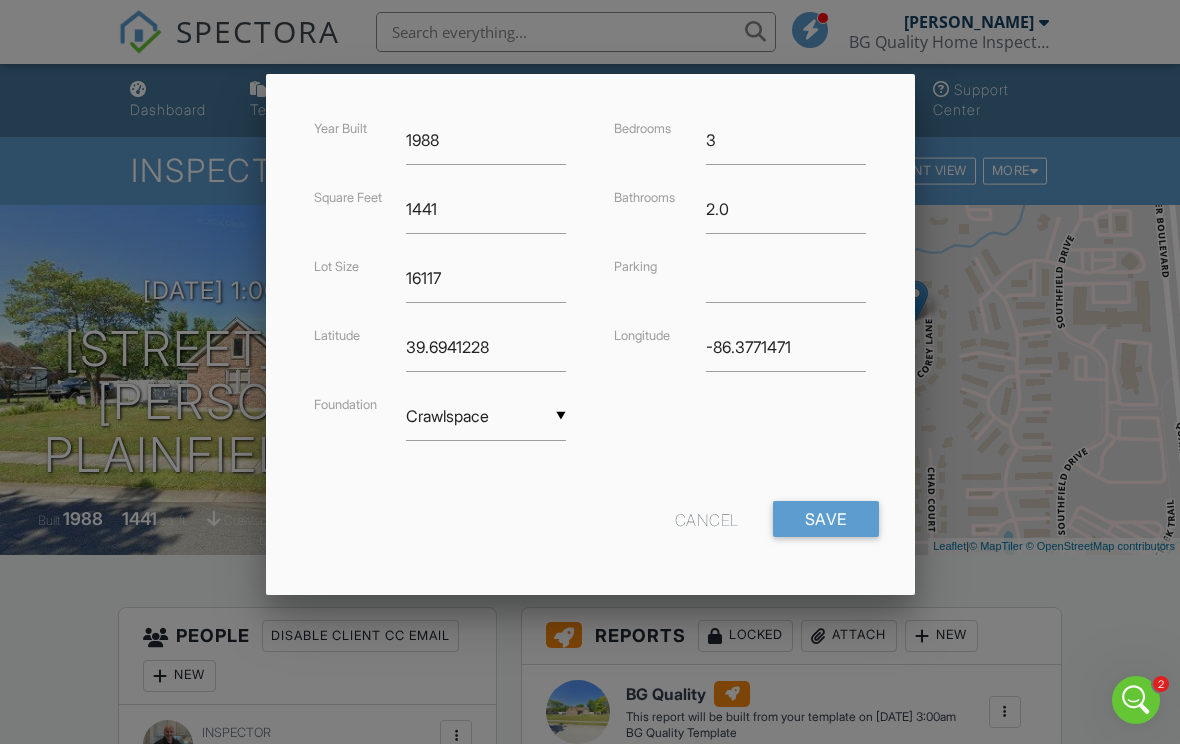 scroll, scrollTop: 477, scrollLeft: 0, axis: vertical 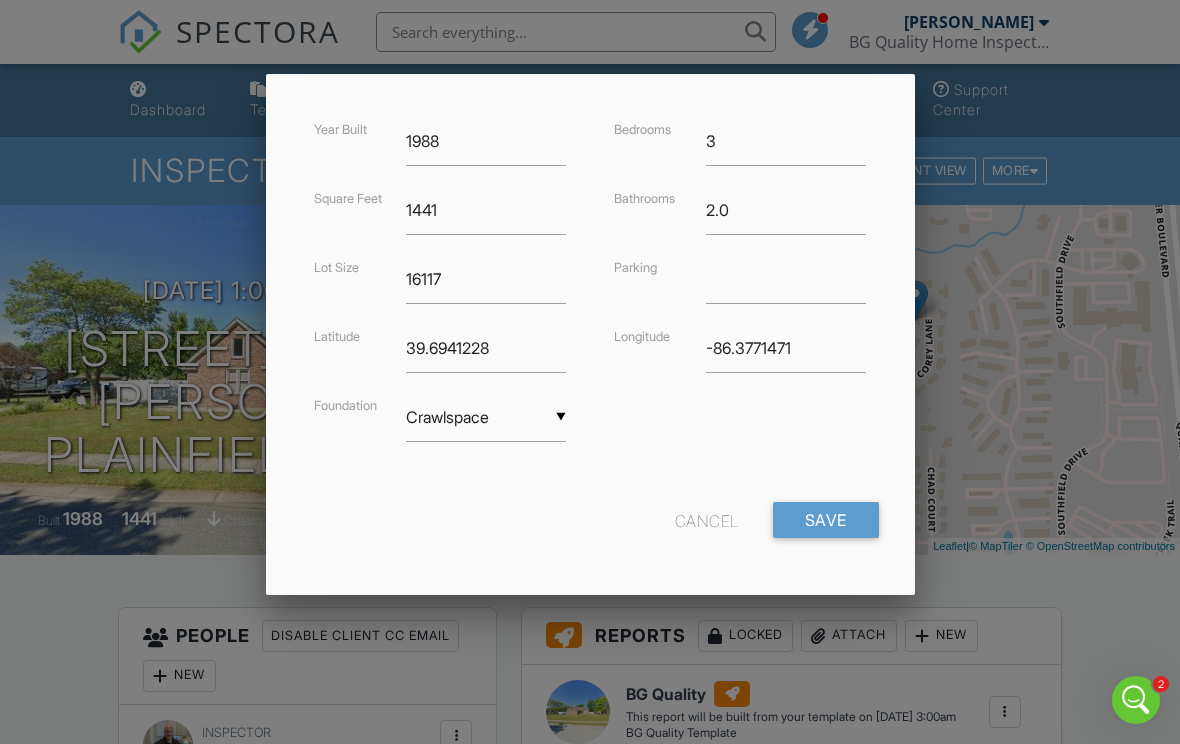 click on "Save" at bounding box center [826, 520] 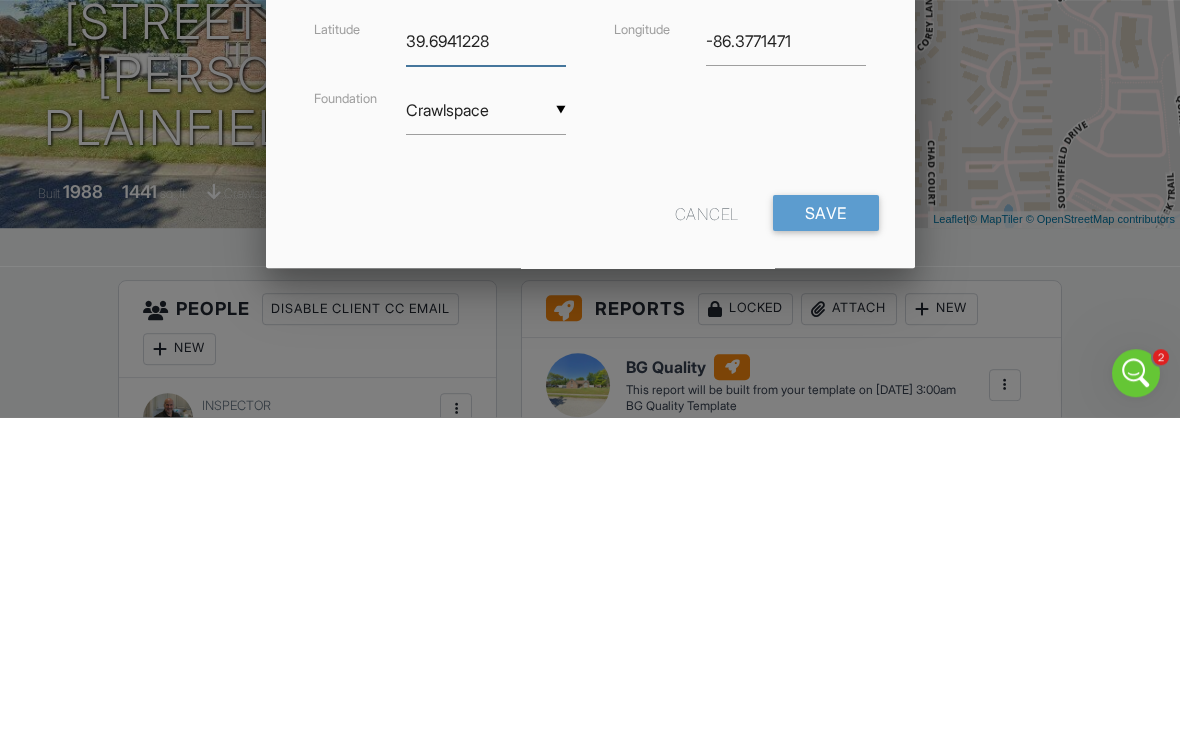 scroll, scrollTop: 457, scrollLeft: 0, axis: vertical 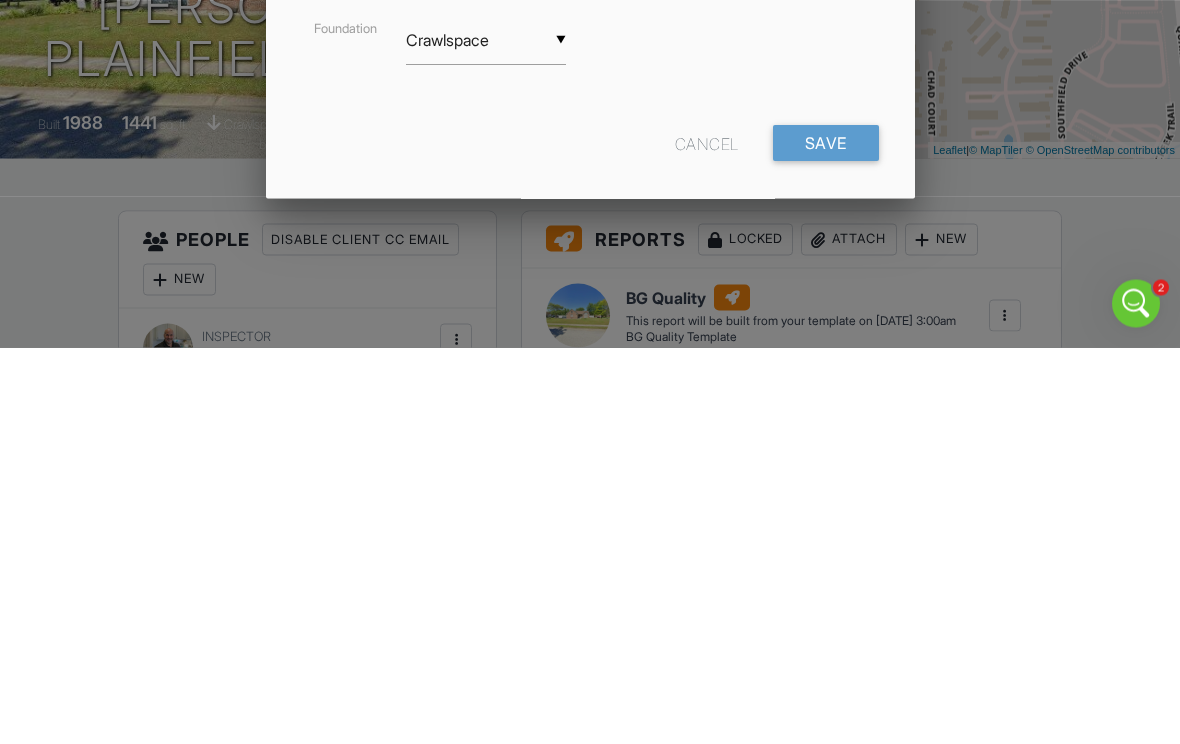 click on "Save" at bounding box center [826, 540] 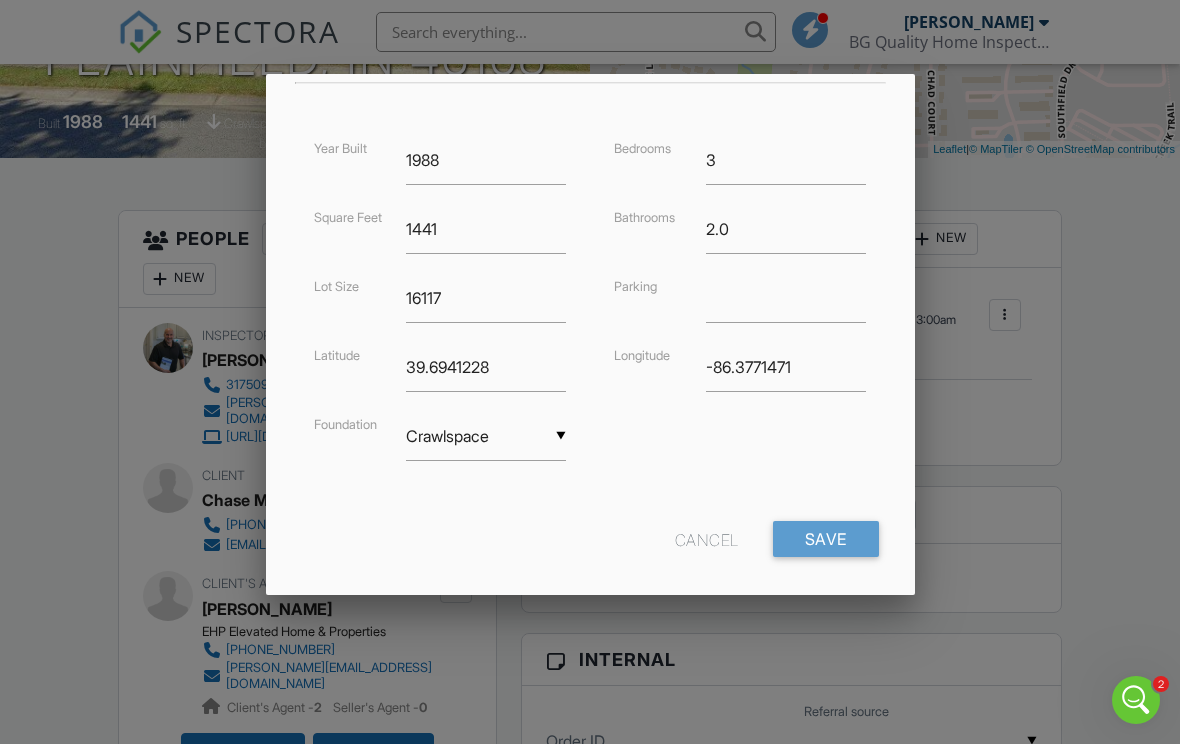 scroll, scrollTop: 457, scrollLeft: 0, axis: vertical 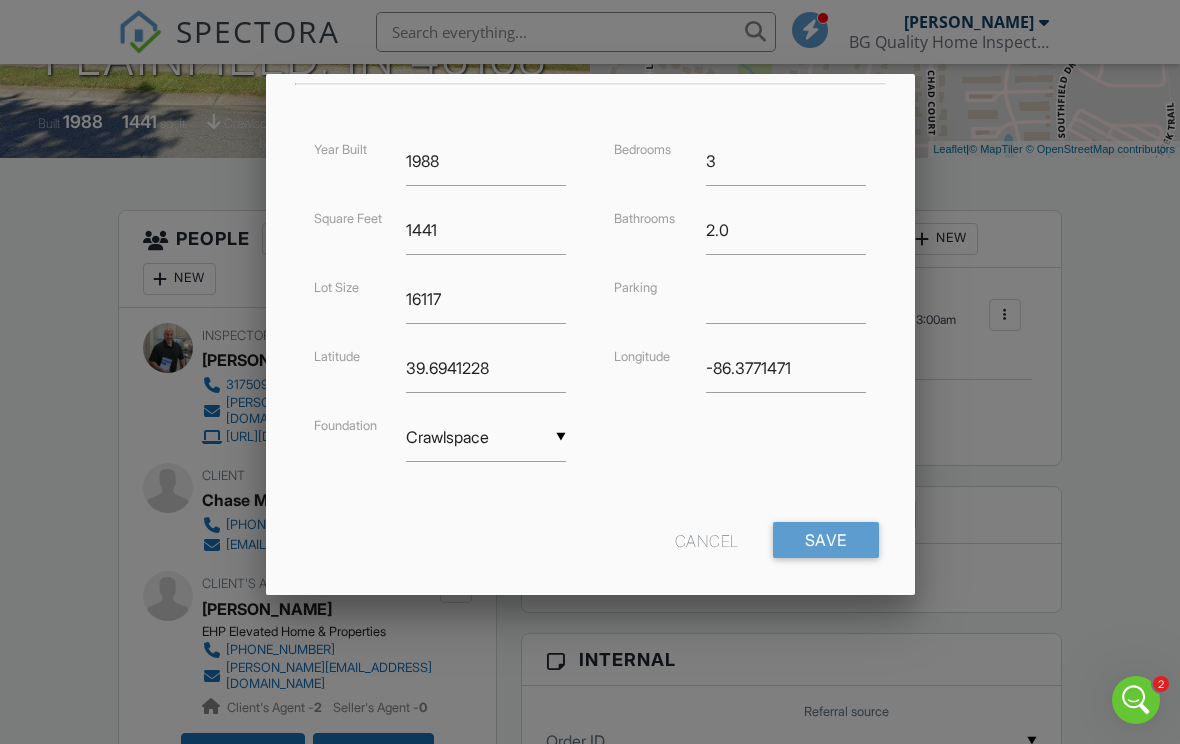 click on "Save" at bounding box center (826, 540) 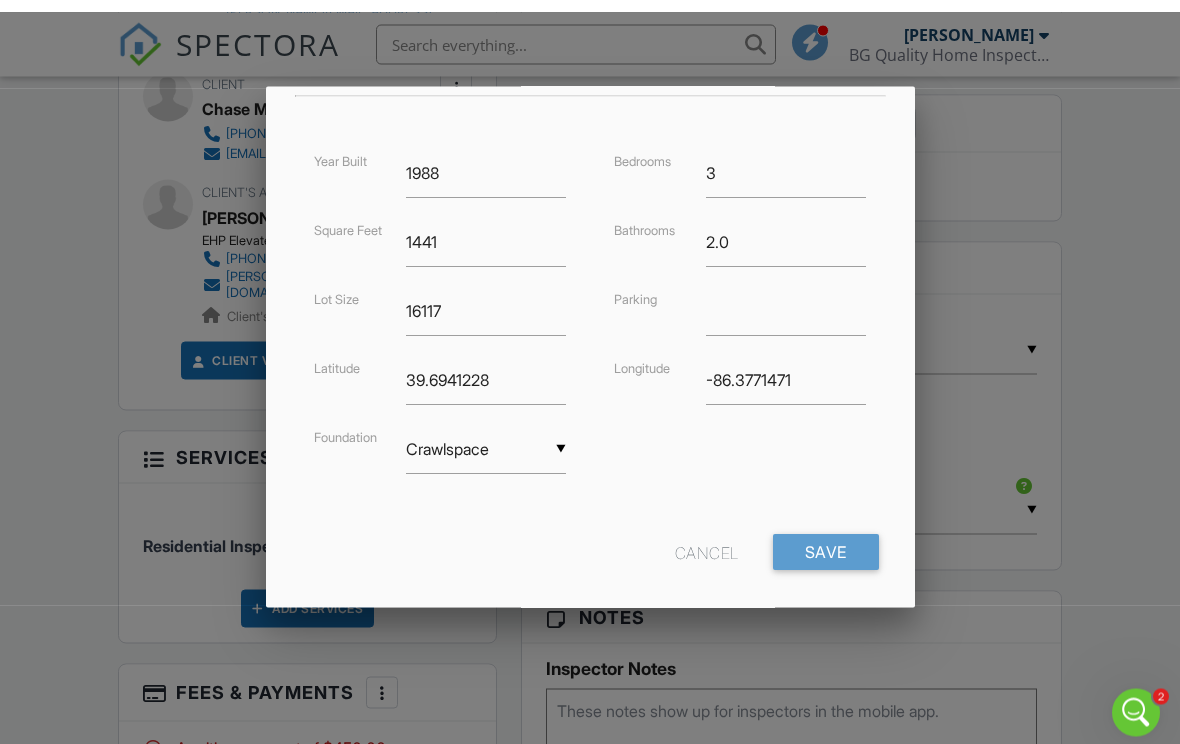 scroll, scrollTop: 802, scrollLeft: 0, axis: vertical 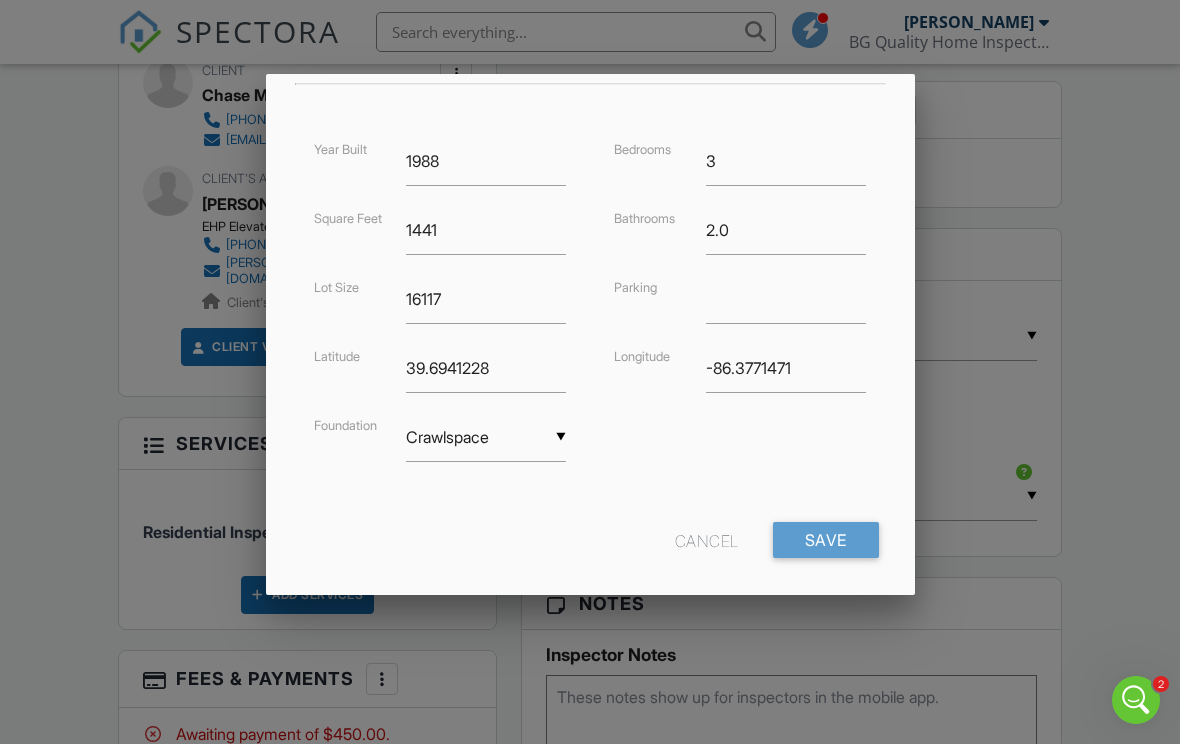 click on "Save" at bounding box center (826, 540) 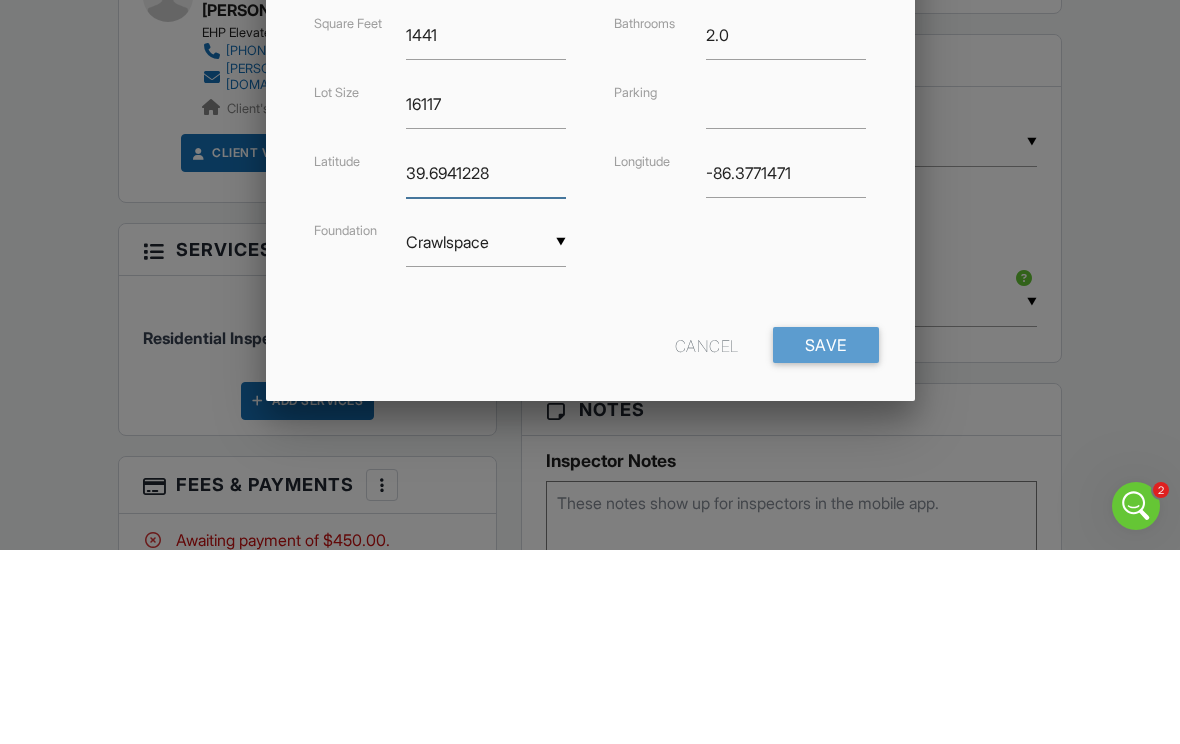 scroll, scrollTop: 457, scrollLeft: 0, axis: vertical 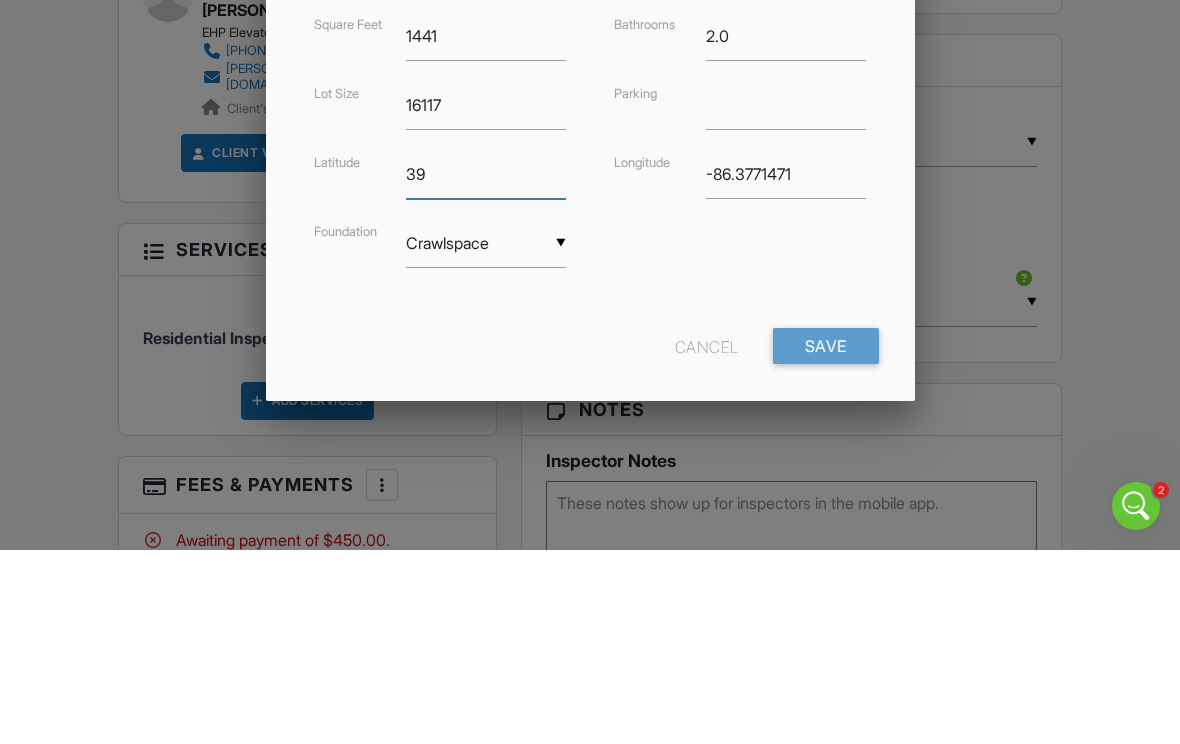 type on "3" 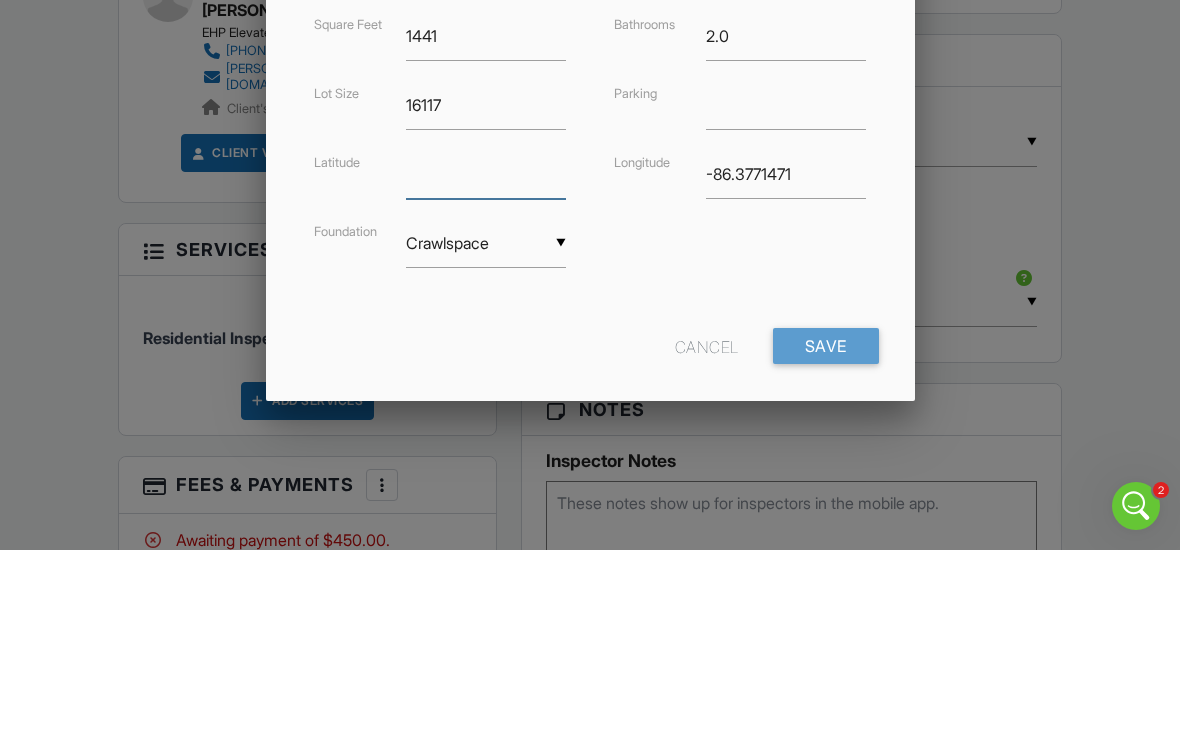 type 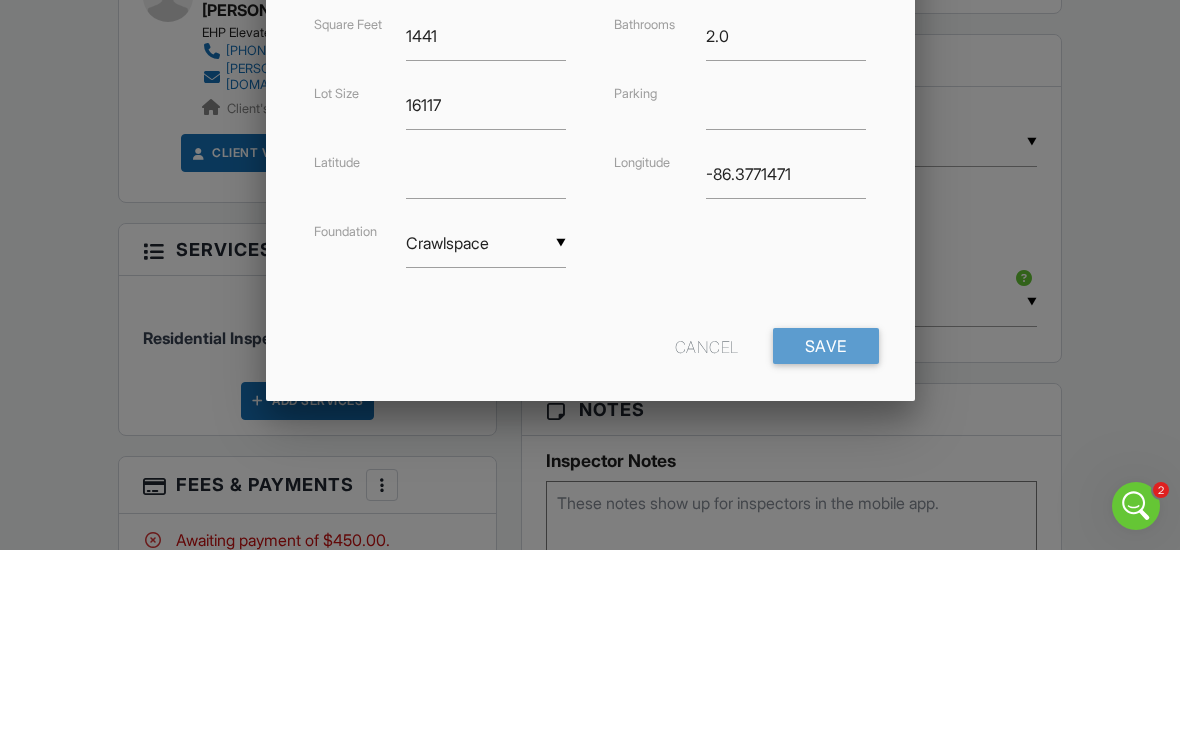 click on "Year Built
1988
Square Feet
1441
Lot Size
16117
Latitude
Foundation
▼ Crawlspace Basement Slab Crawlspace
Basement
Slab
Crawlspace
Bedrooms
3
Bathrooms
2.0
Parking
Longitude
-86.3771471" at bounding box center [590, 319] 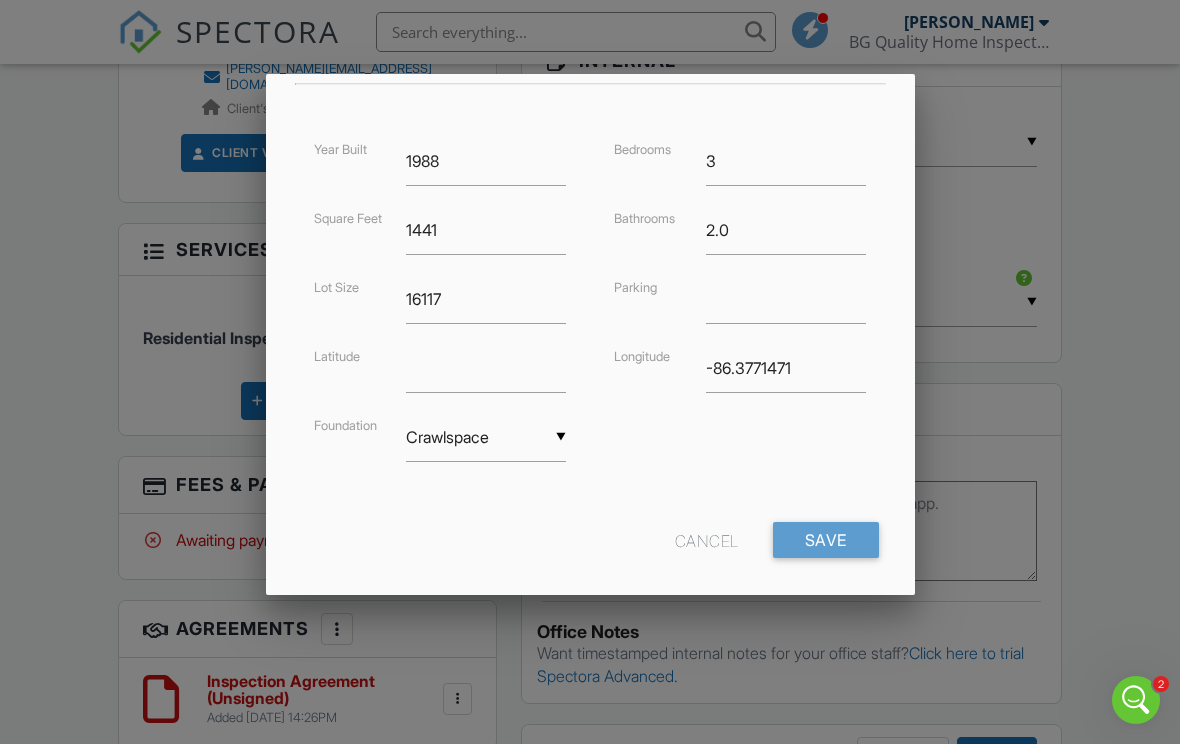 click on "Save" at bounding box center (826, 540) 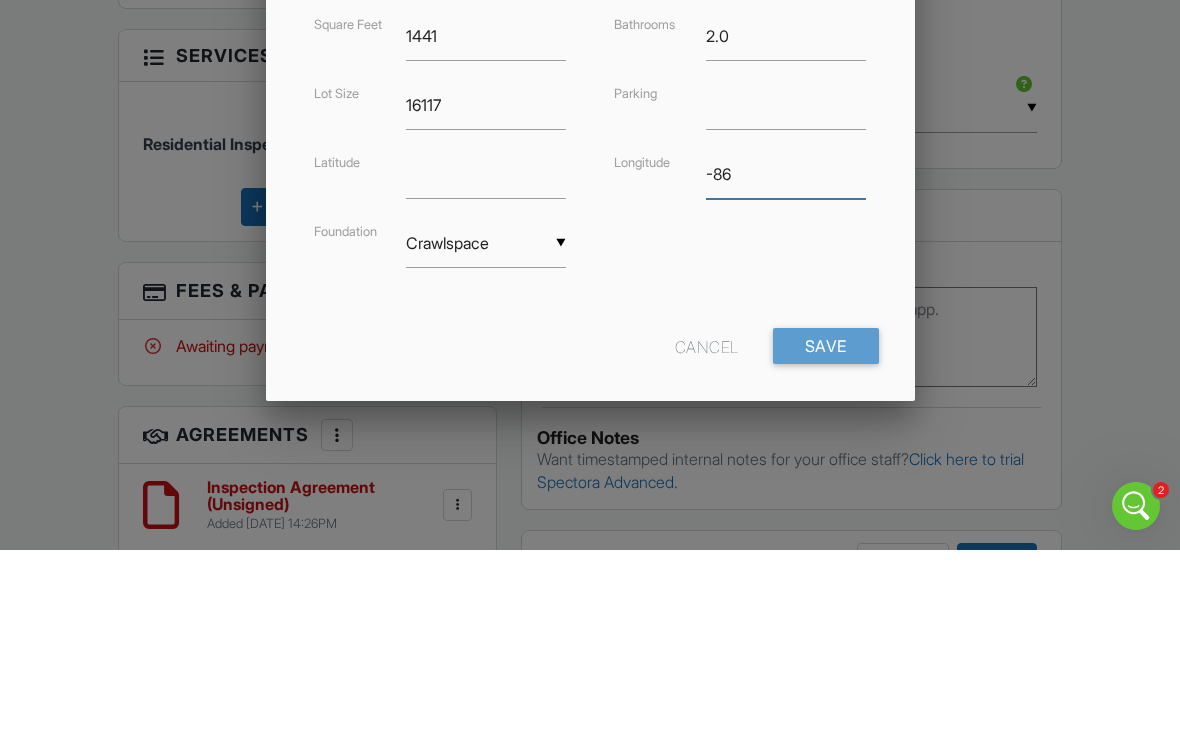 type on "-8" 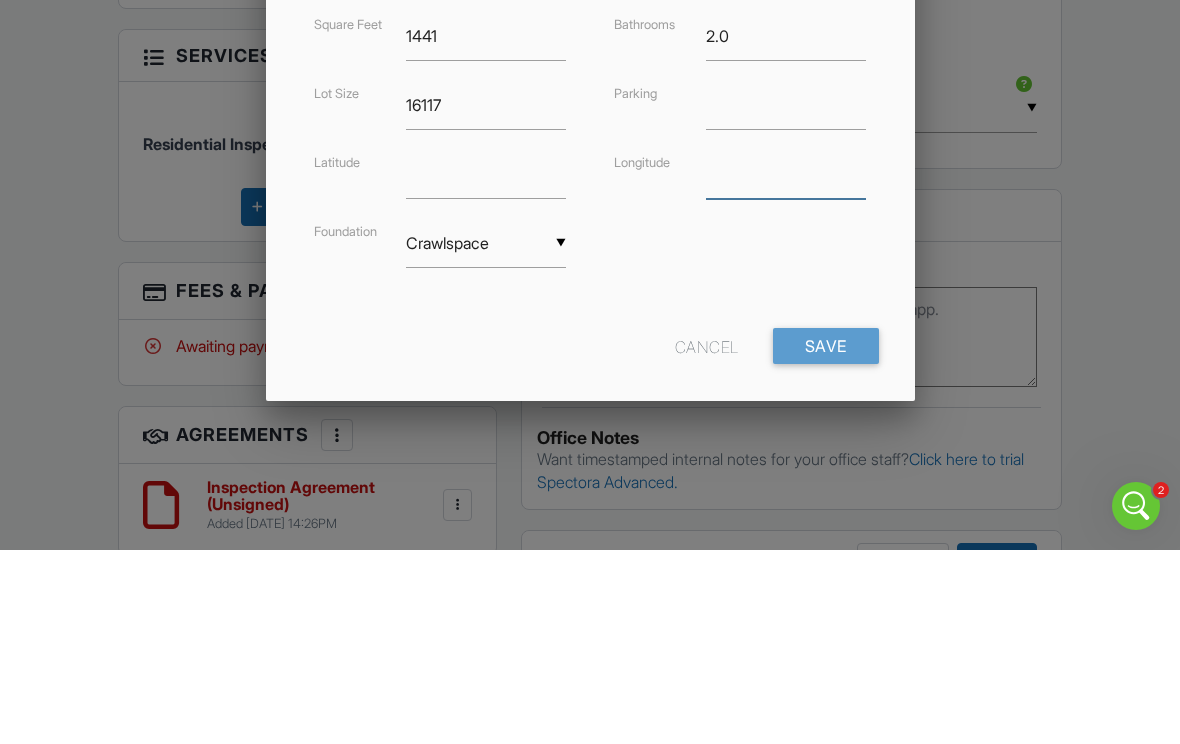 type 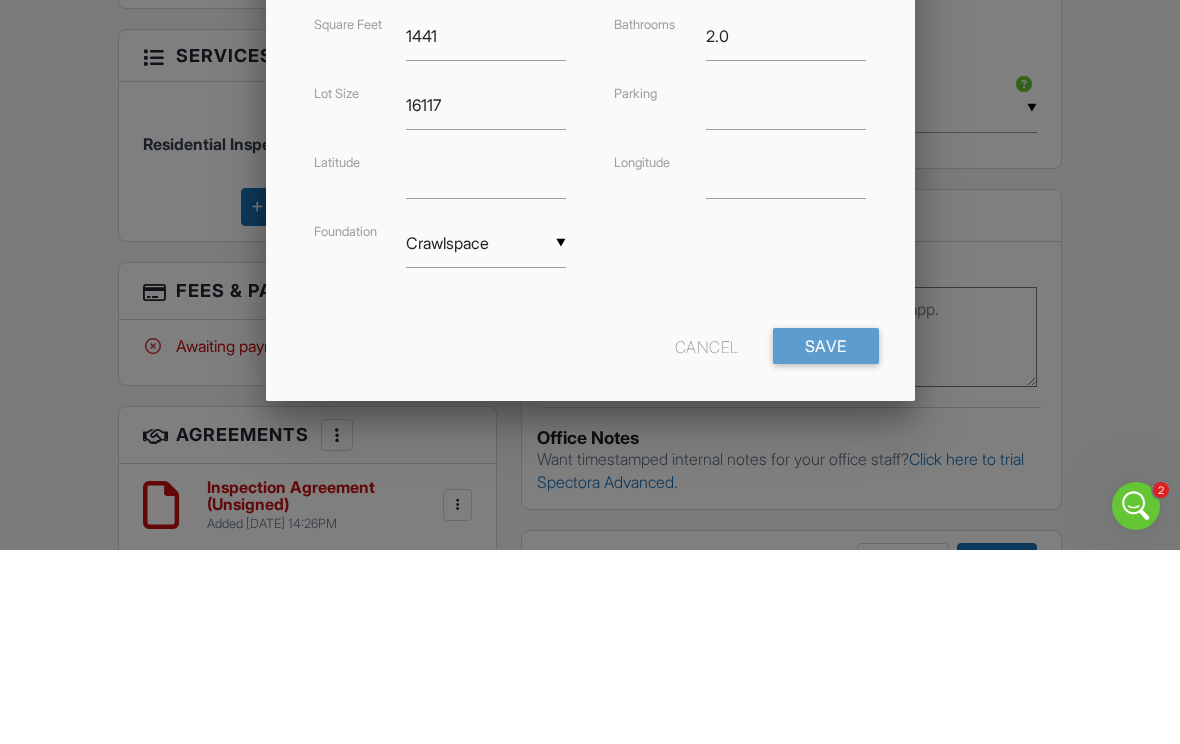 click on "Year Built
1988
Square Feet
1441
Lot Size
16117
Latitude
Foundation
▼ Crawlspace Basement Slab Crawlspace
Basement
Slab
Crawlspace
Bedrooms
3
Bathrooms
2.0
Parking
Longitude" at bounding box center (590, 319) 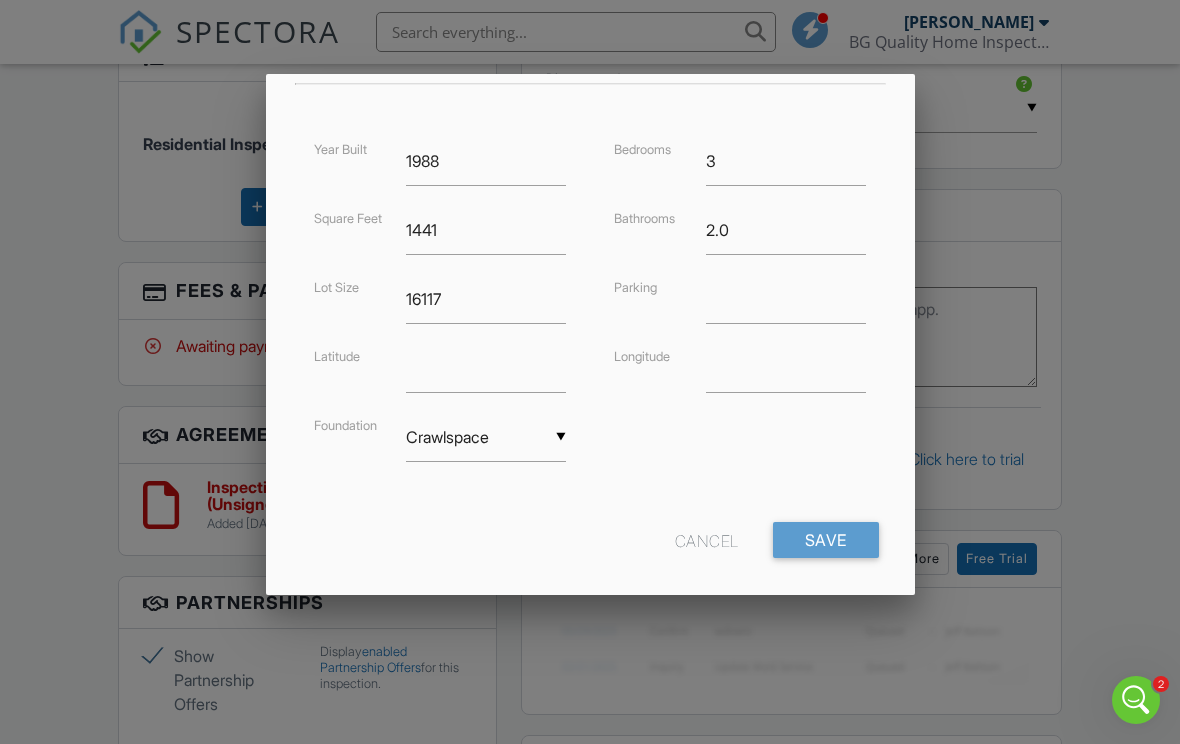 click on "Save" at bounding box center (826, 540) 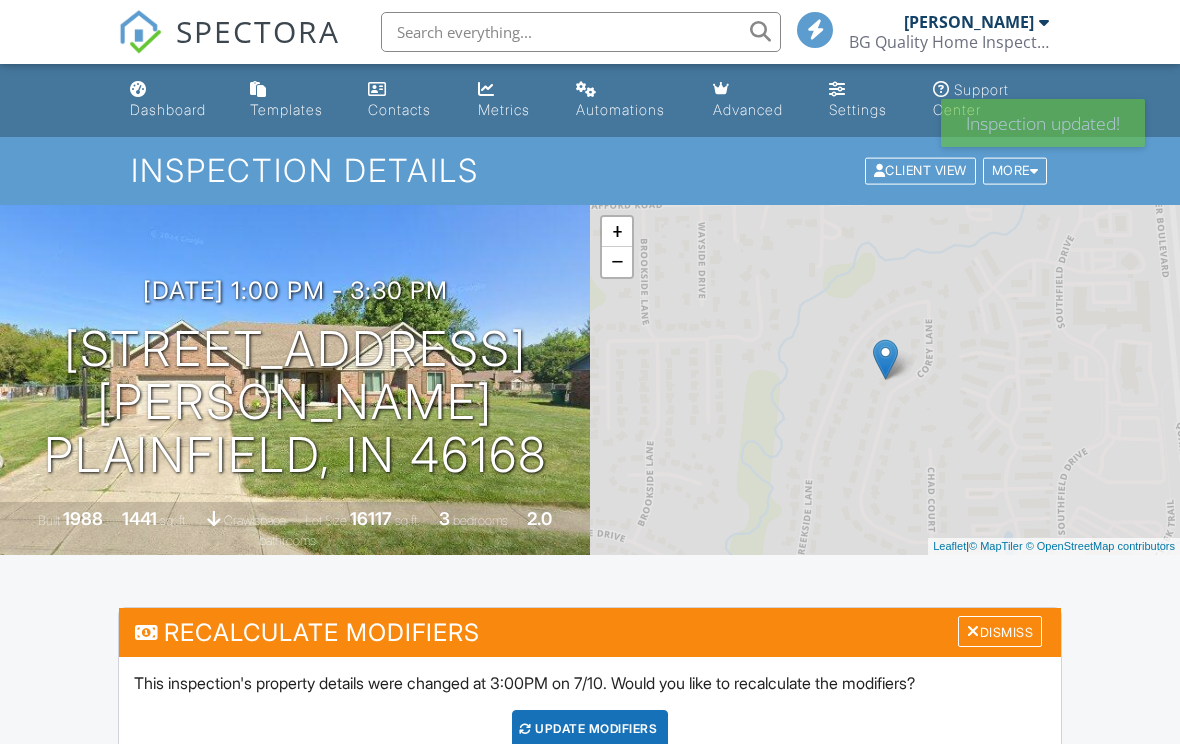 scroll, scrollTop: 0, scrollLeft: 0, axis: both 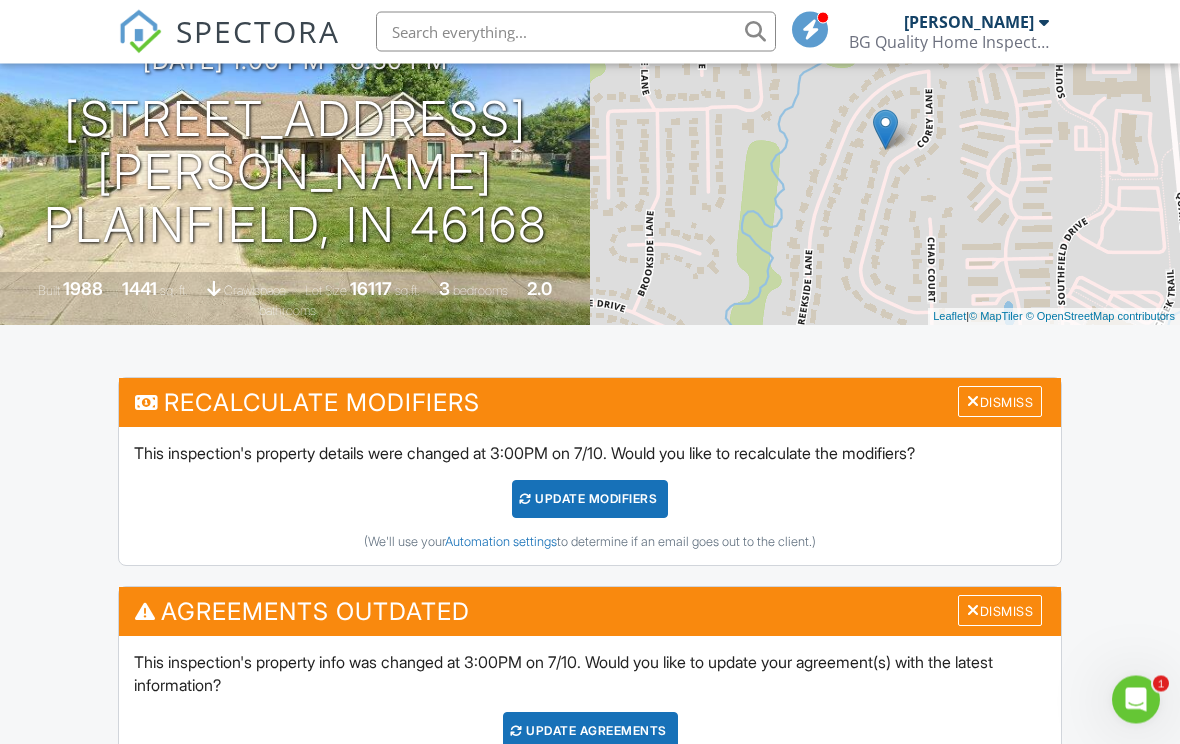 click on "UPDATE Modifiers" at bounding box center [590, 500] 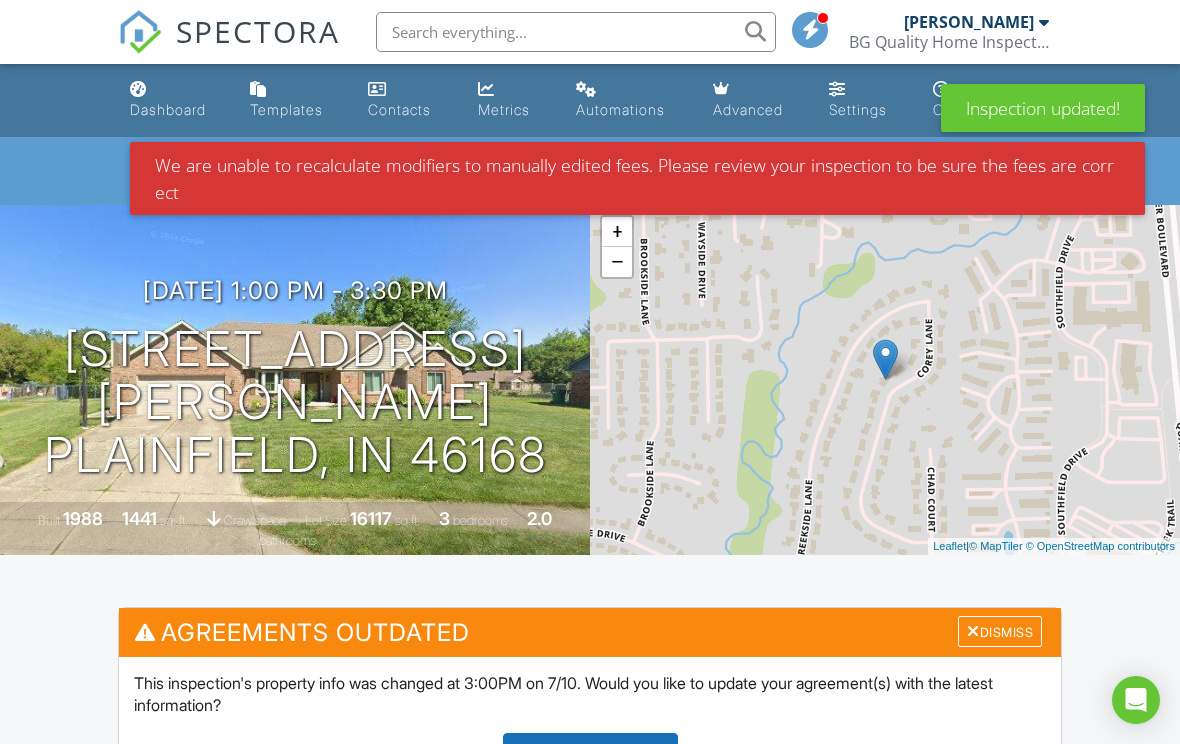 scroll, scrollTop: 0, scrollLeft: 0, axis: both 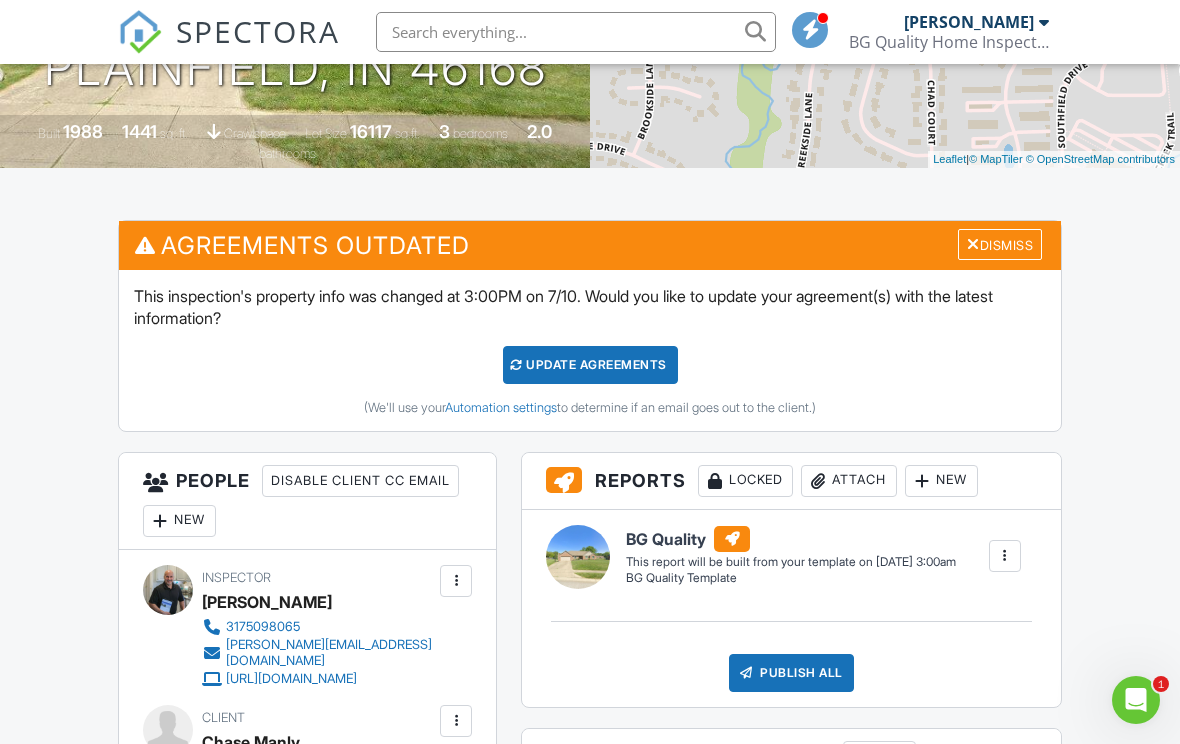 click on "Update Agreements" at bounding box center [590, 365] 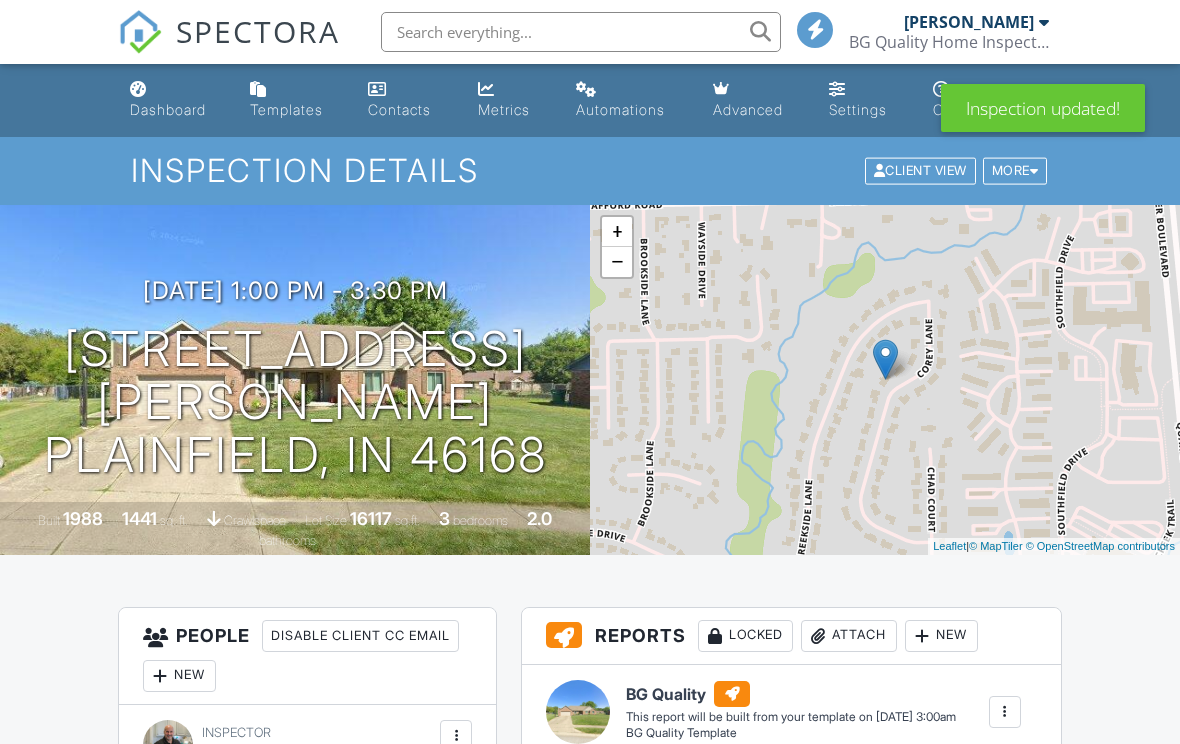 scroll, scrollTop: 0, scrollLeft: 0, axis: both 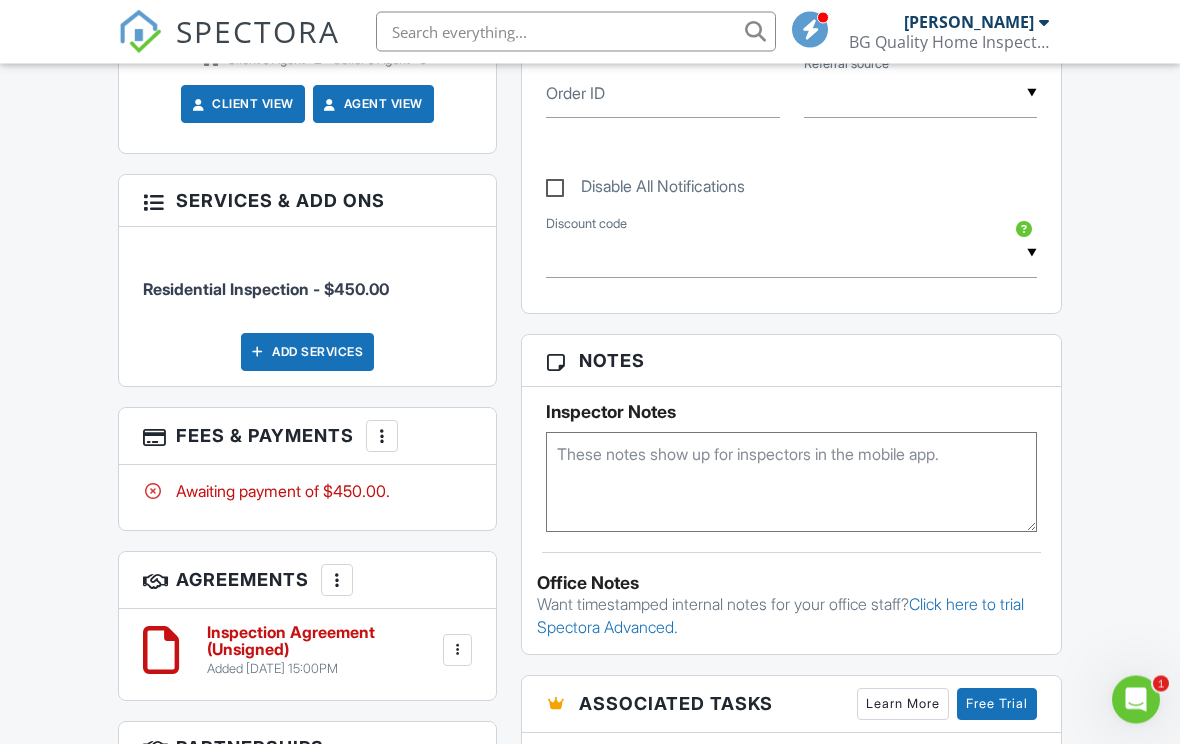 click at bounding box center (382, 437) 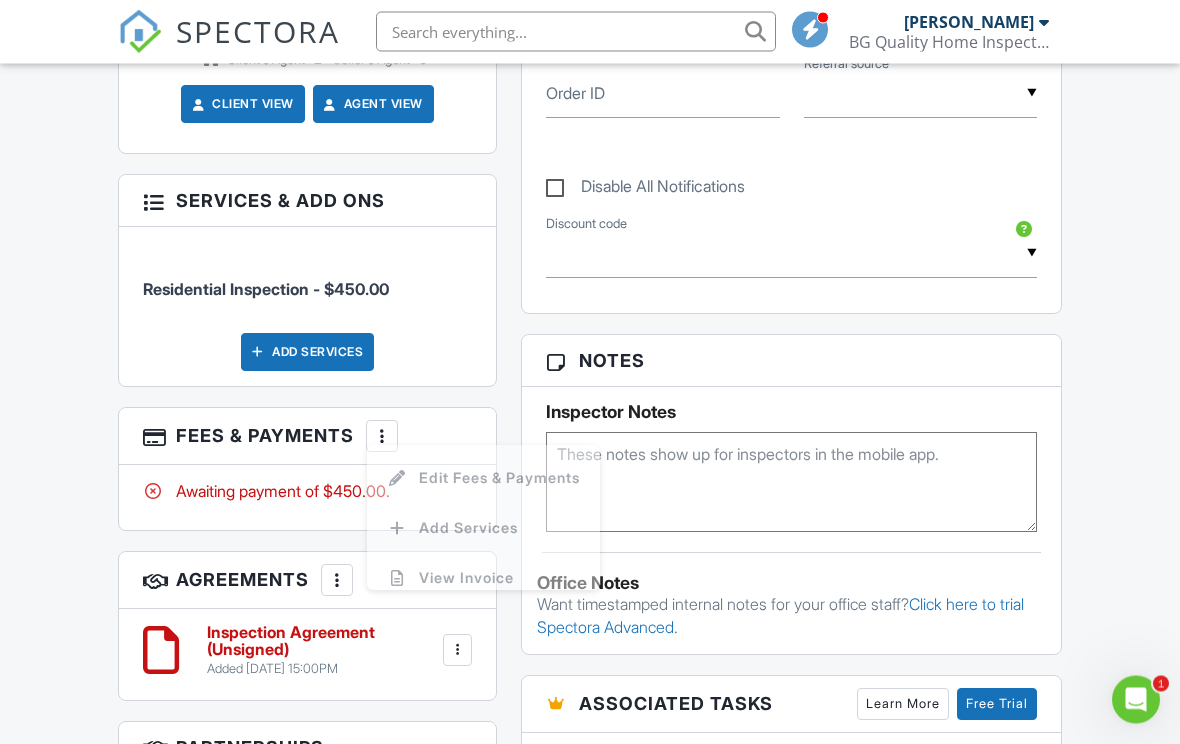 scroll, scrollTop: 1045, scrollLeft: 0, axis: vertical 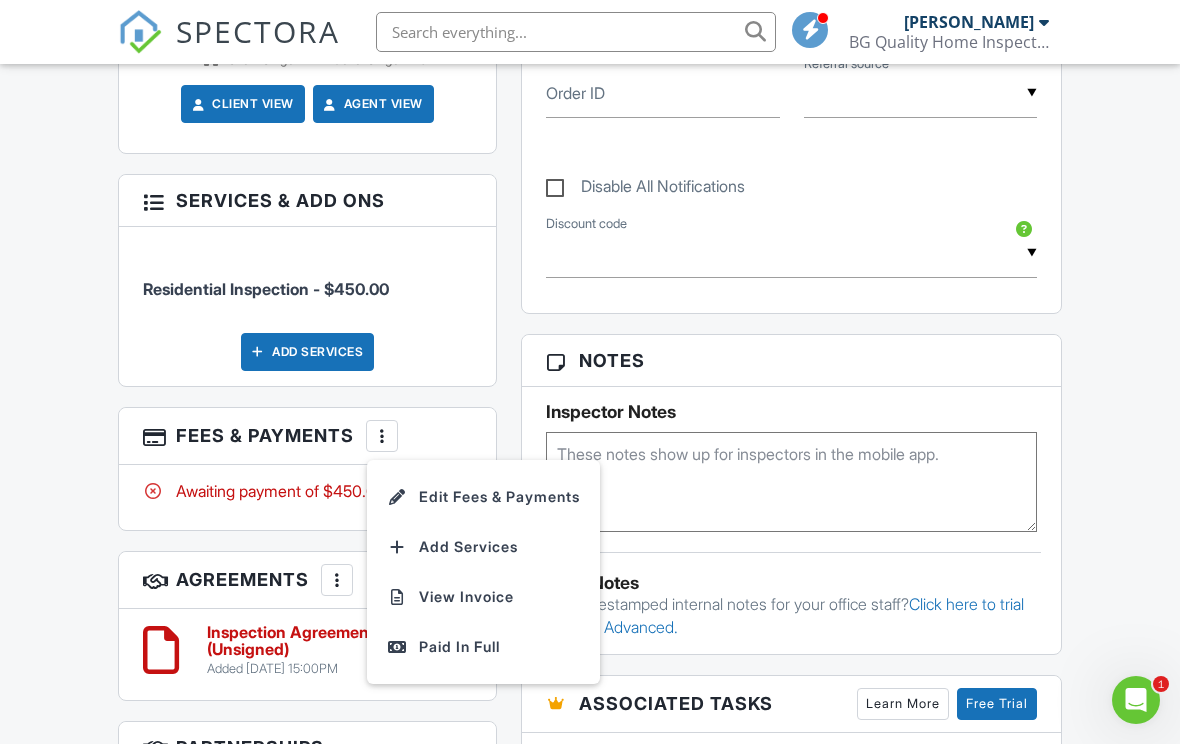 click on "Edit Fees & Payments" at bounding box center [483, 497] 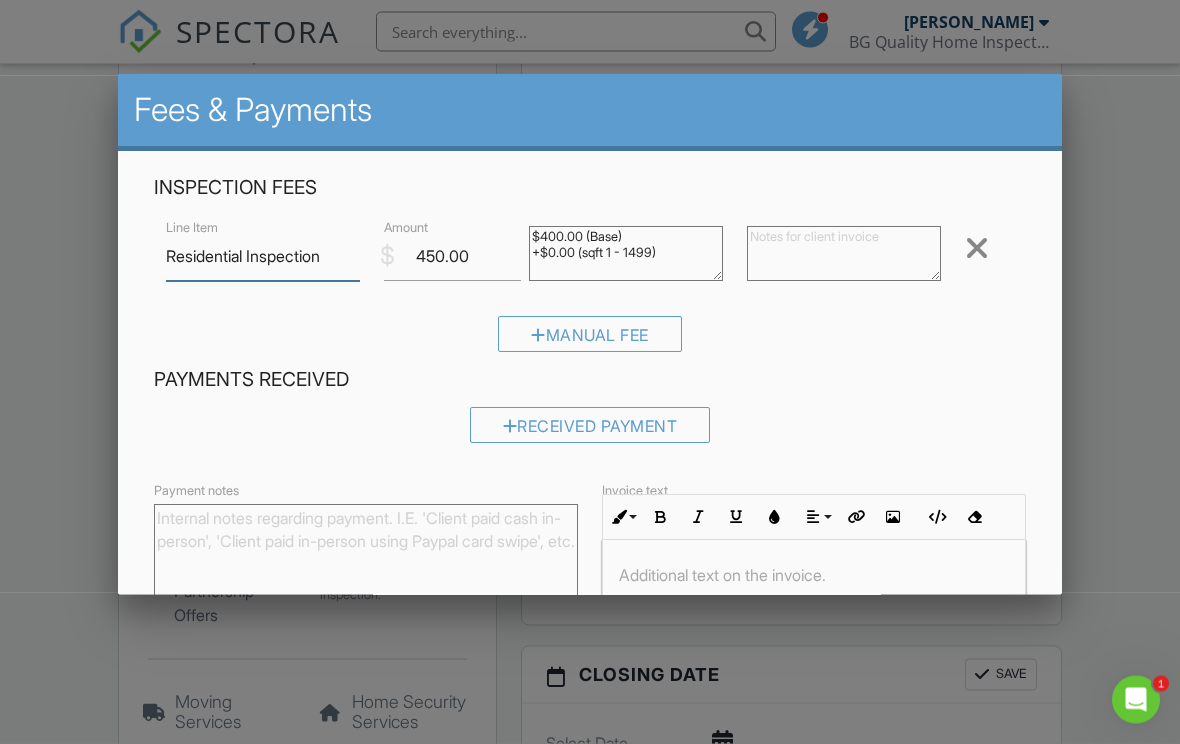 scroll, scrollTop: 1280, scrollLeft: 0, axis: vertical 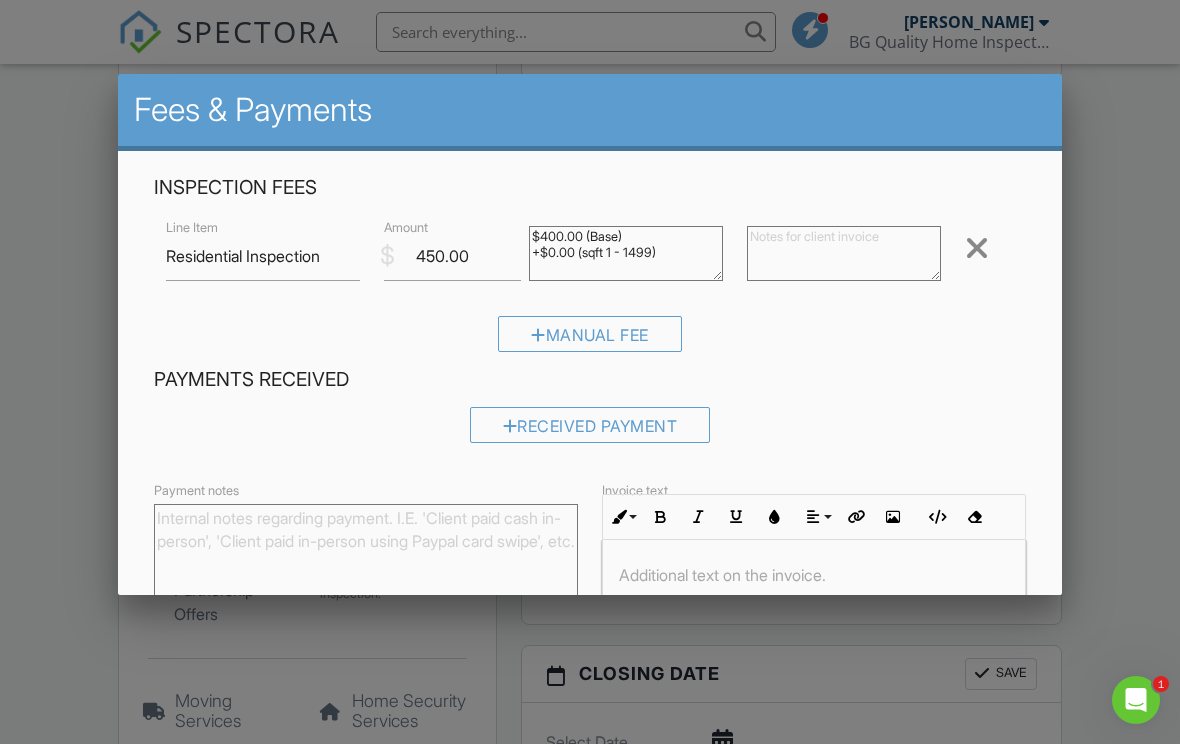 click on "Received Payment" at bounding box center (590, 432) 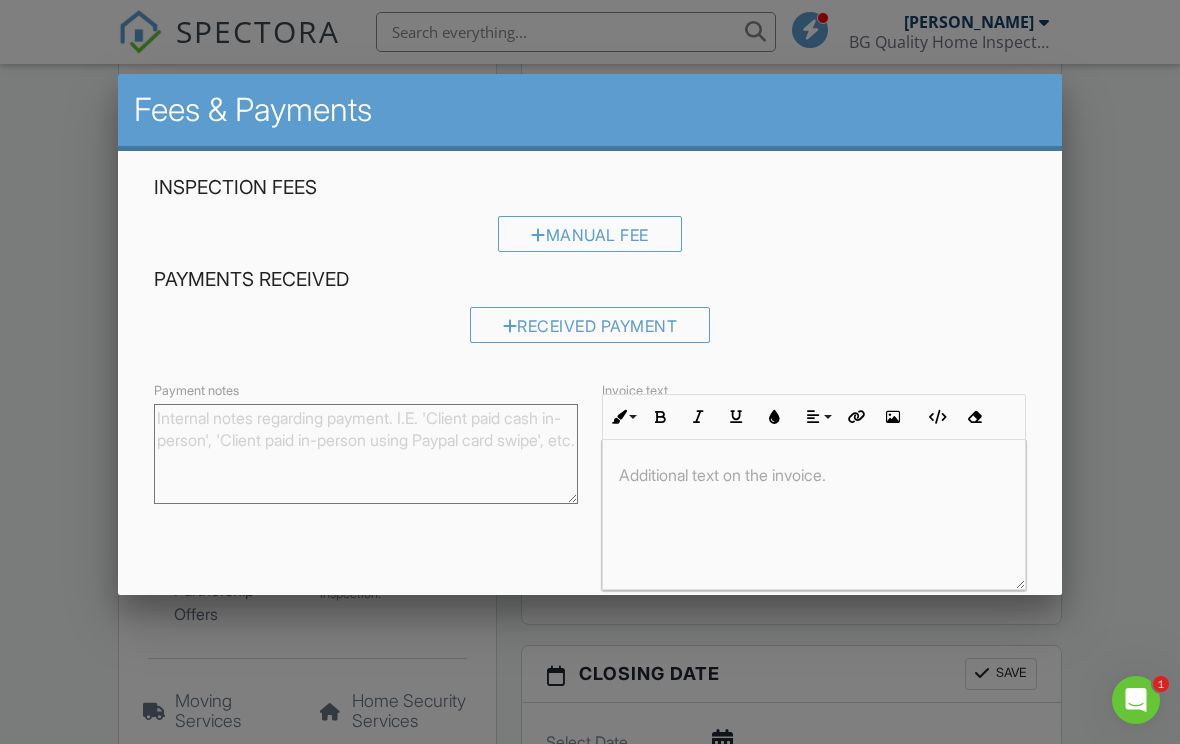 click at bounding box center (590, 365) 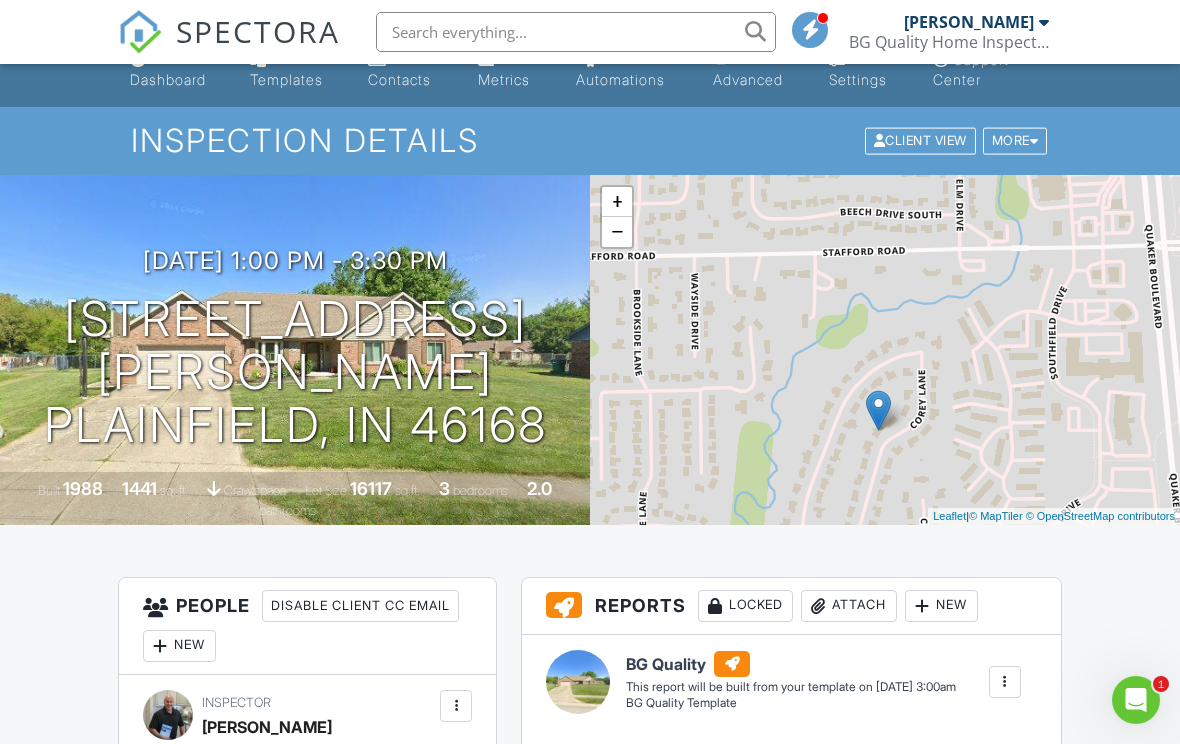 scroll, scrollTop: 0, scrollLeft: 0, axis: both 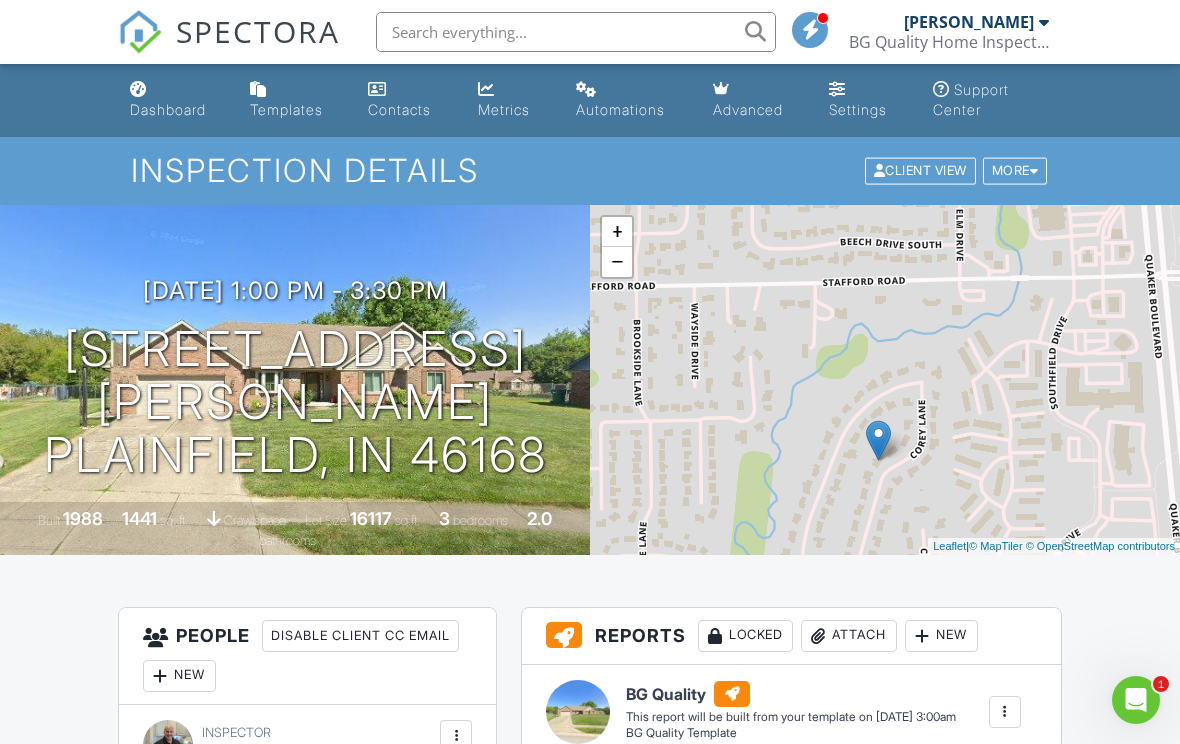 click on "Dashboard" at bounding box center (168, 109) 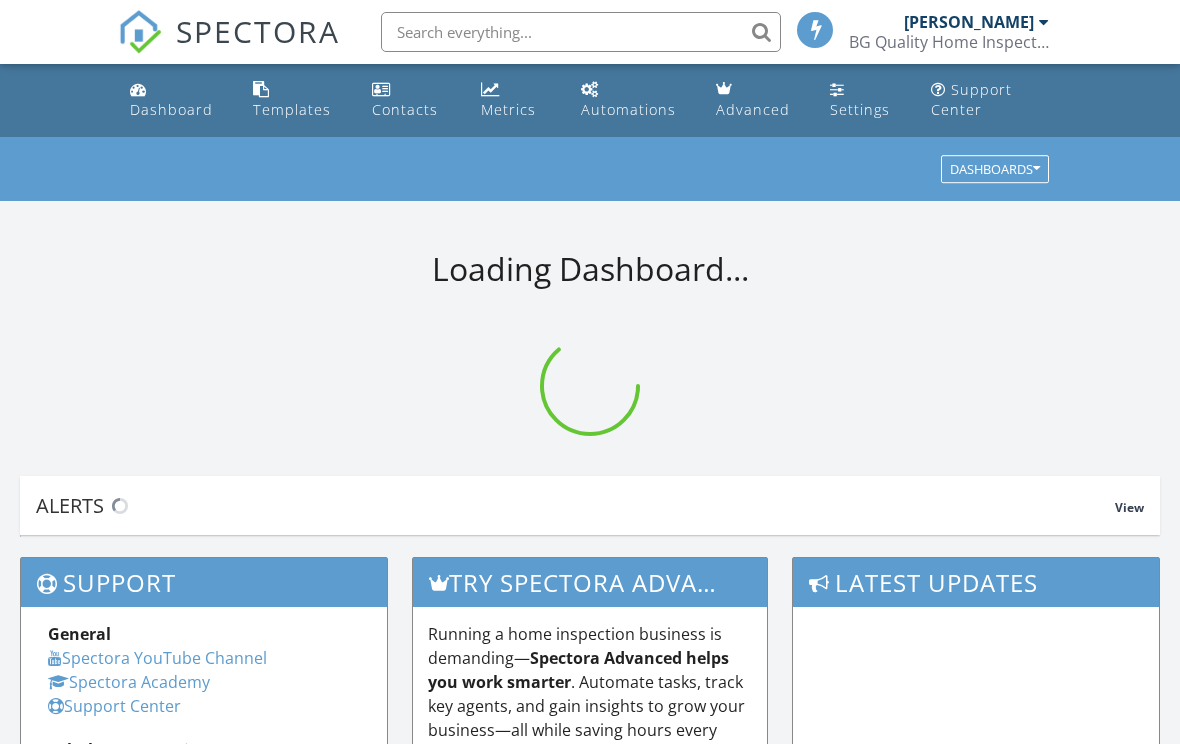 scroll, scrollTop: 0, scrollLeft: 0, axis: both 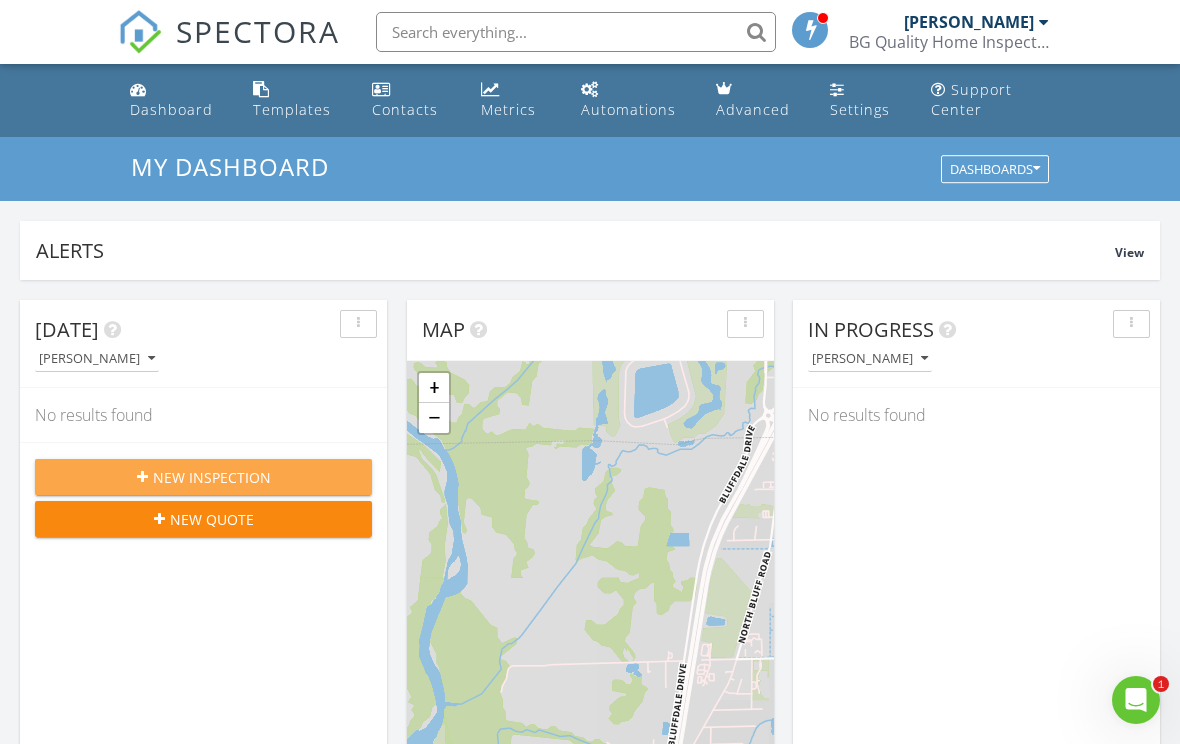 click on "New Inspection" at bounding box center (203, 477) 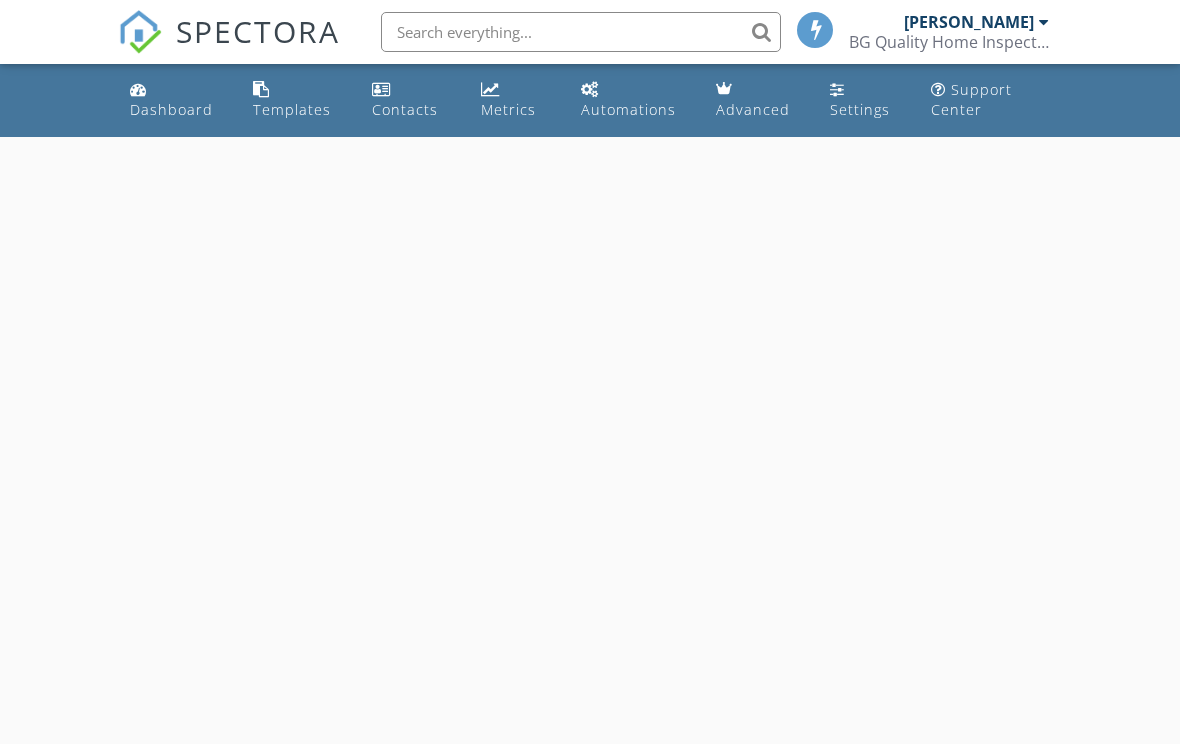 scroll, scrollTop: 0, scrollLeft: 0, axis: both 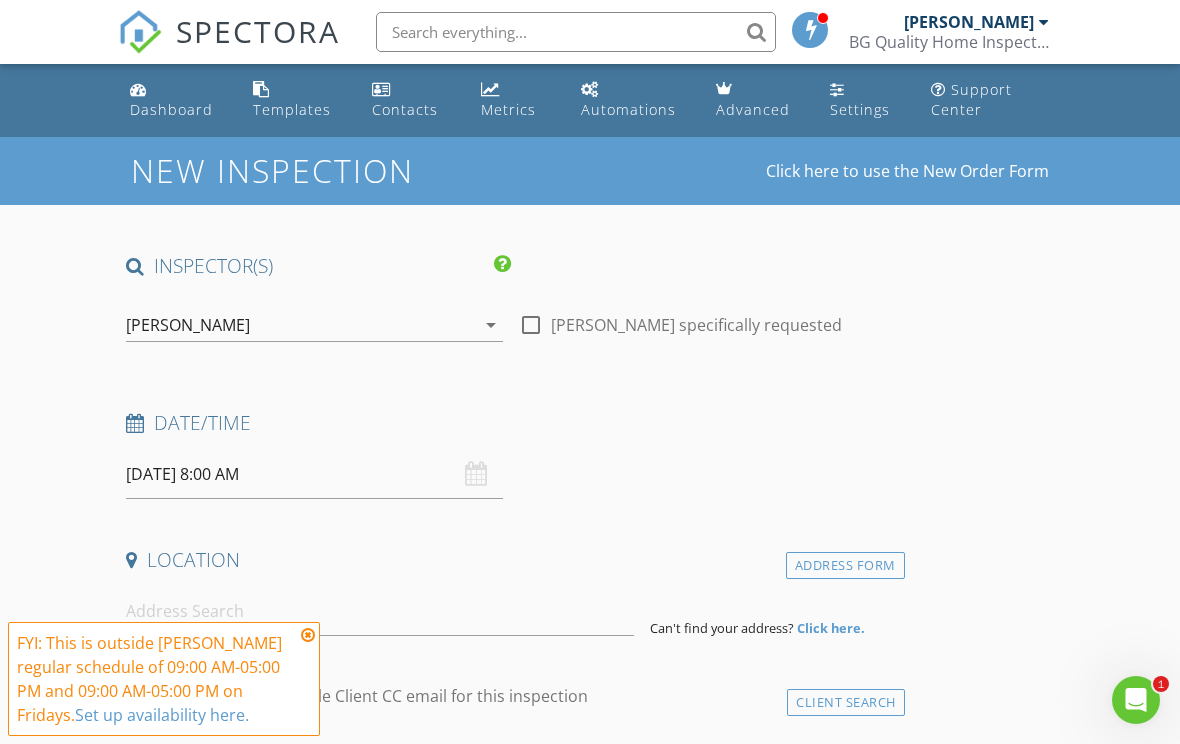 click at bounding box center (308, 635) 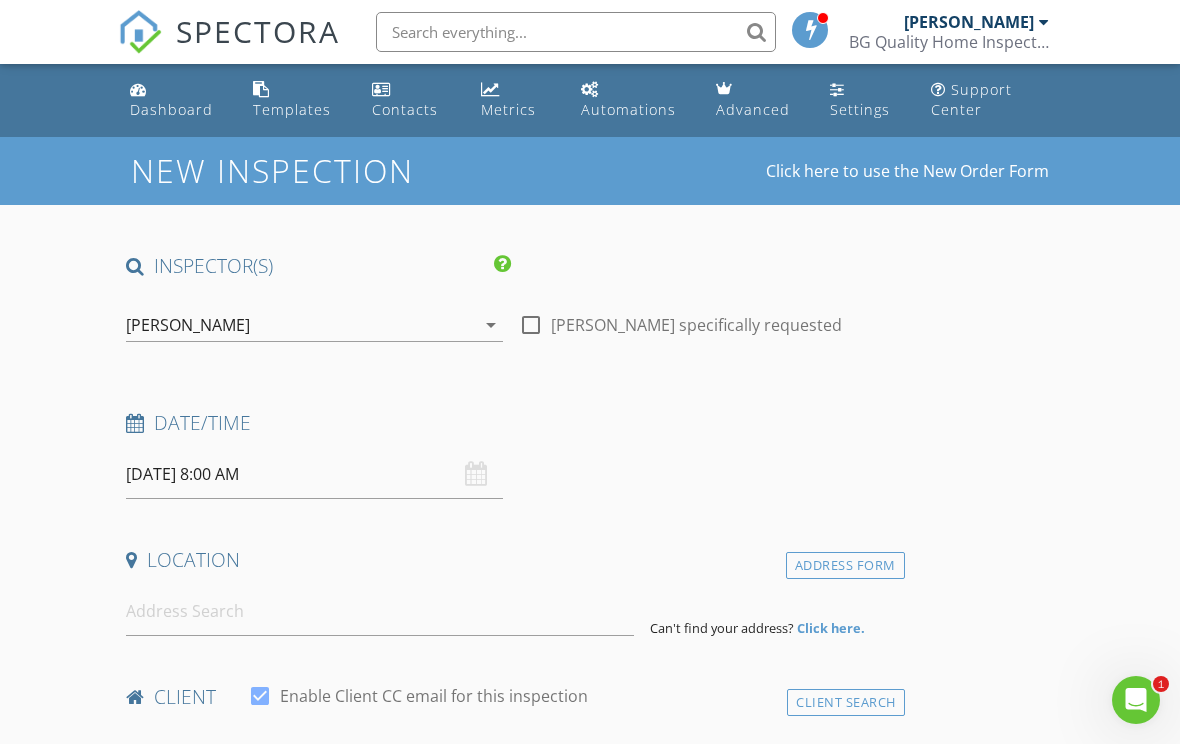 click on "[DATE] 8:00 AM" at bounding box center (314, 474) 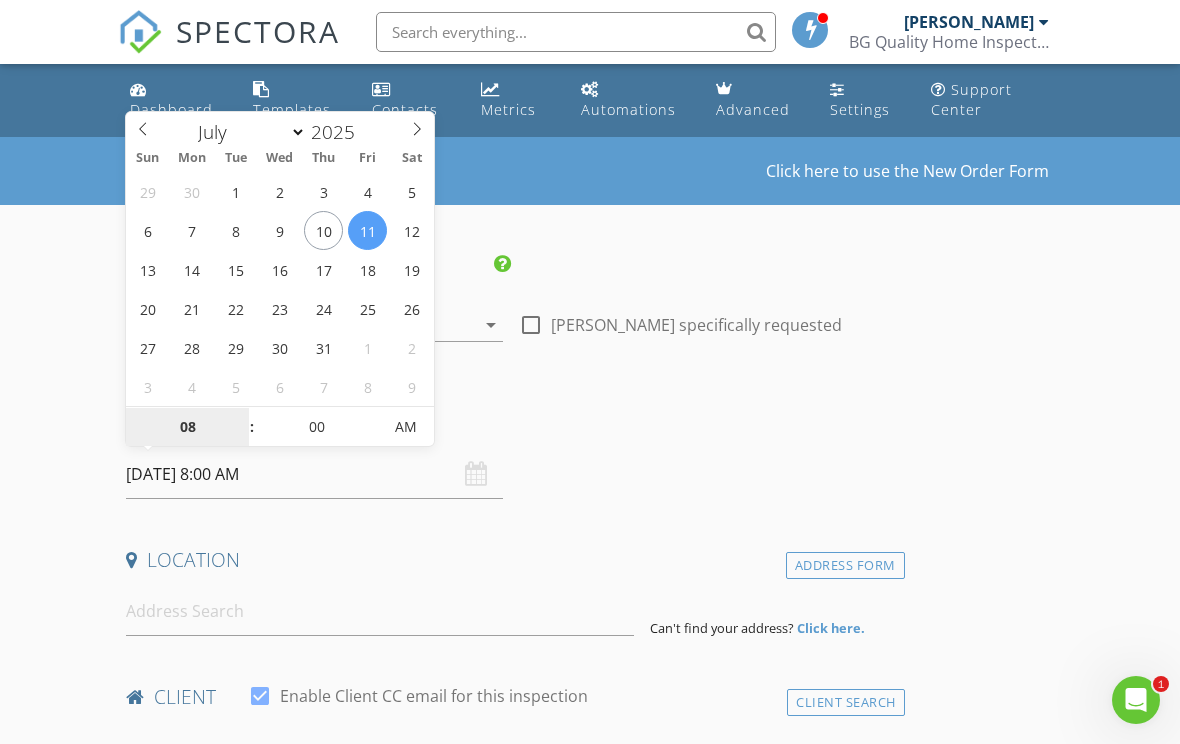 click on "08" at bounding box center [187, 428] 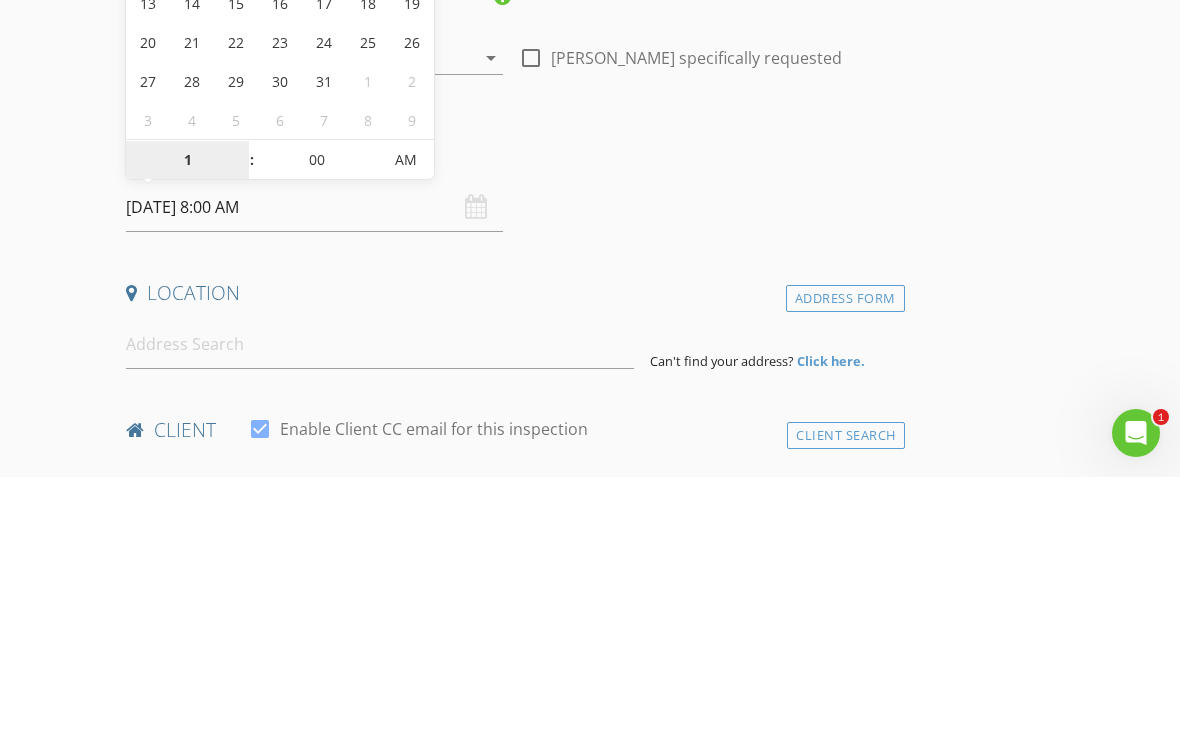 type on "01" 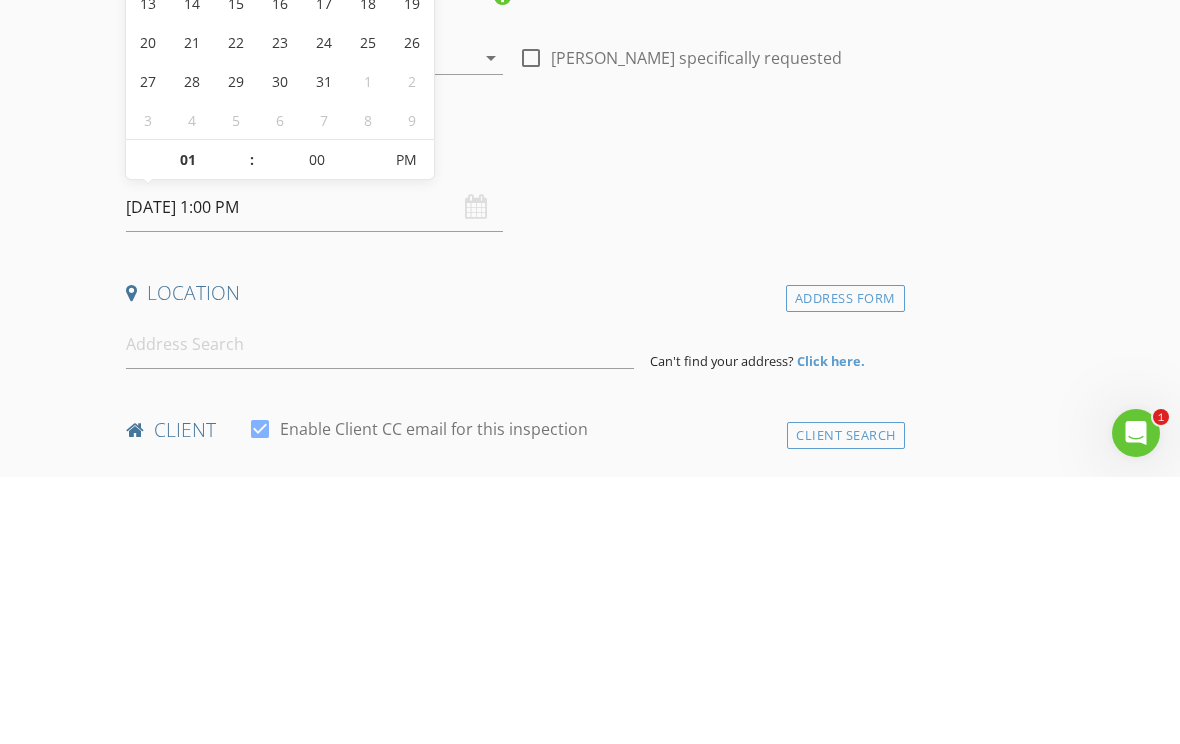 scroll, scrollTop: 267, scrollLeft: 0, axis: vertical 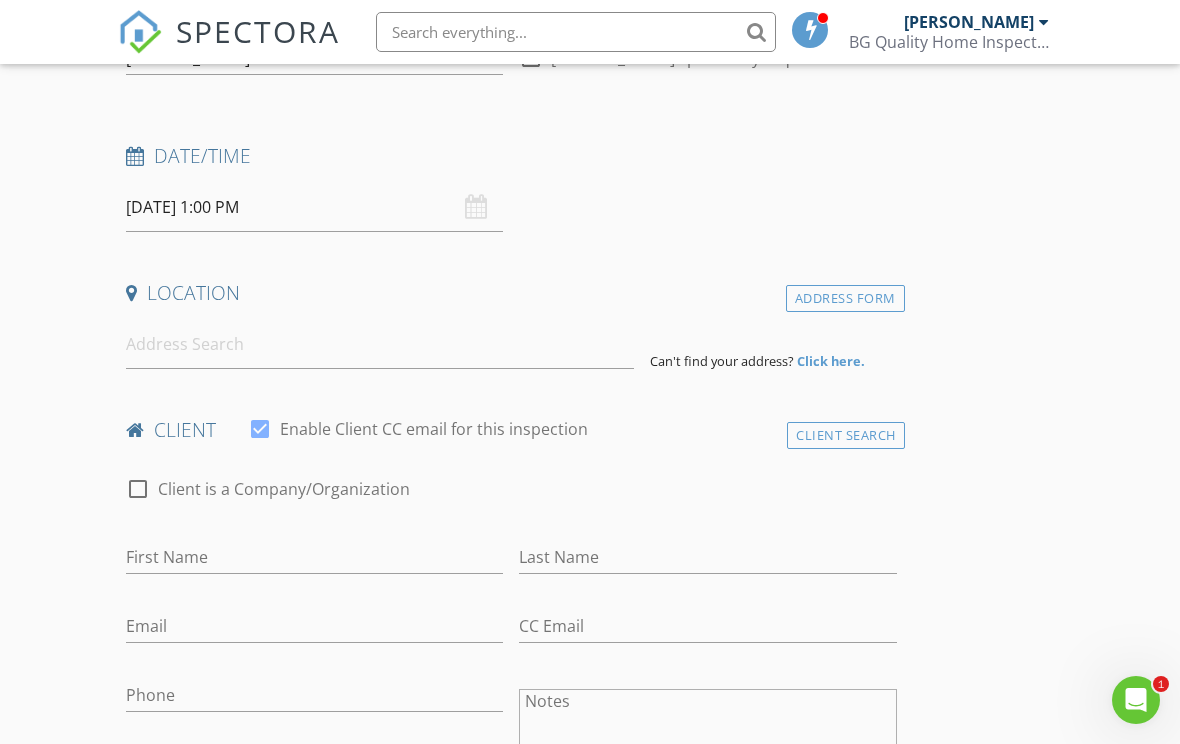 click on "Date/Time
07/11/2025 1:00 PM" at bounding box center (511, 187) 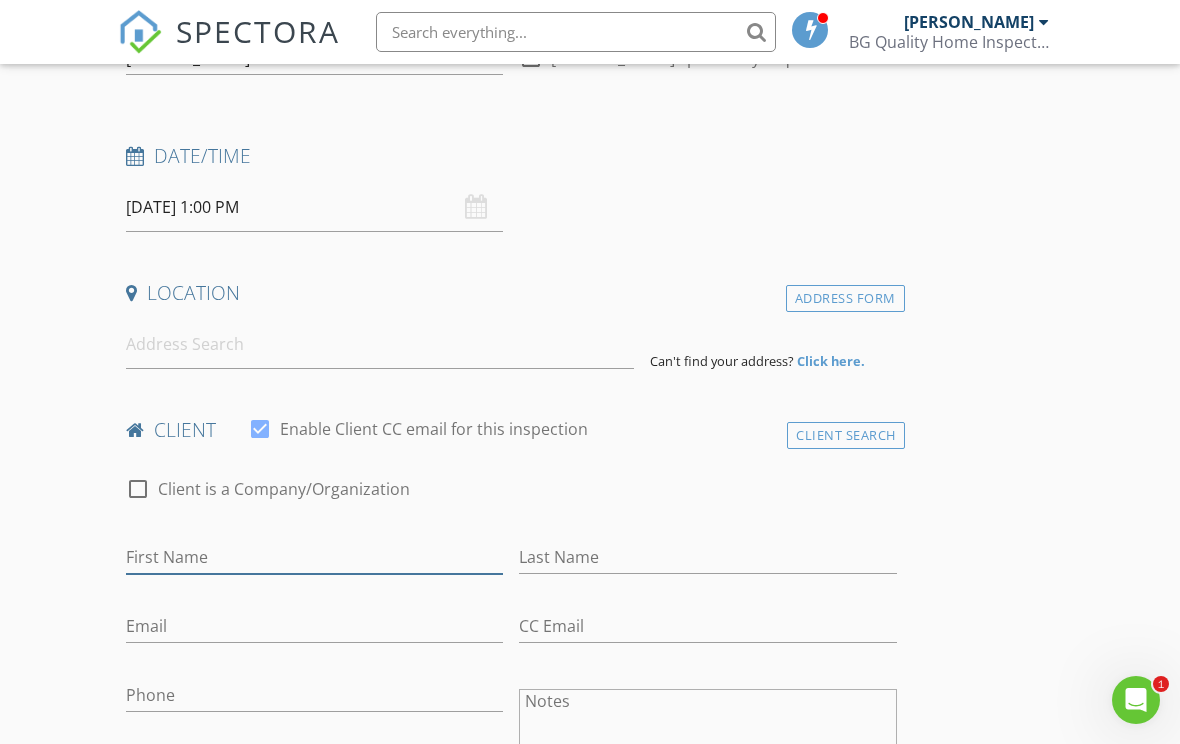 click on "First Name" at bounding box center [314, 557] 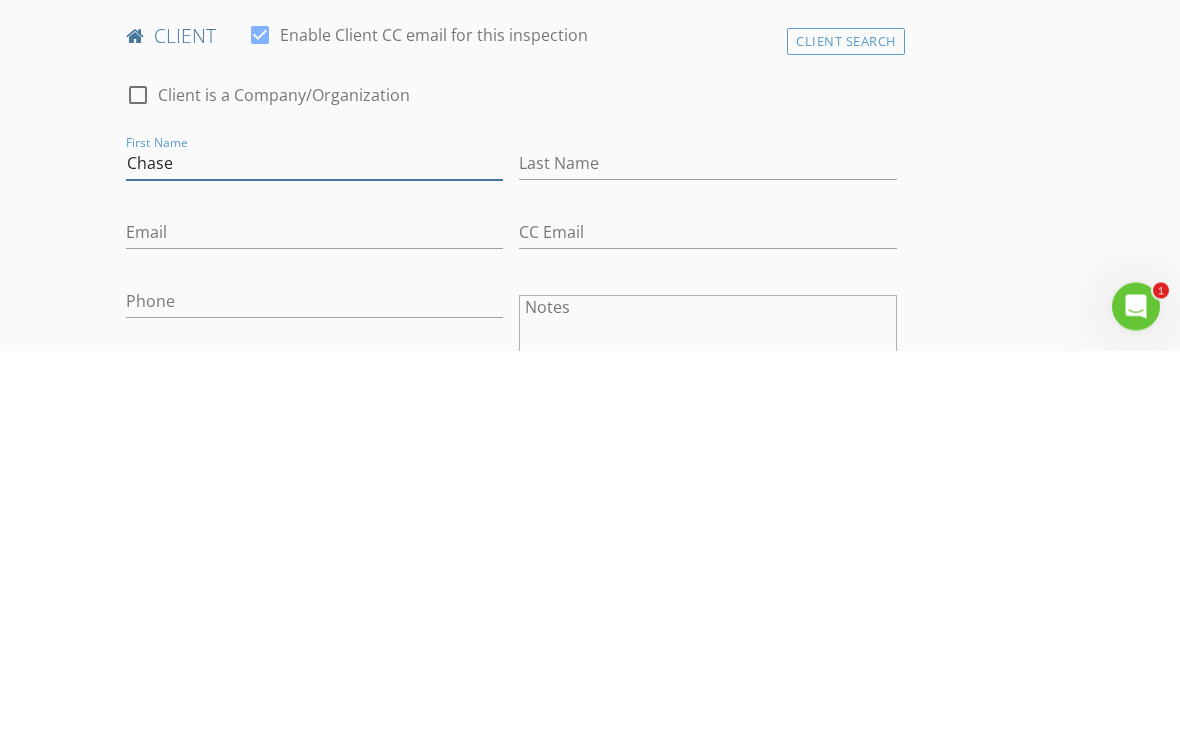 type on "Chase" 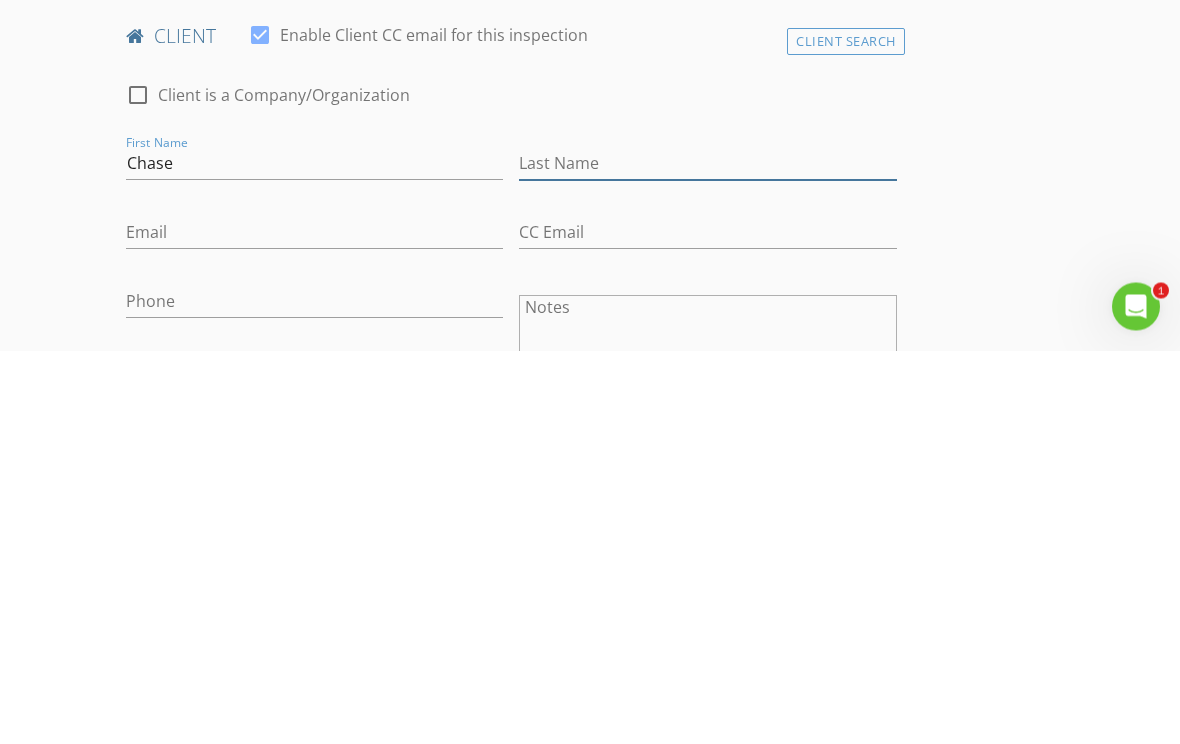 click on "Last Name" at bounding box center [707, 557] 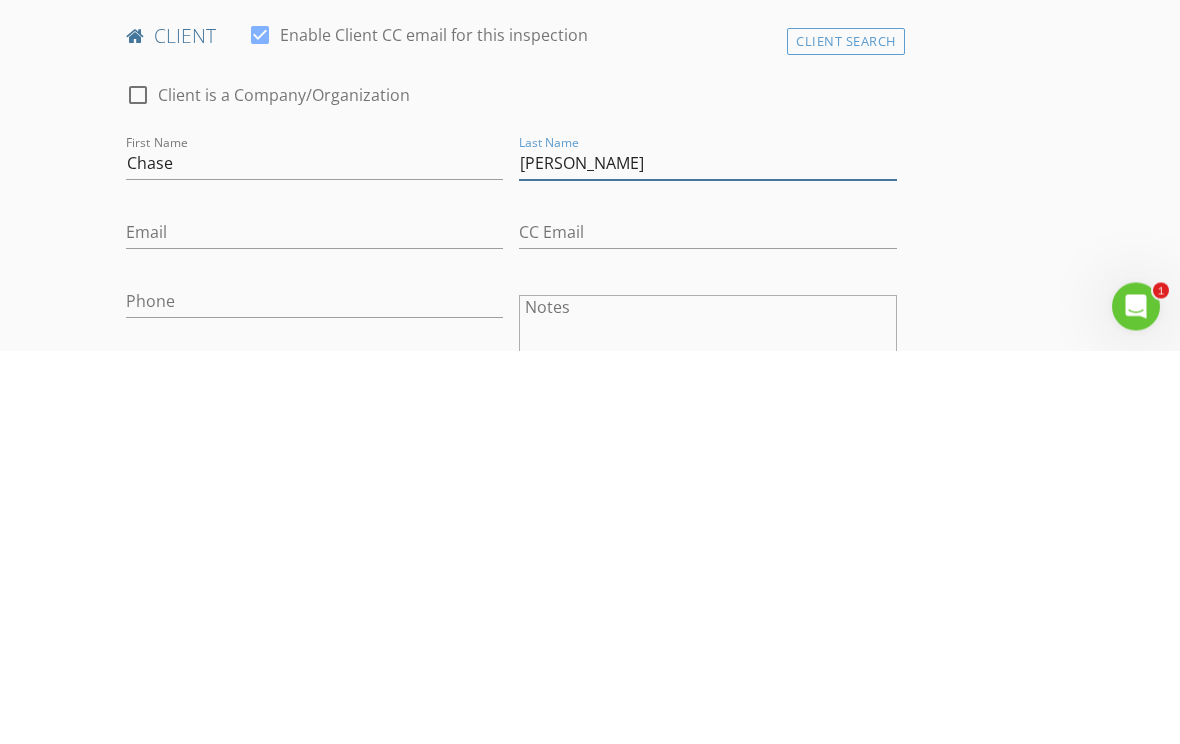 type on "[PERSON_NAME]" 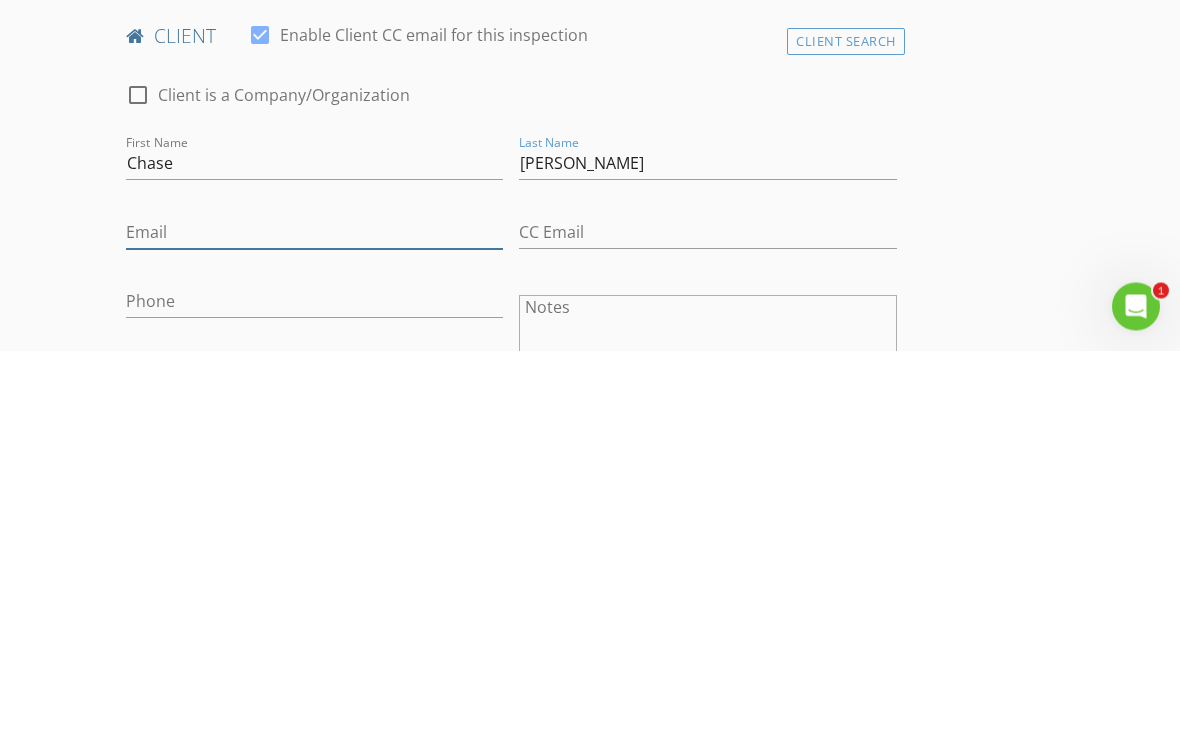 click on "Email" at bounding box center (314, 626) 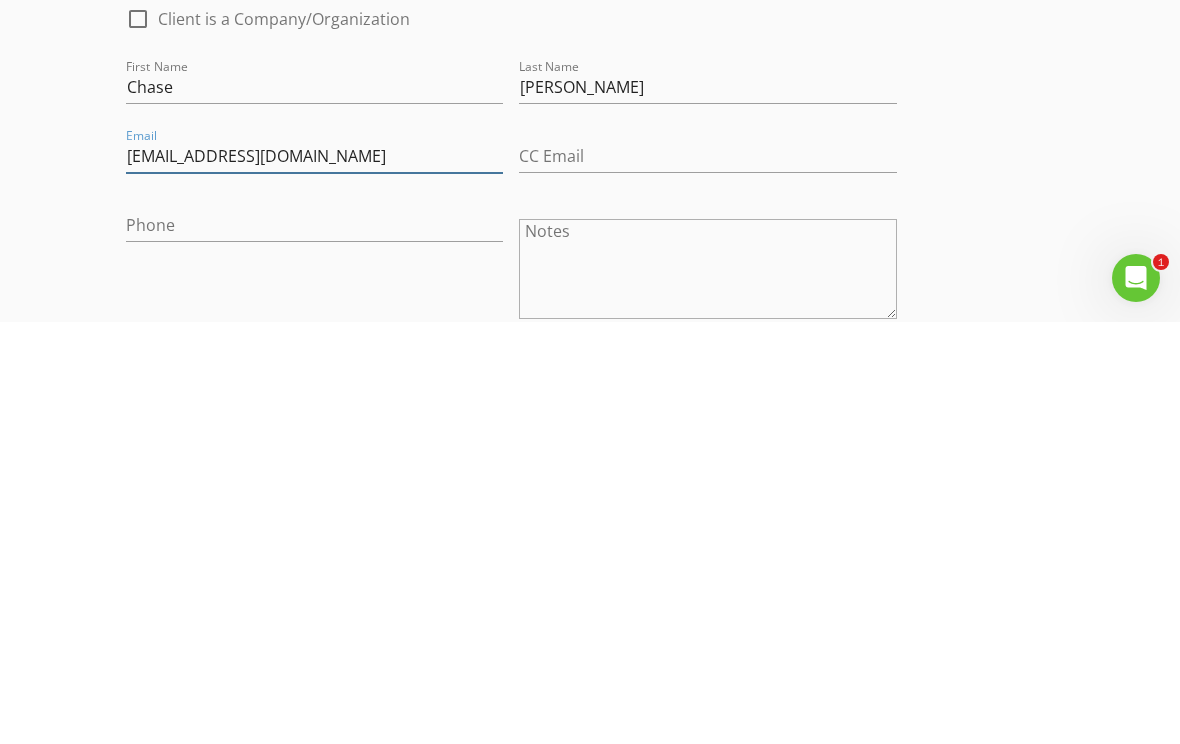 scroll, scrollTop: 317, scrollLeft: 0, axis: vertical 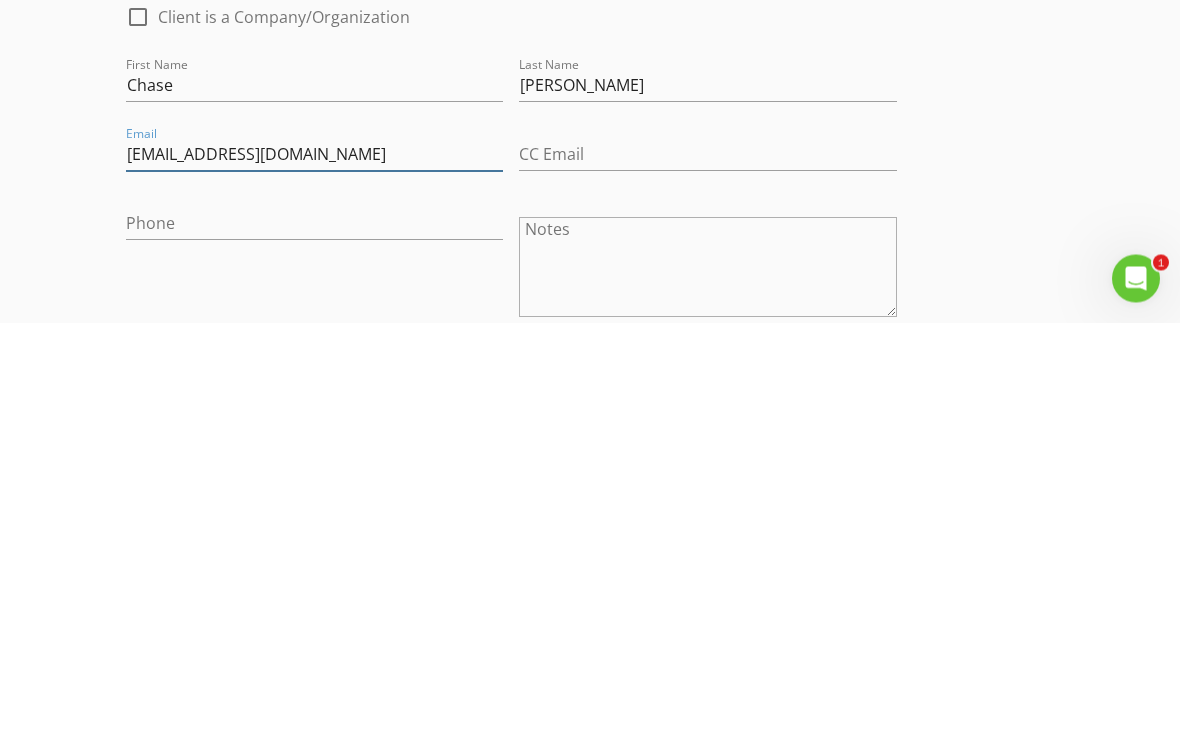 type on "Chase.nelis15@icloud.com" 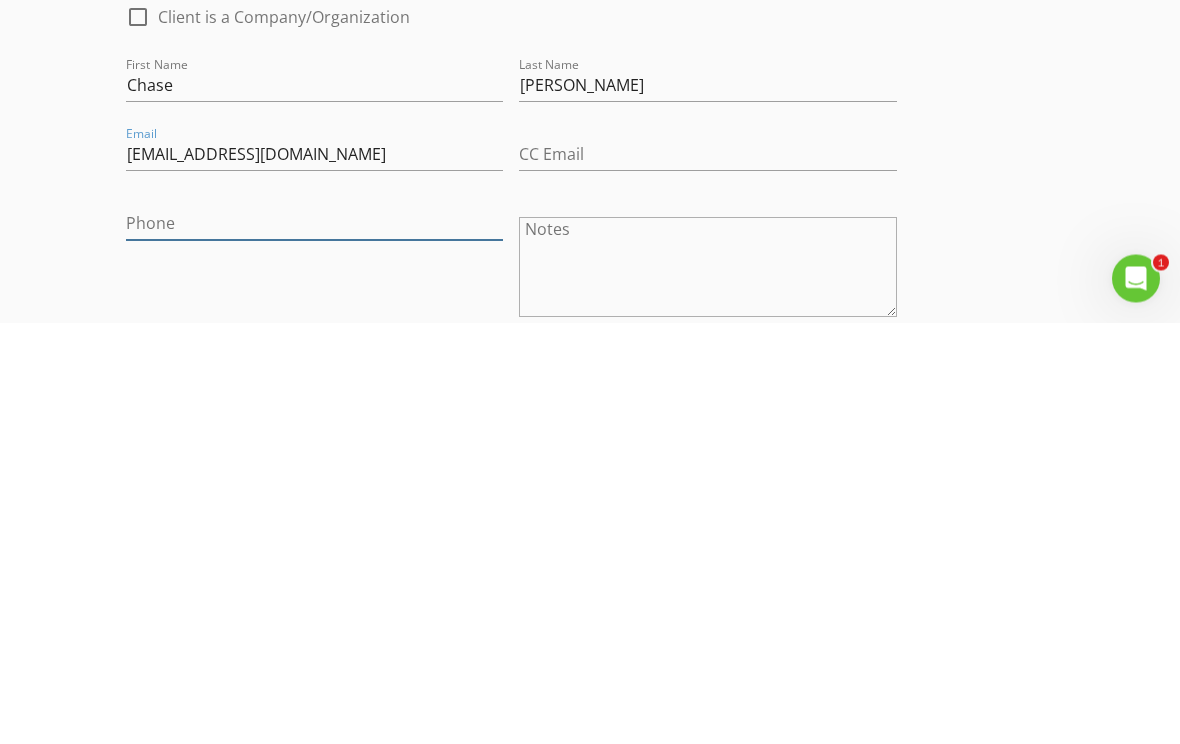 click on "Phone" at bounding box center [314, 645] 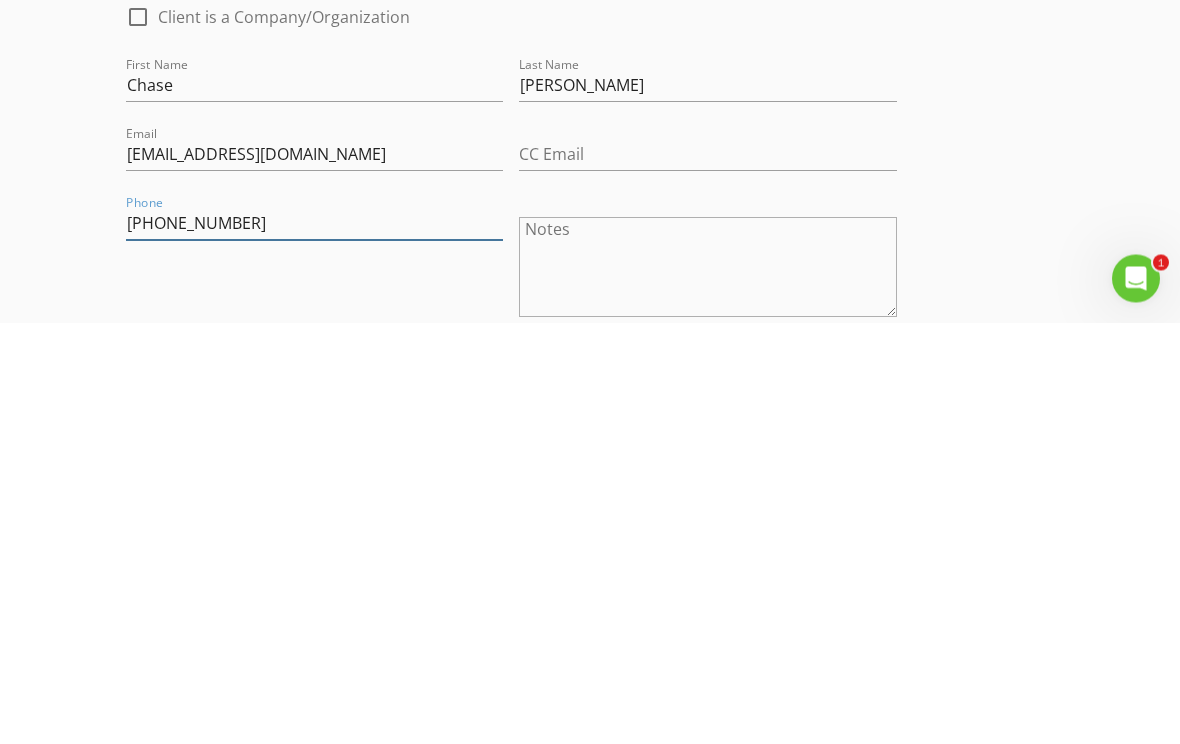 type on "[PHONE_NUMBER]" 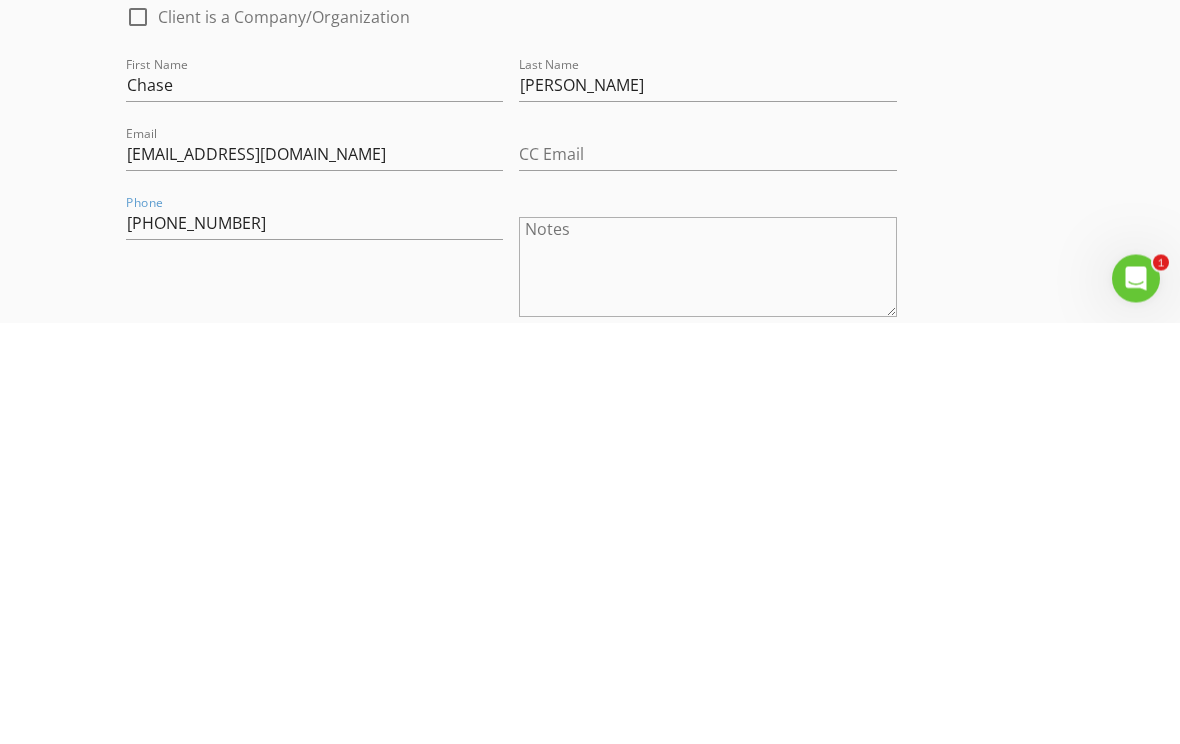 click on "INSPECTOR(S)
check_box   Brian Gregory   PRIMARY   Brian Gregory arrow_drop_down   check_box_outline_blank Brian Gregory specifically requested
Date/Time
07/11/2025 1:00 PM
Location
Address Form       Can't find your address?   Click here.
client
check_box Enable Client CC email for this inspection   Client Search     check_box_outline_blank Client is a Company/Organization     First Name Chase   Last Name Nelis   Email Chase.nelis15@icloud.com   CC Email   Phone 463-249-0696           Notes   Private Notes
ADD ADDITIONAL client
SERVICES
check_box_outline_blank   Residential Inspection   check_box_outline_blank   Residential Inspection Copy   check_box_outline_blank   Termite   with a Home Inspection check_box_outline_blank   Drinking Water testing   check_box_outline_blank" at bounding box center [590, 1449] 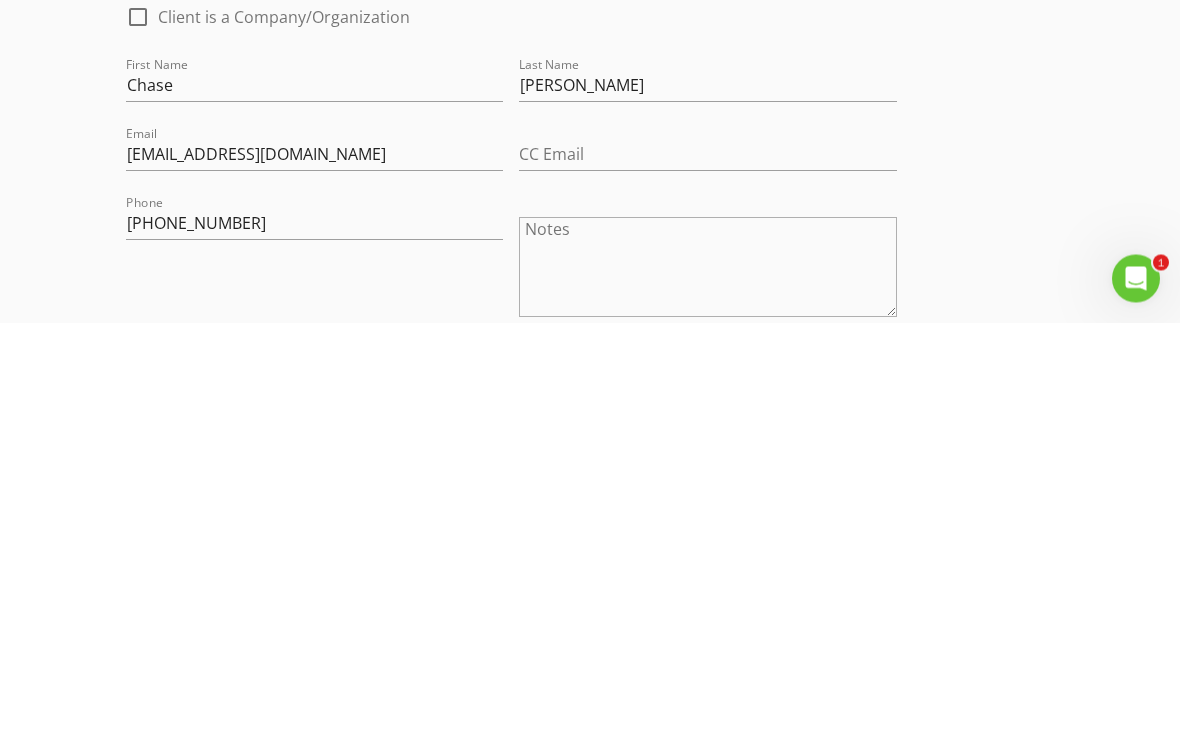scroll, scrollTop: 739, scrollLeft: 0, axis: vertical 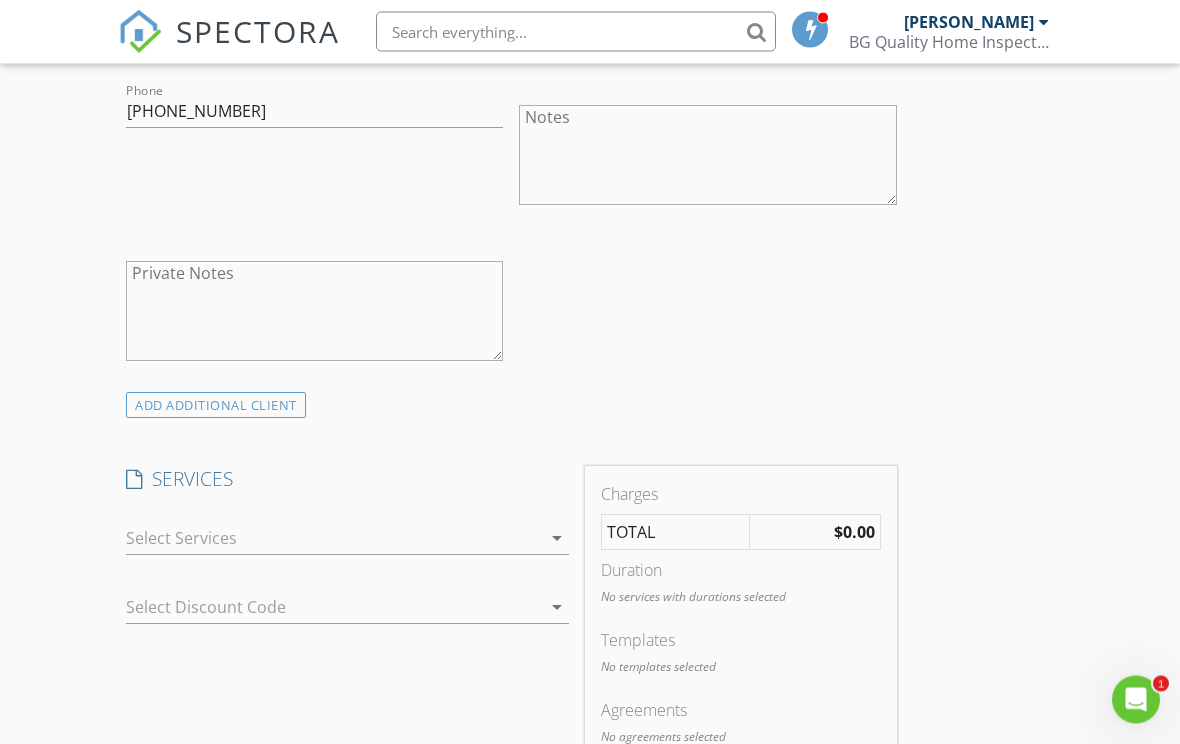 click on "arrow_drop_down" at bounding box center [557, 539] 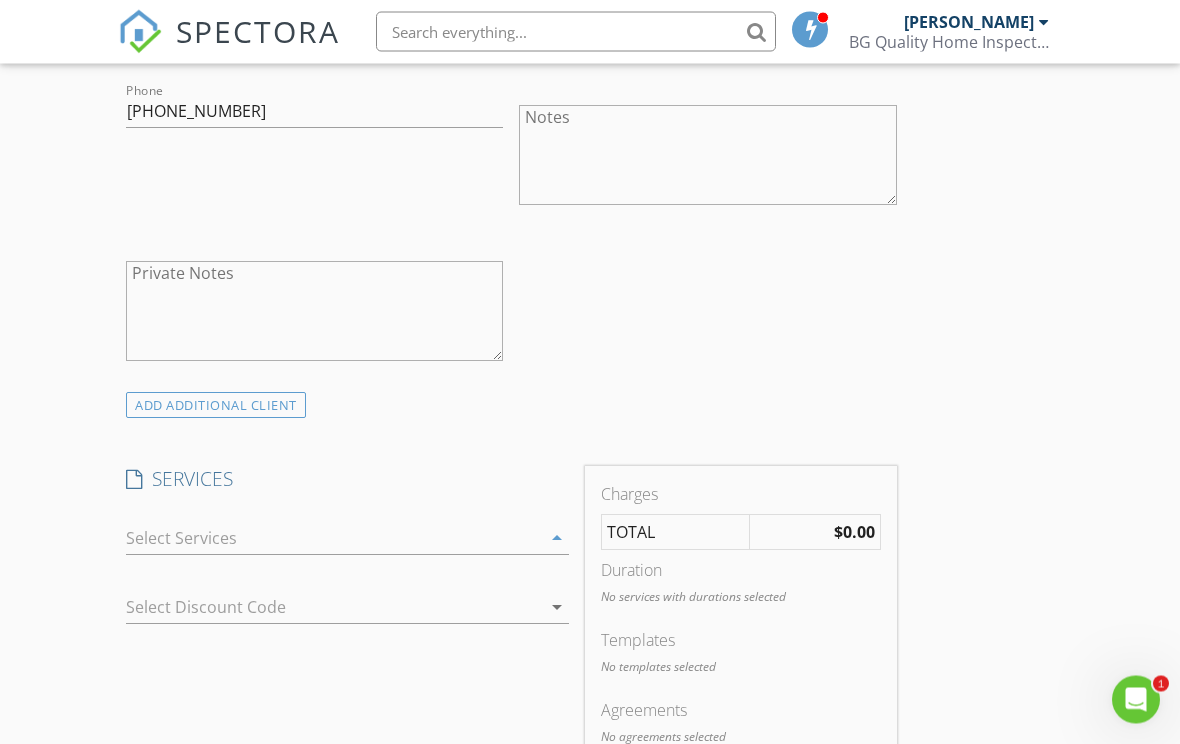 scroll, scrollTop: 851, scrollLeft: 0, axis: vertical 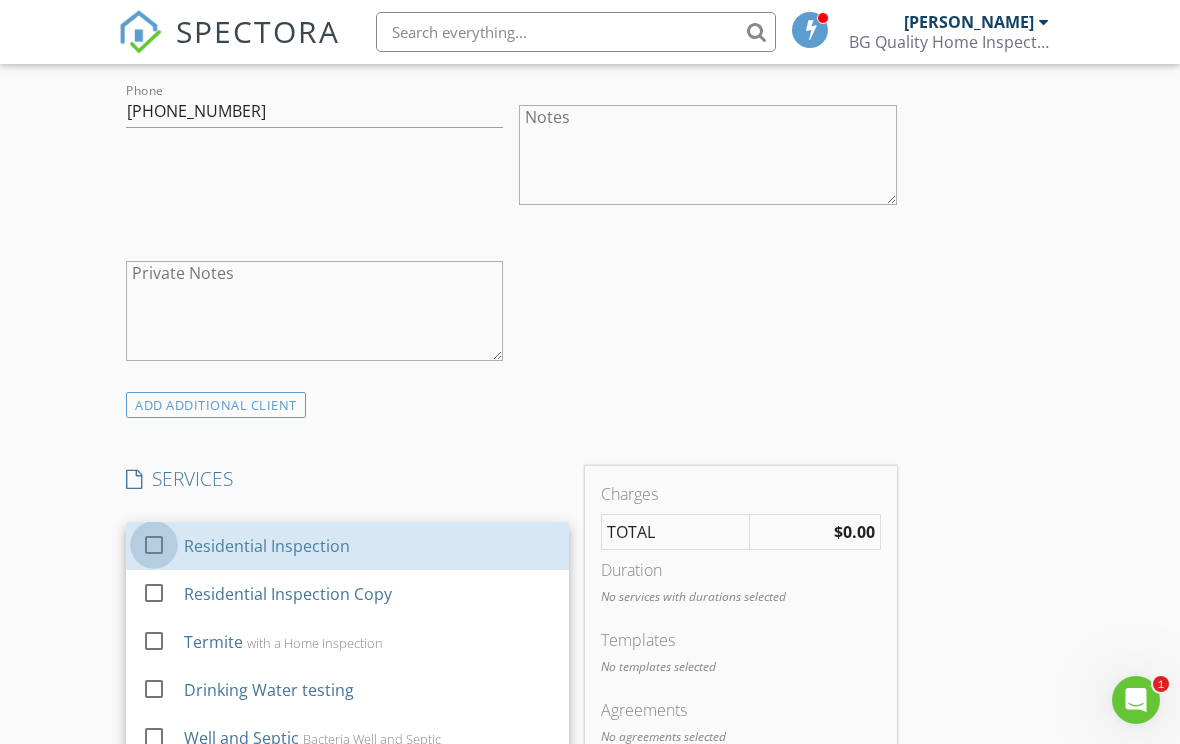 click at bounding box center (154, 545) 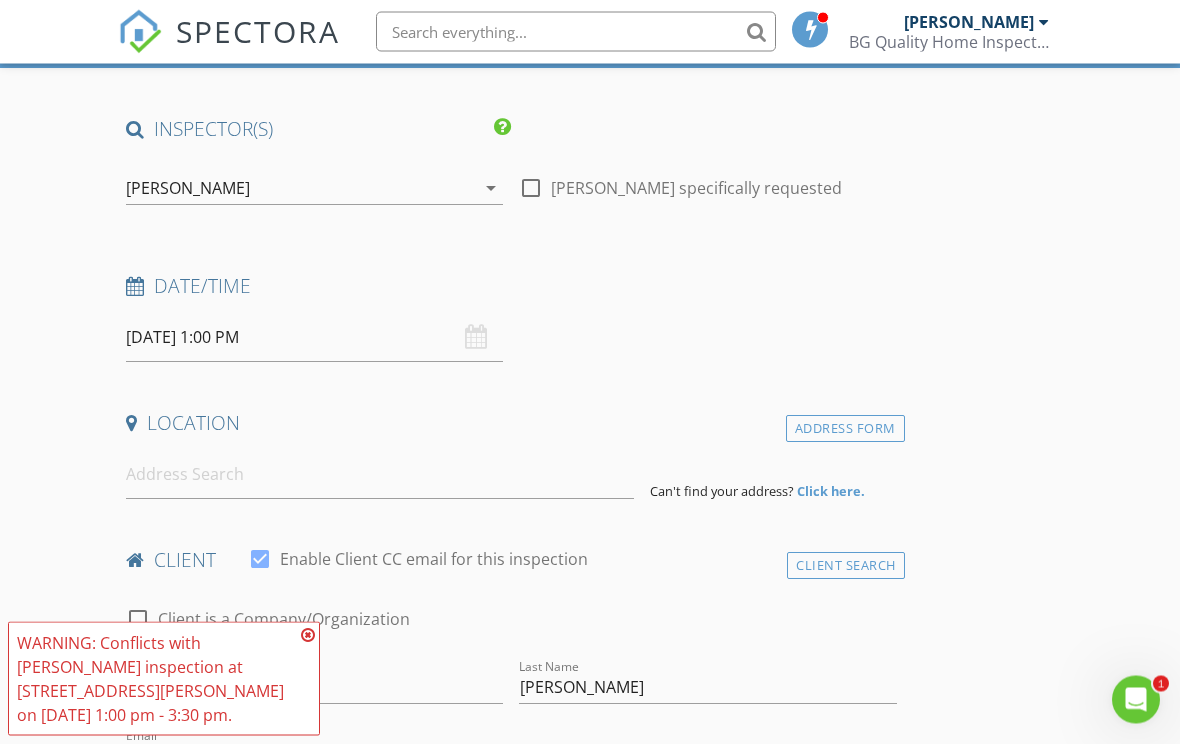 scroll, scrollTop: 136, scrollLeft: 0, axis: vertical 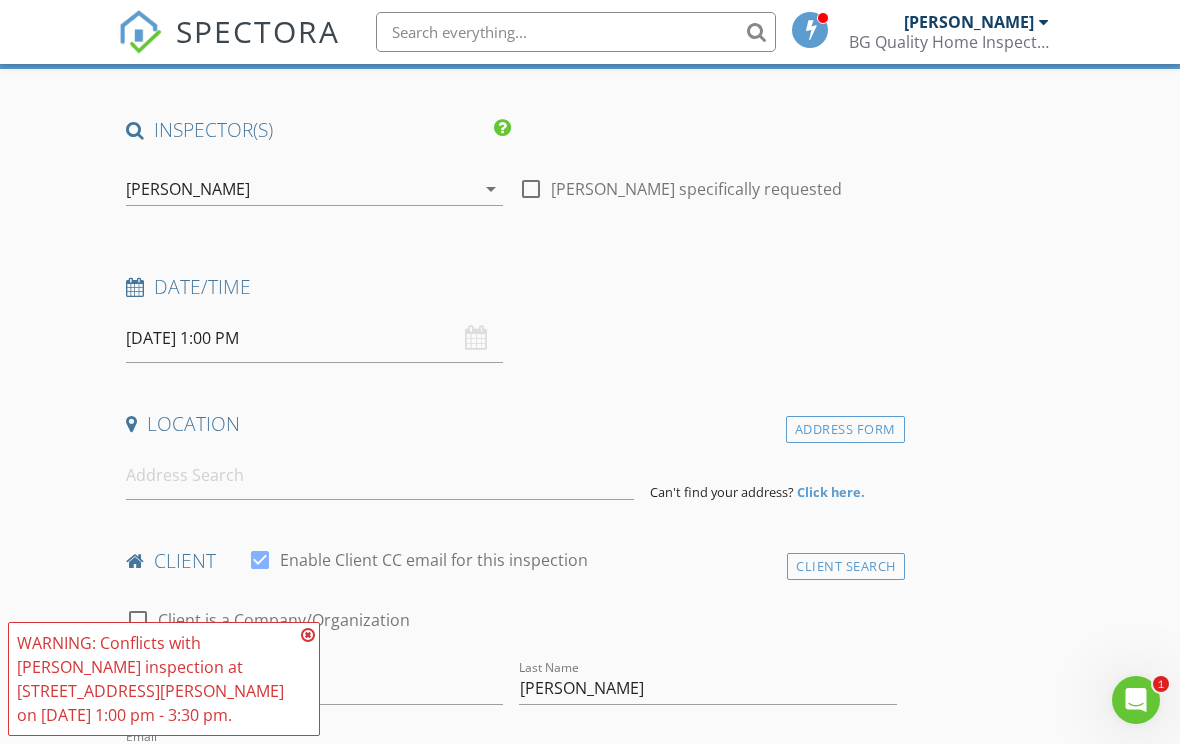 click at bounding box center [308, 635] 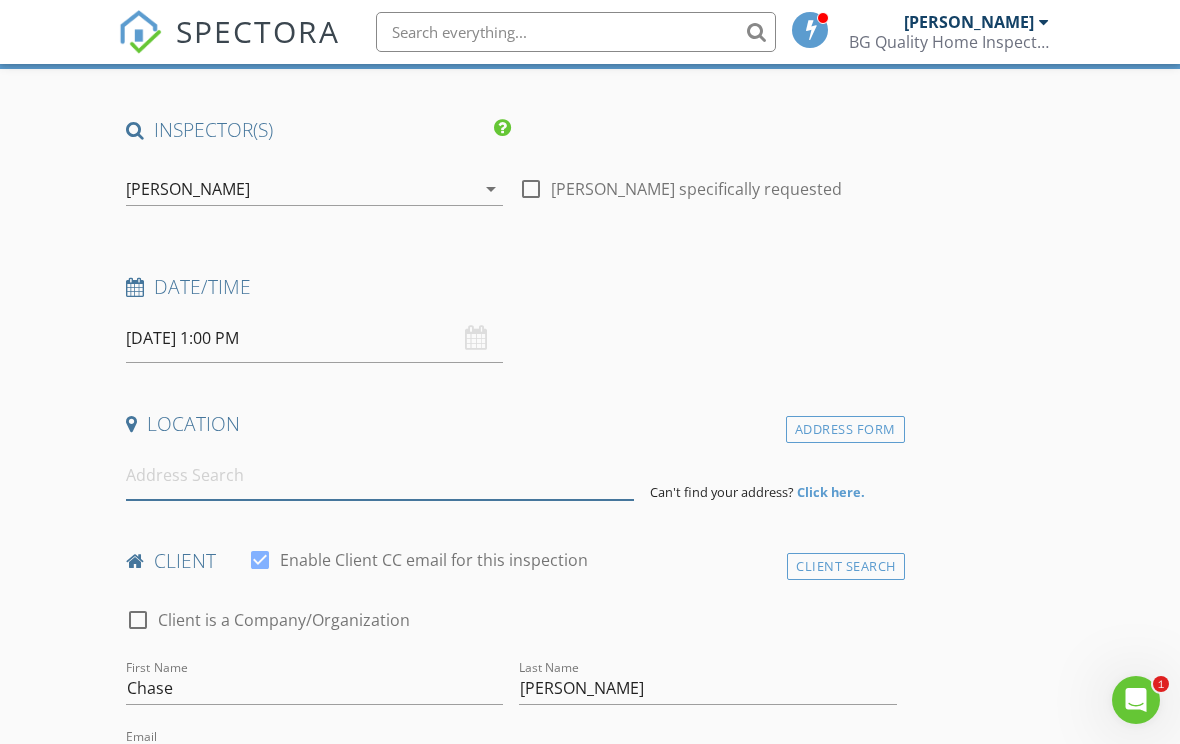 click at bounding box center (380, 475) 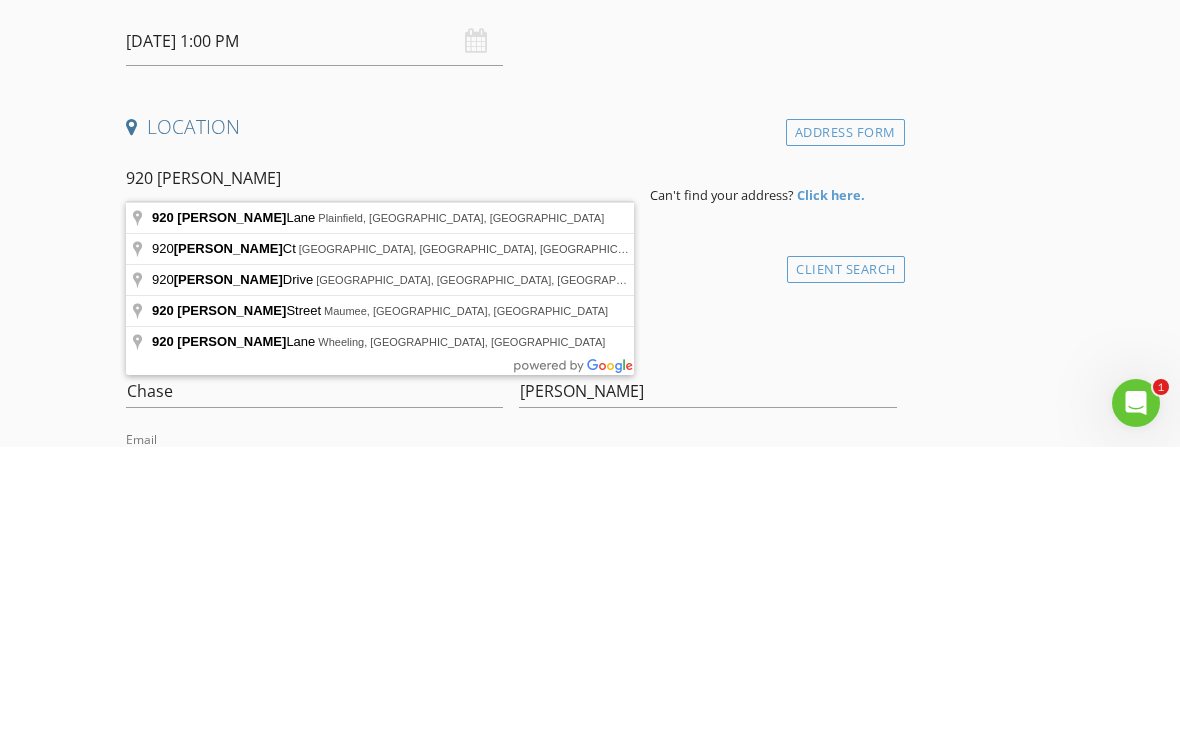type on "920 Corey Lane, Plainfield, IN, USA" 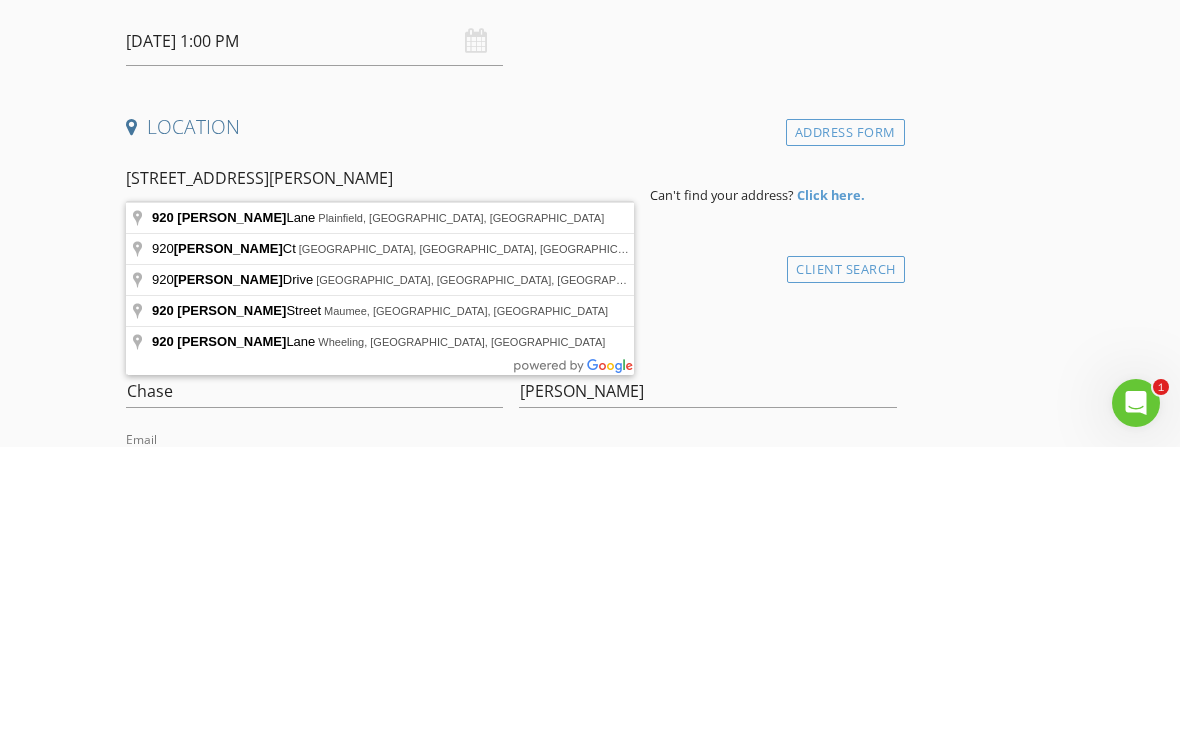 scroll, scrollTop: 433, scrollLeft: 0, axis: vertical 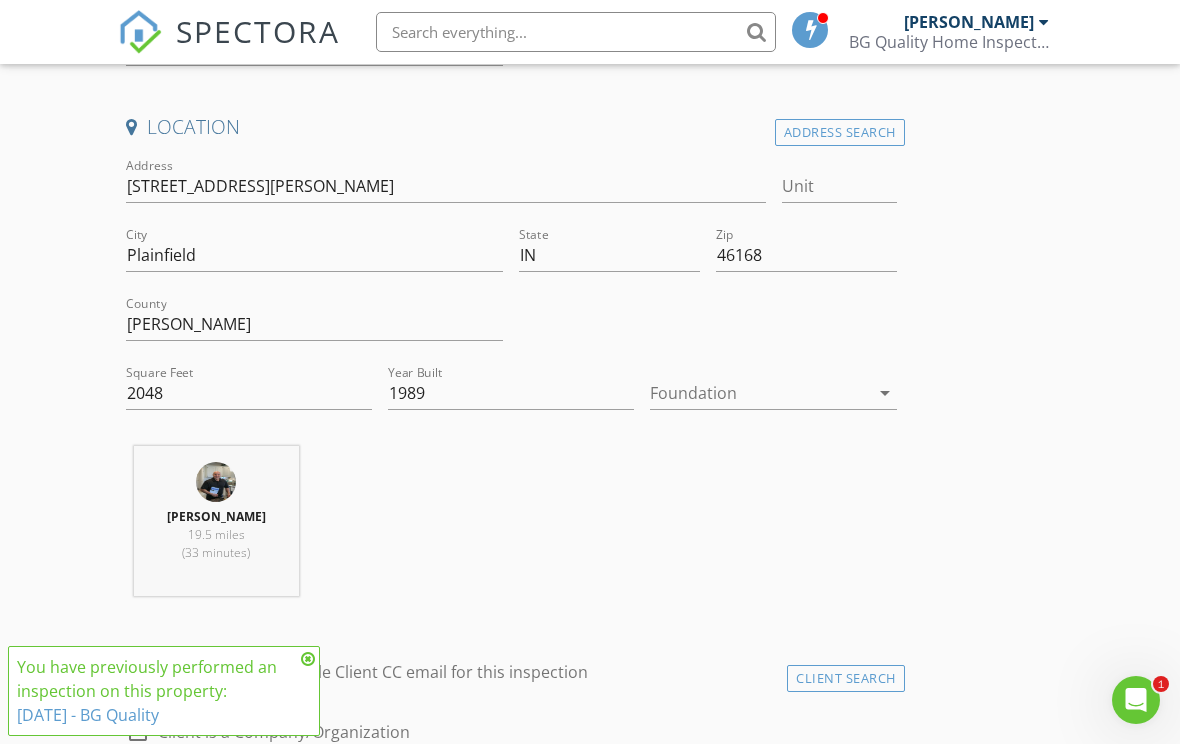 click on "arrow_drop_down" at bounding box center [885, 393] 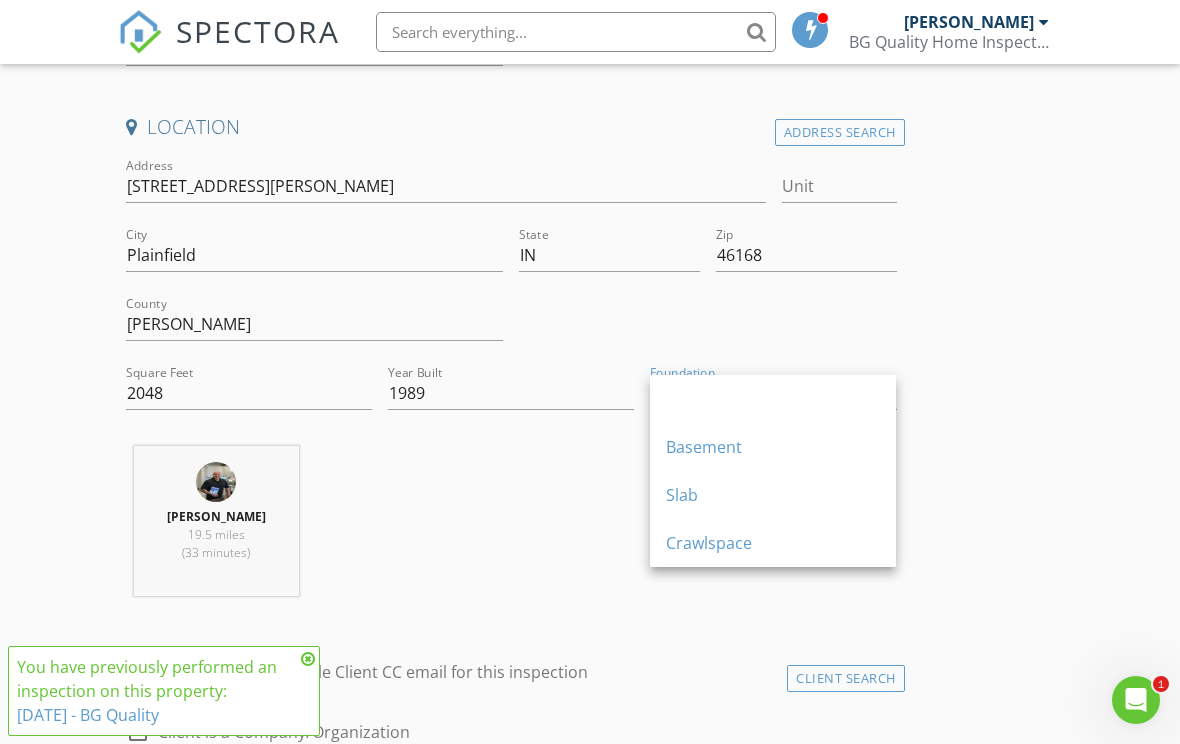 click on "Crawlspace" at bounding box center [773, 543] 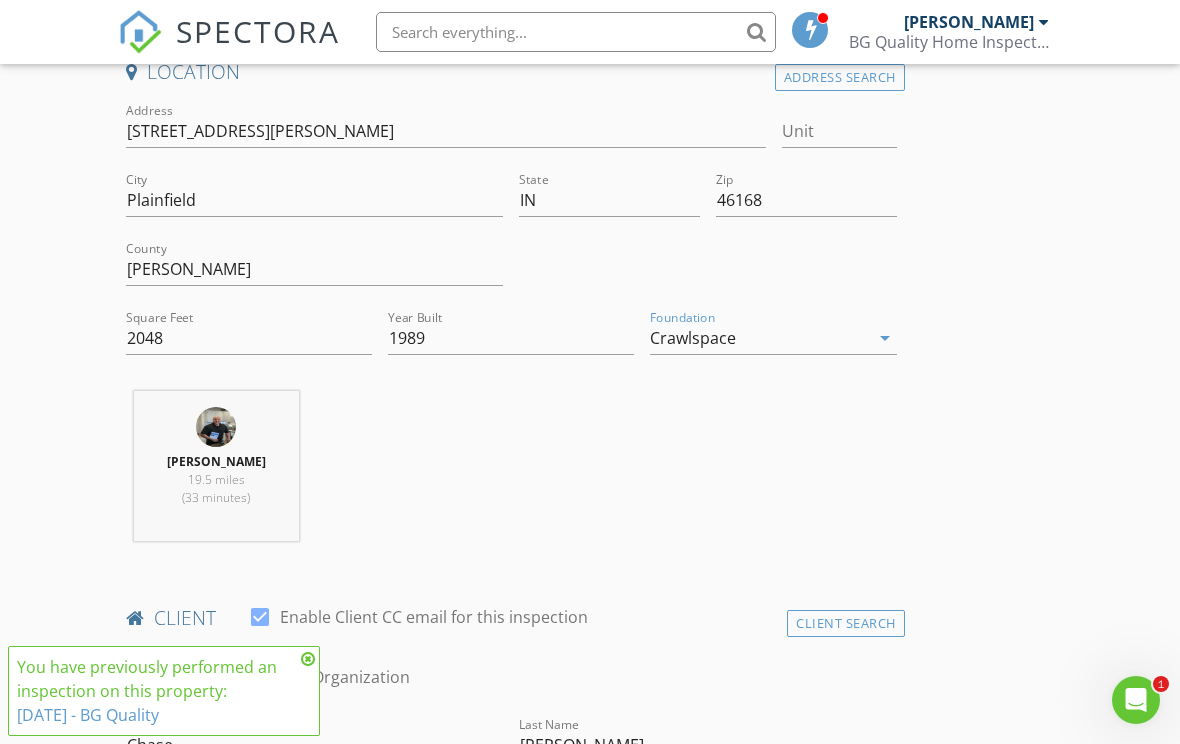 scroll, scrollTop: 486, scrollLeft: 0, axis: vertical 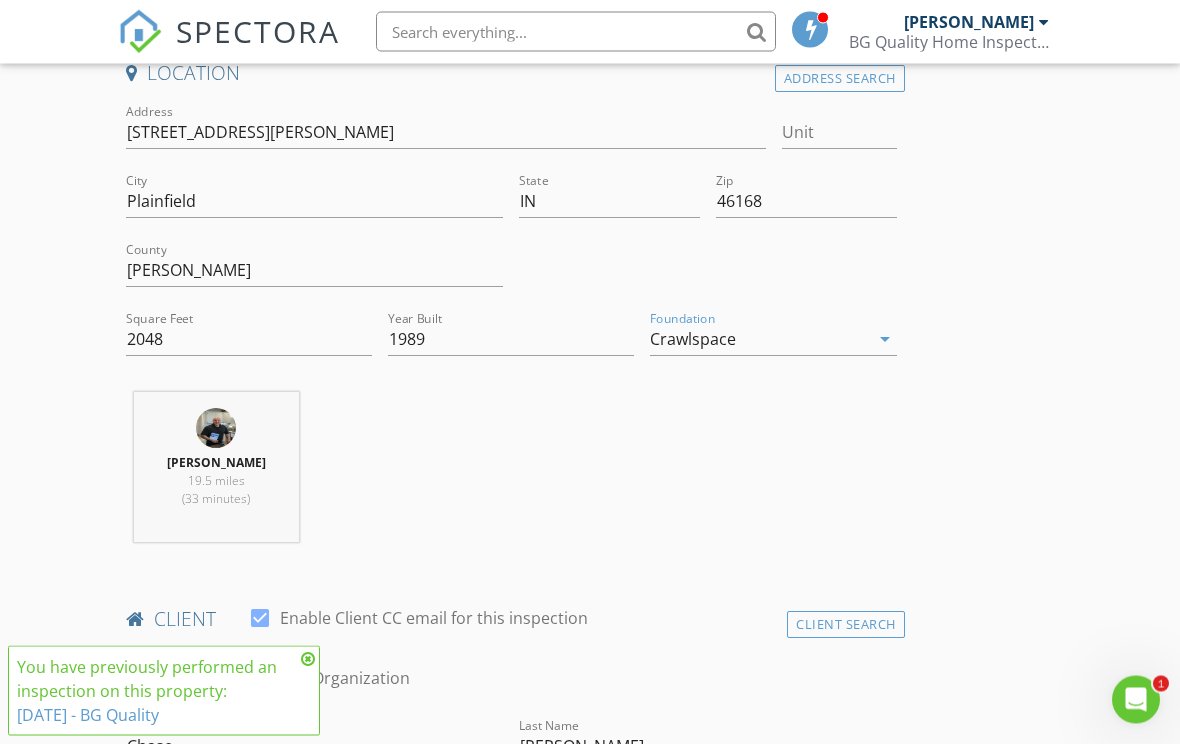 click at bounding box center [308, 659] 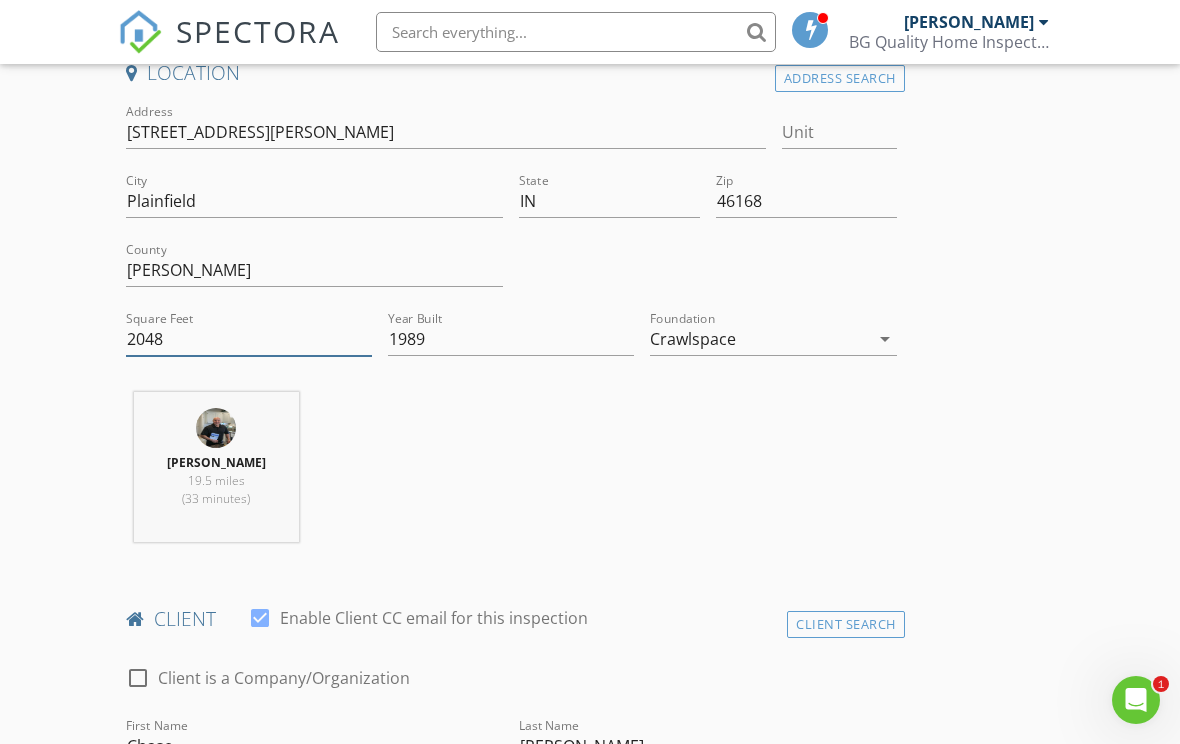 click on "2048" at bounding box center [249, 339] 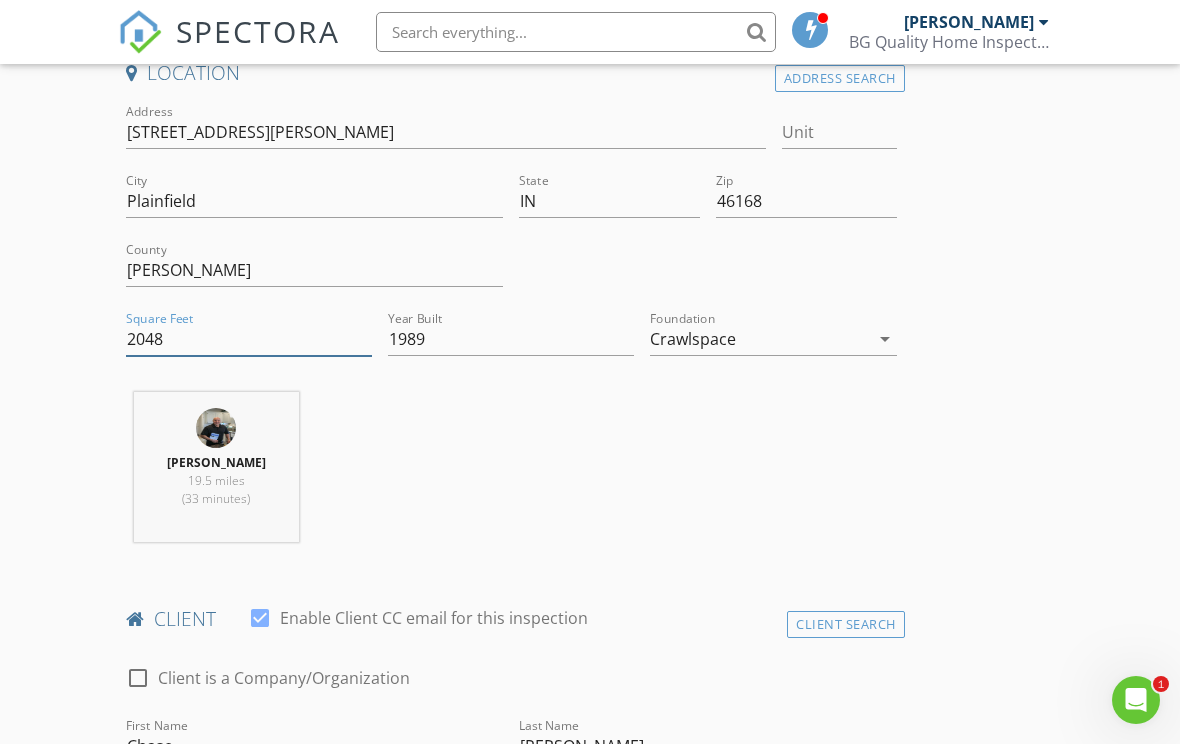 scroll, scrollTop: 486, scrollLeft: 0, axis: vertical 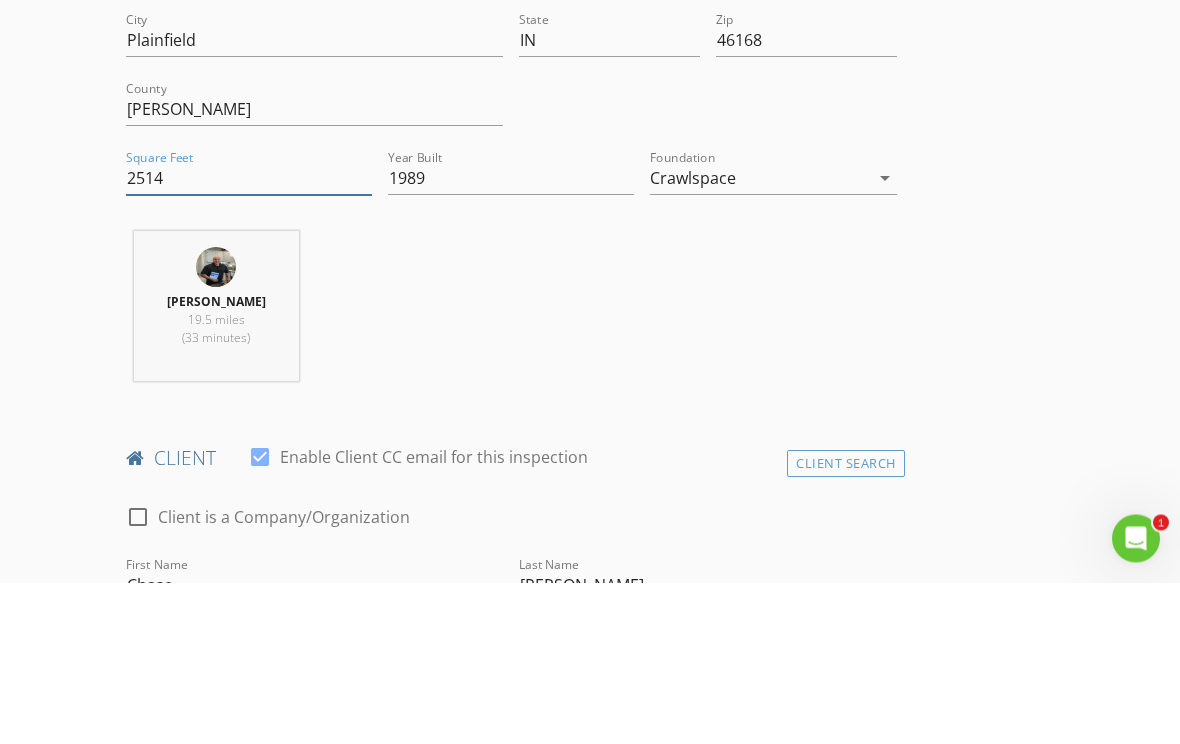 type on "2514" 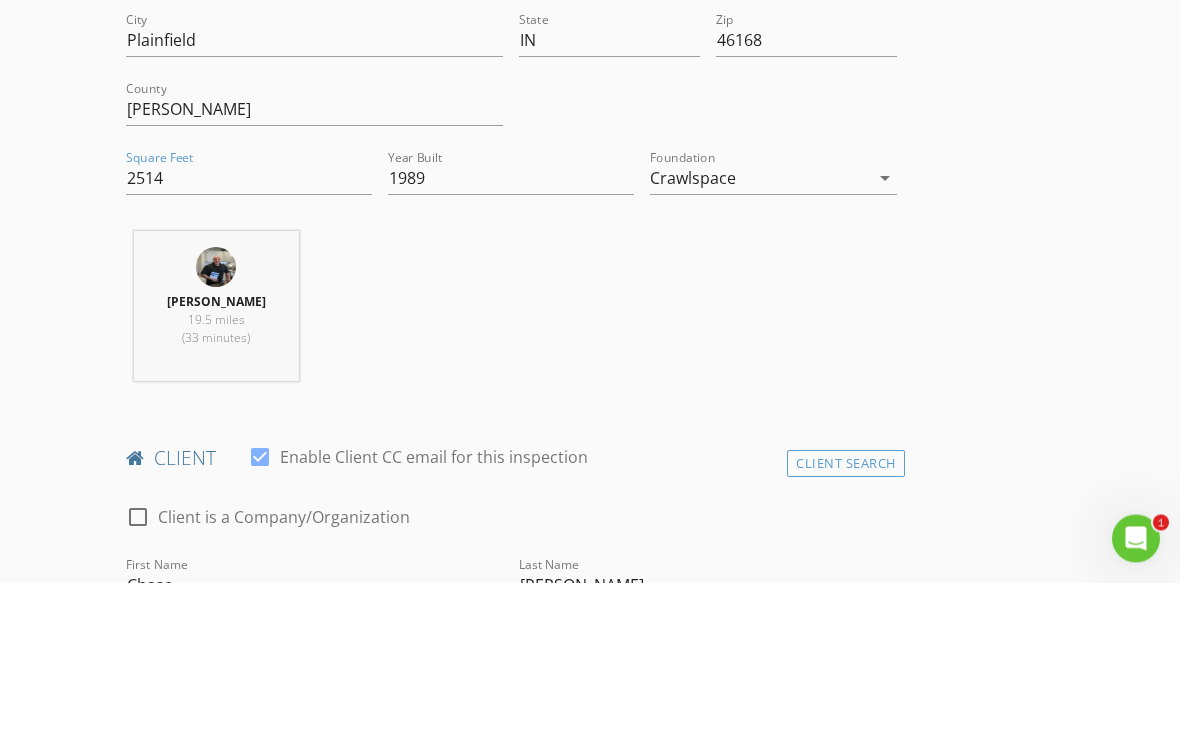 click on "Brian Gregory     19.5 miles     (33 minutes)" at bounding box center [511, 476] 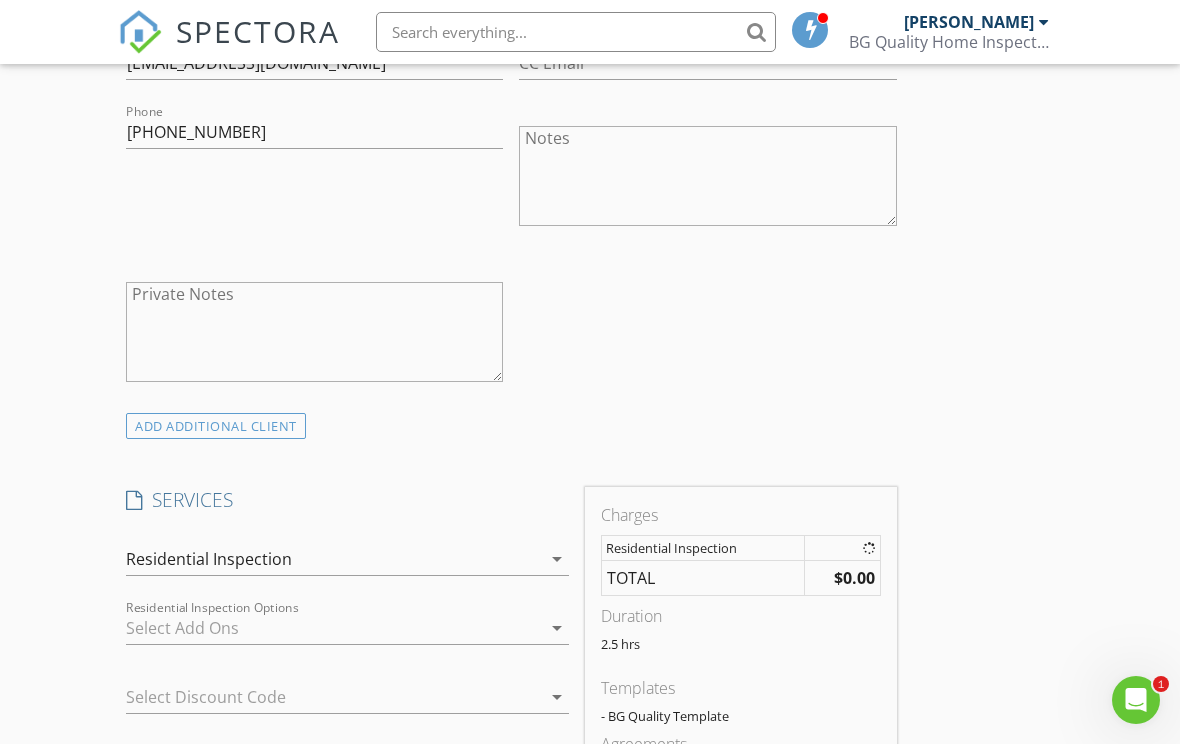 scroll, scrollTop: 1241, scrollLeft: 0, axis: vertical 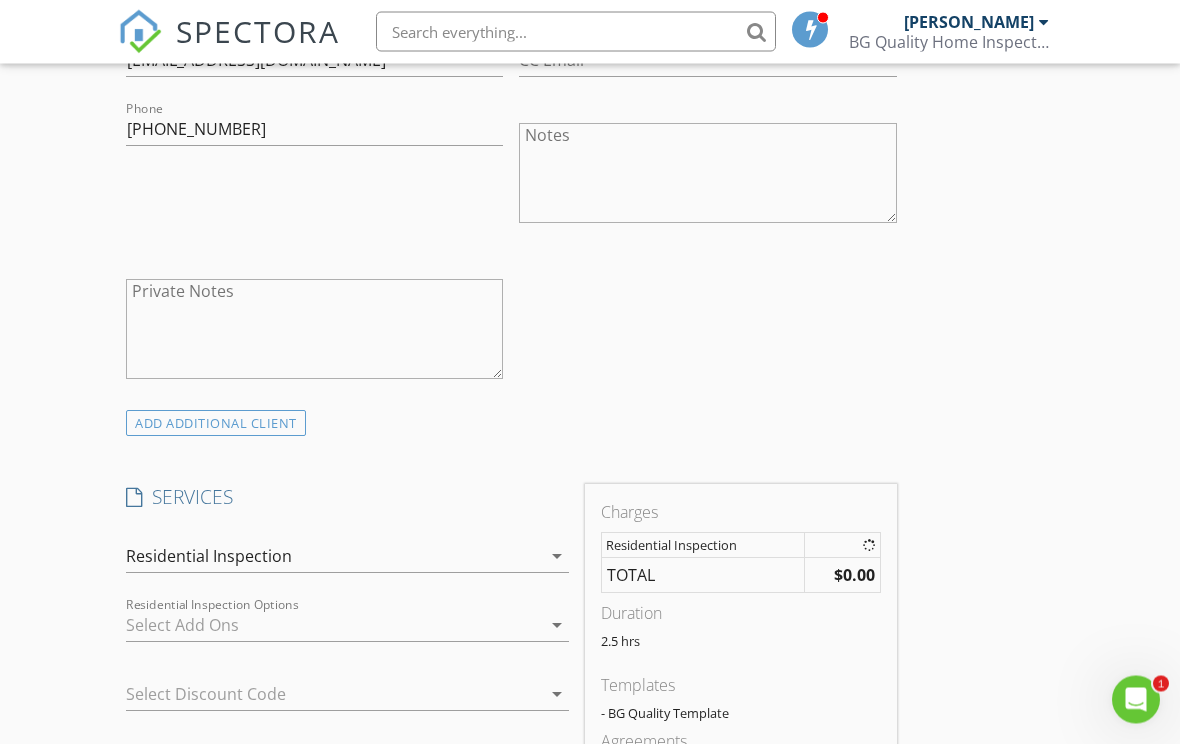 click on "arrow_drop_down" at bounding box center [557, 557] 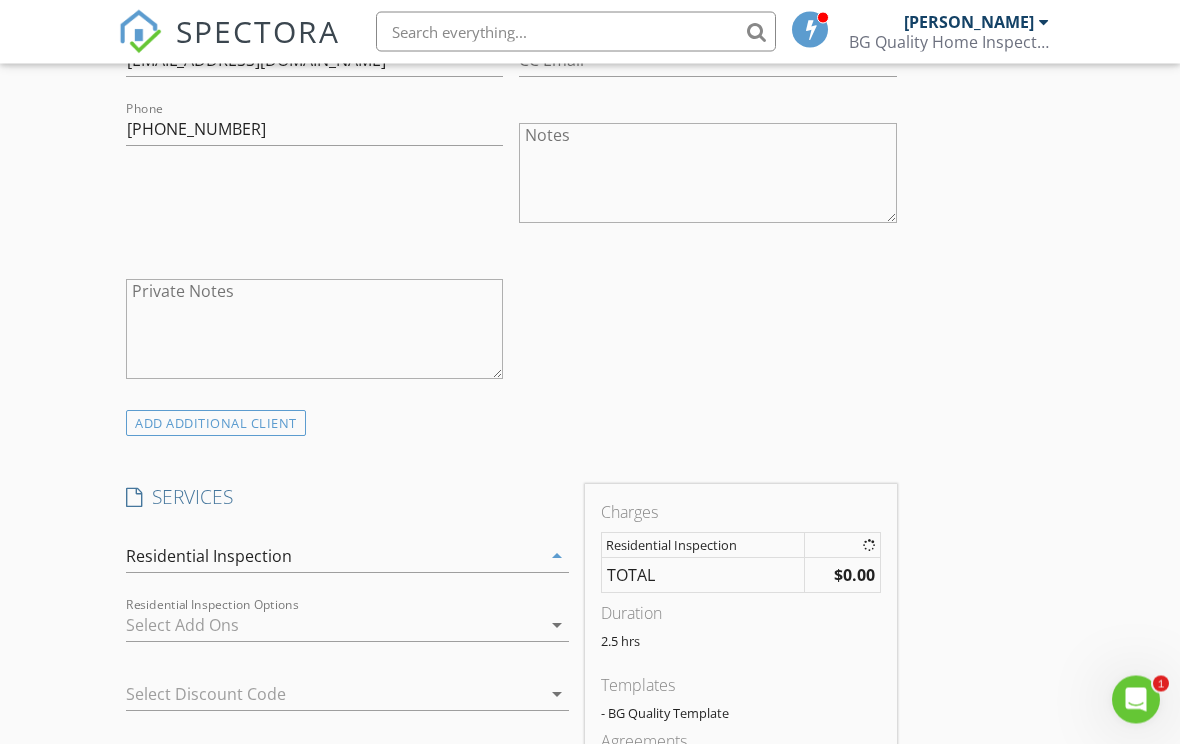 scroll, scrollTop: 1242, scrollLeft: 0, axis: vertical 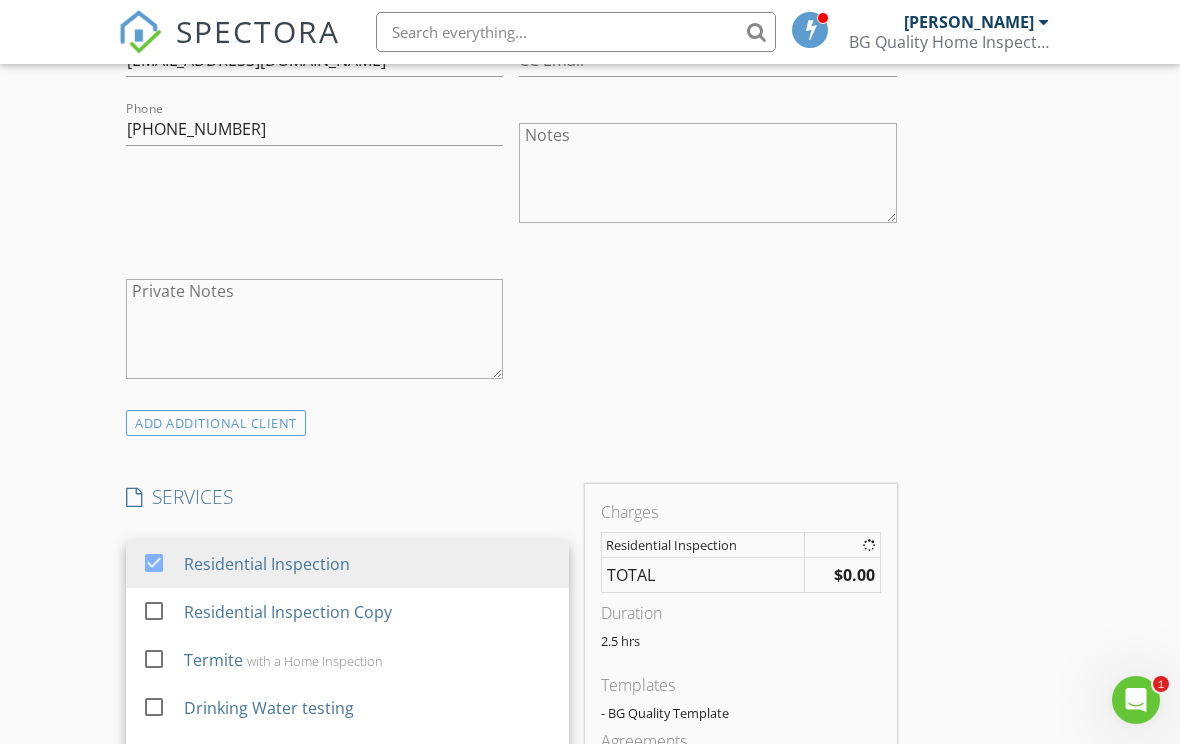 click on "Residential Inspection" at bounding box center (267, 564) 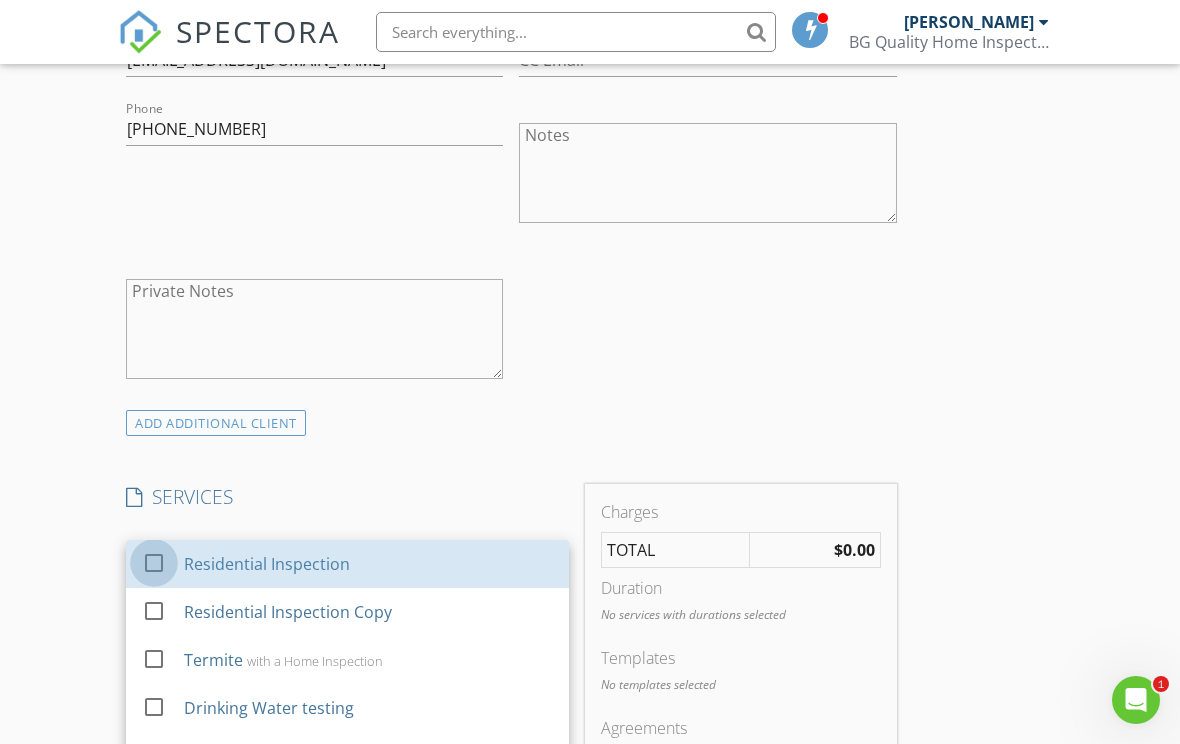 click at bounding box center [154, 563] 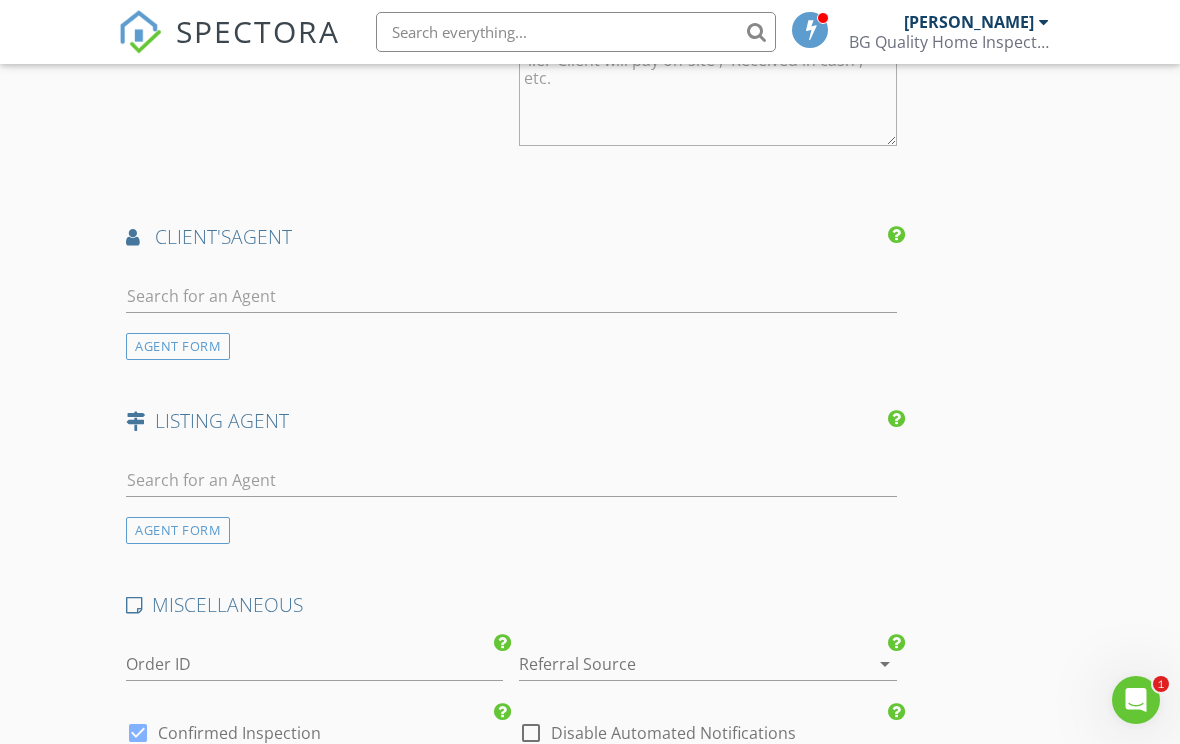 scroll, scrollTop: 2322, scrollLeft: 0, axis: vertical 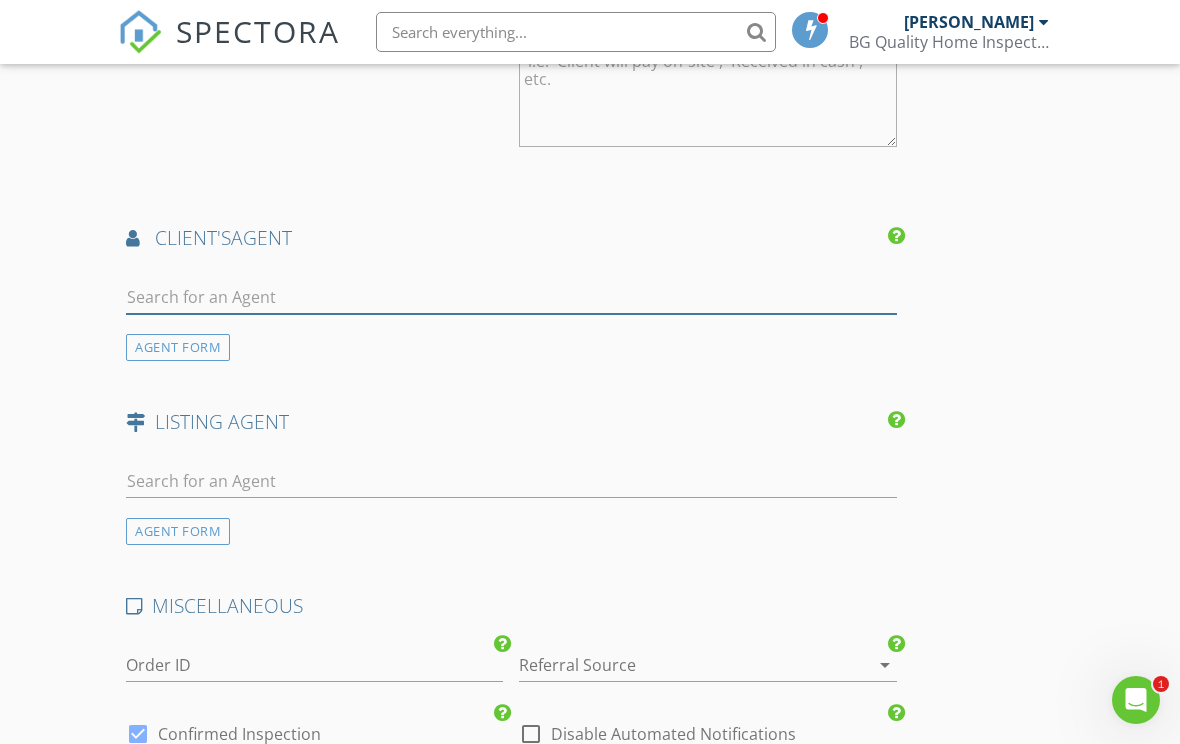 click at bounding box center [511, 297] 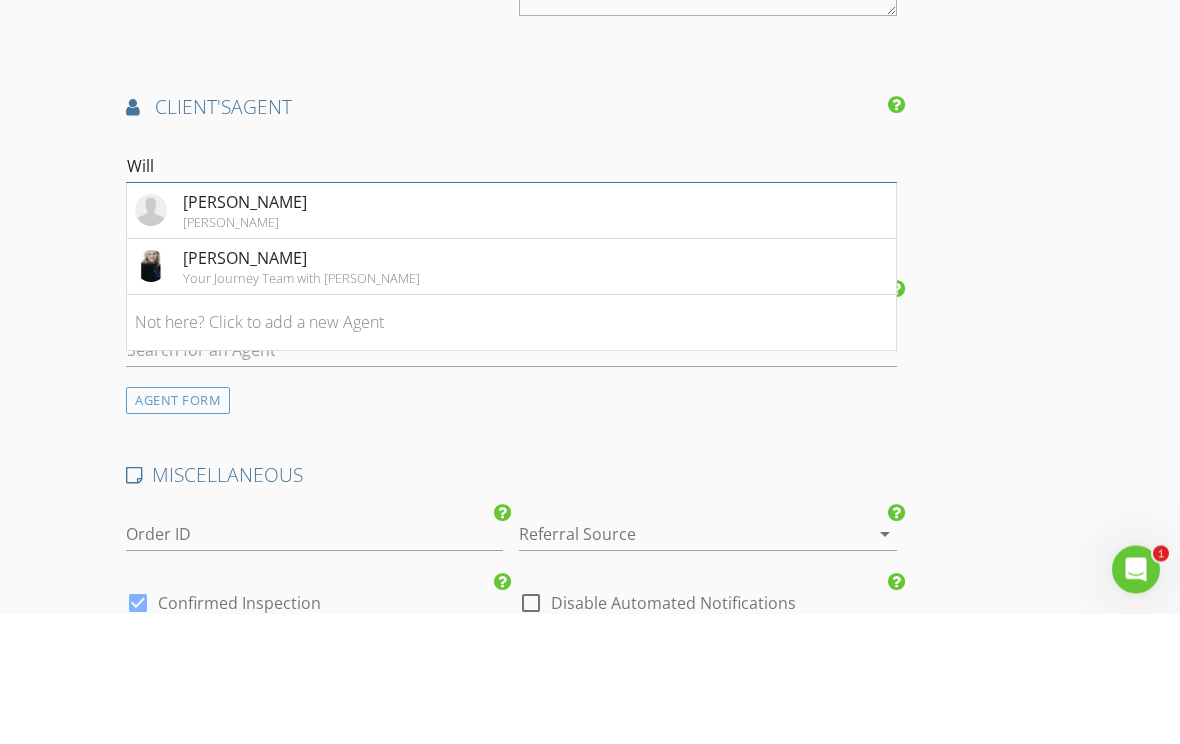 type on "Wil" 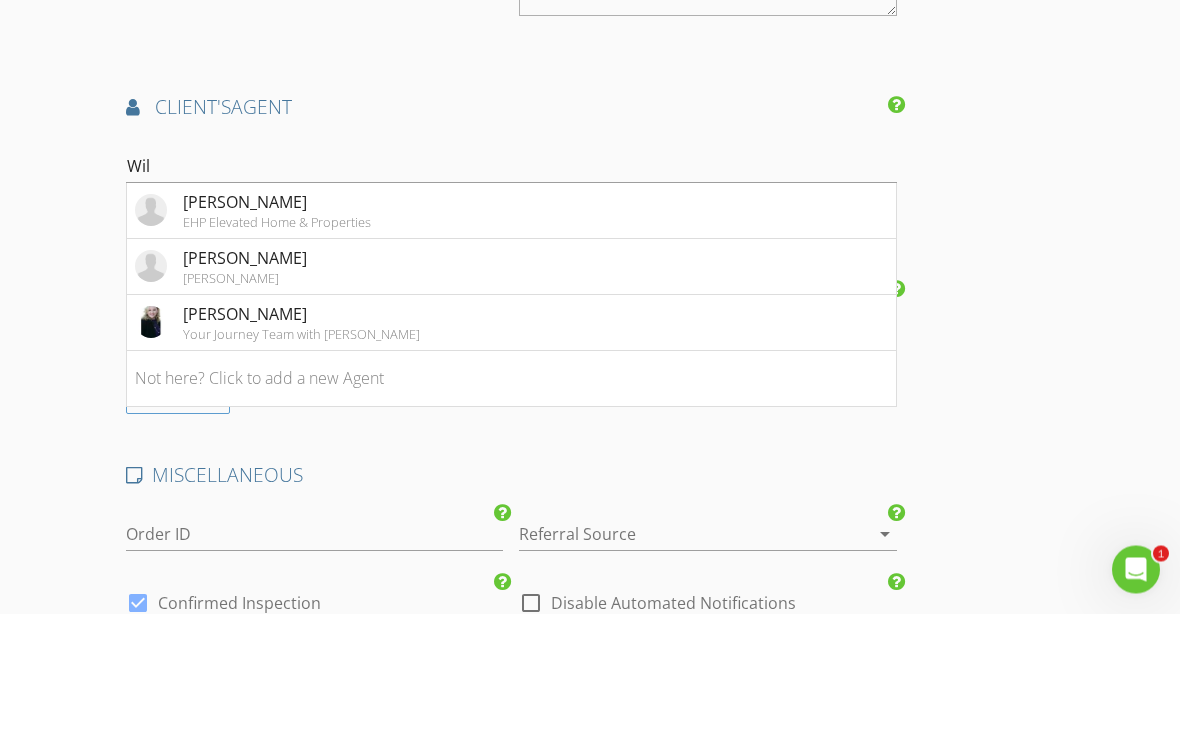 click on "EHP Elevated Home & Properties" at bounding box center [277, 353] 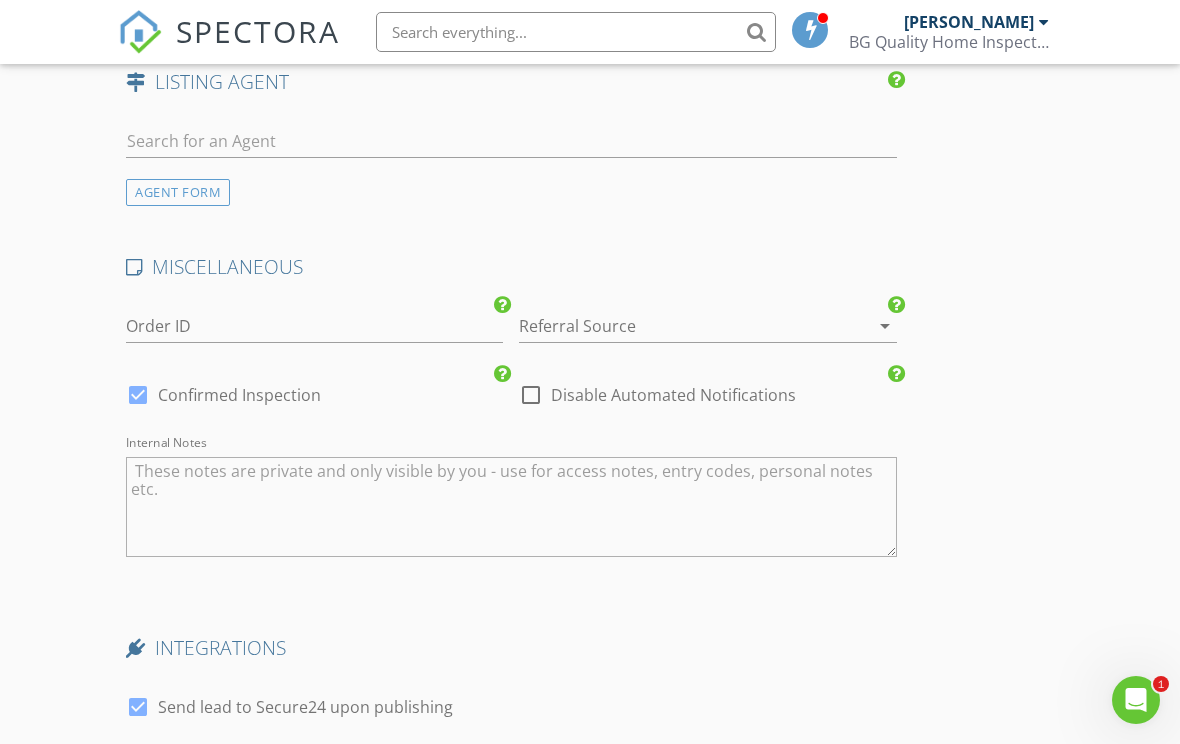 scroll, scrollTop: 3578, scrollLeft: 0, axis: vertical 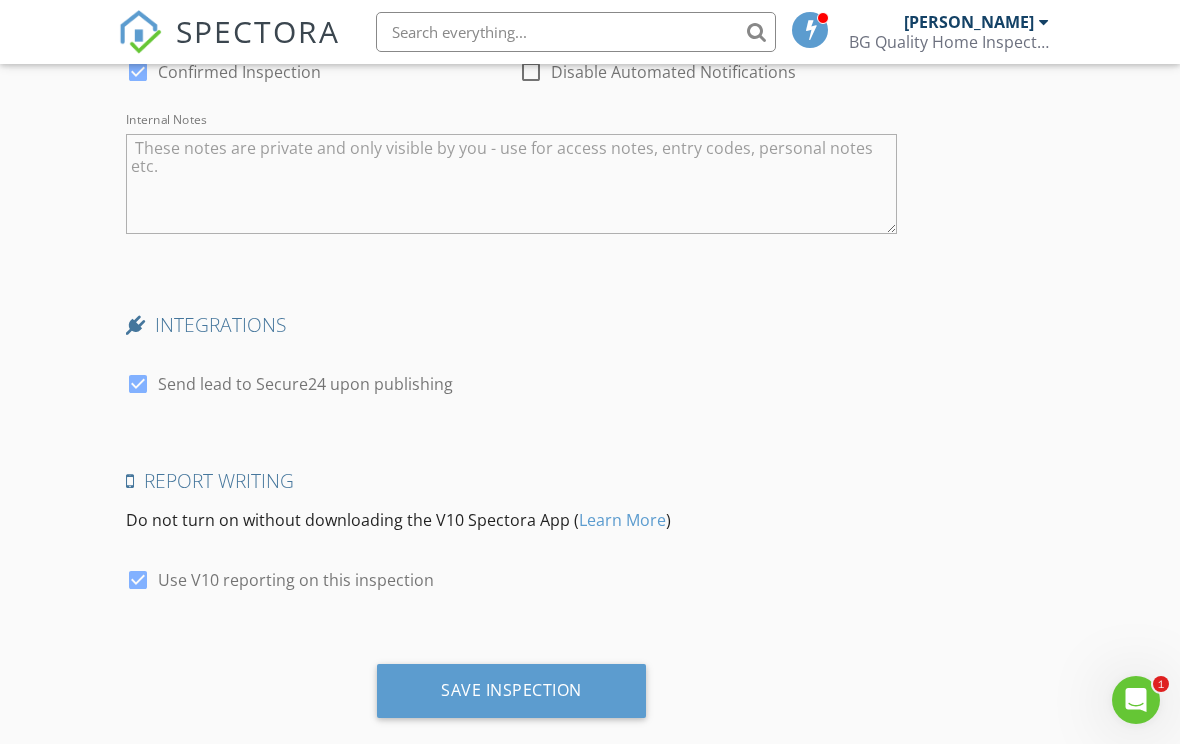 click on "Save Inspection" at bounding box center [511, 690] 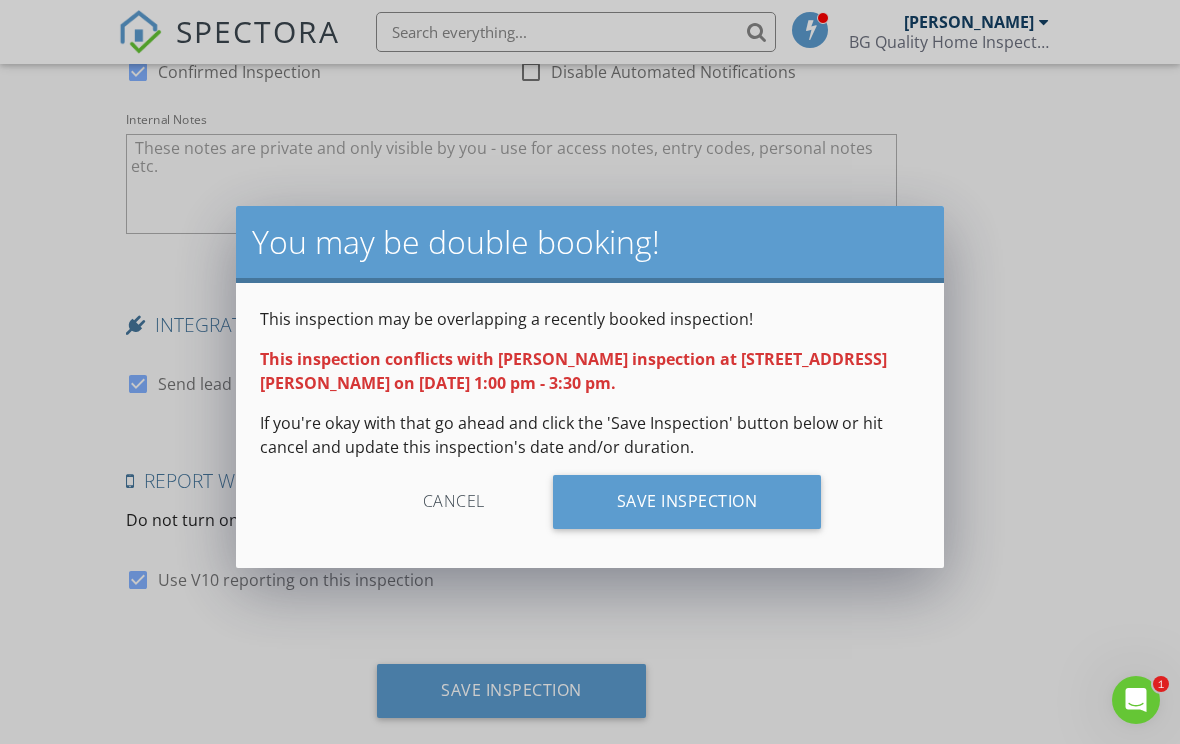 click on "Save Inspection" at bounding box center [687, 502] 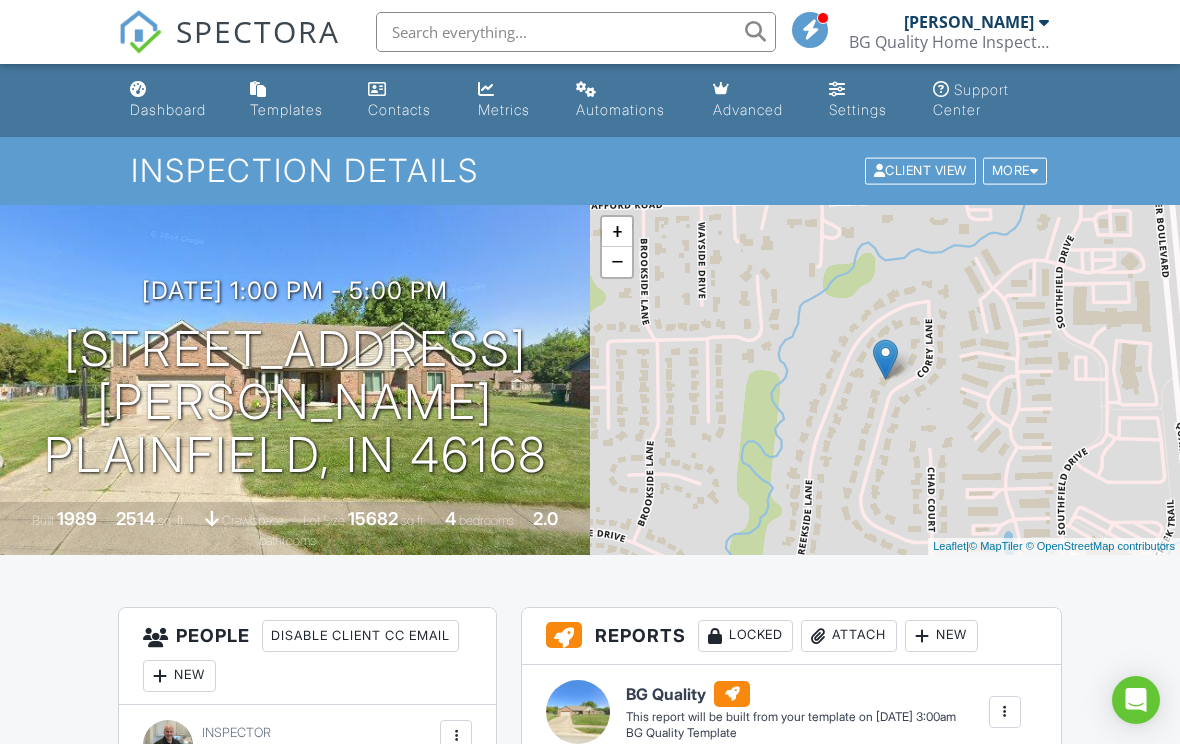 scroll, scrollTop: 0, scrollLeft: 0, axis: both 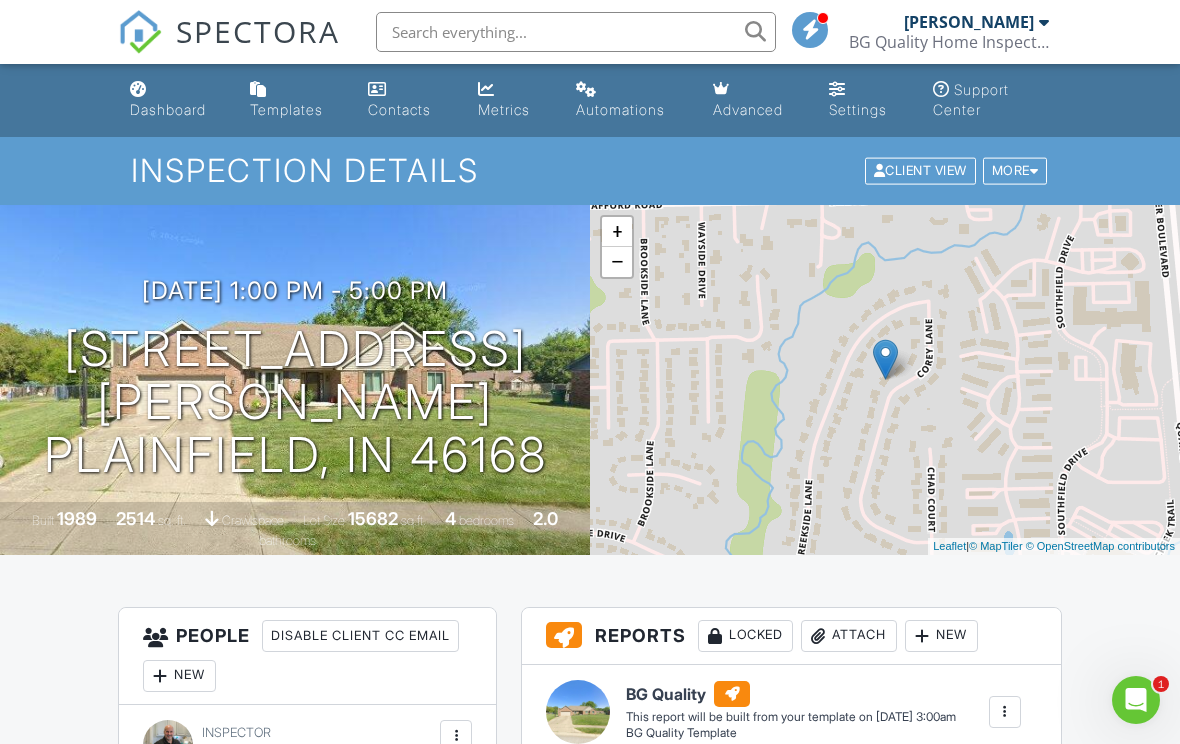 click on "Settings" at bounding box center [865, 100] 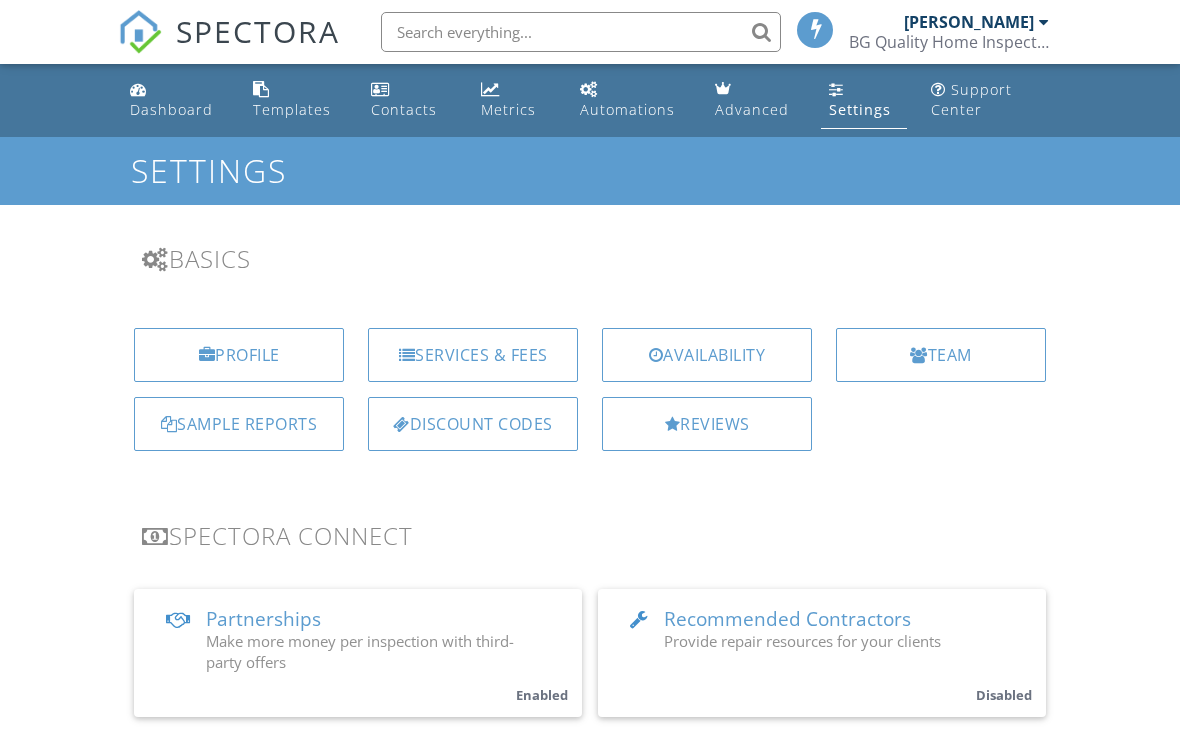 scroll, scrollTop: 0, scrollLeft: 0, axis: both 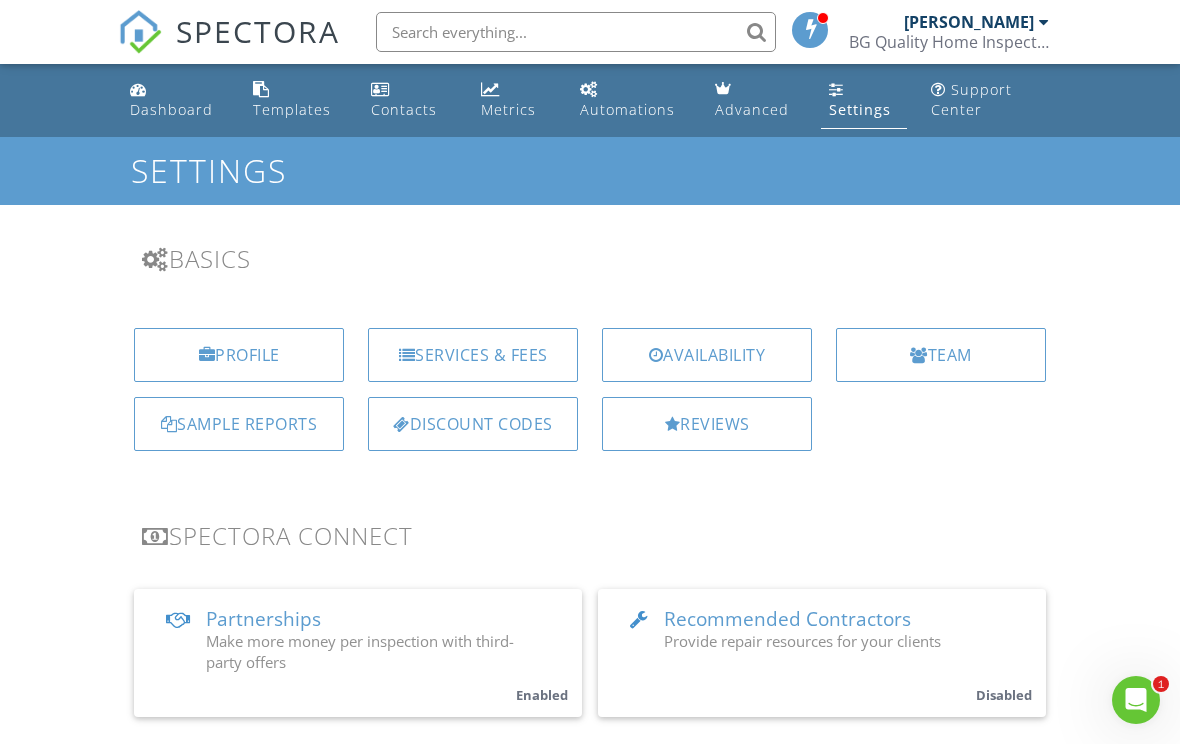 click on "Dashboard" at bounding box center [175, 100] 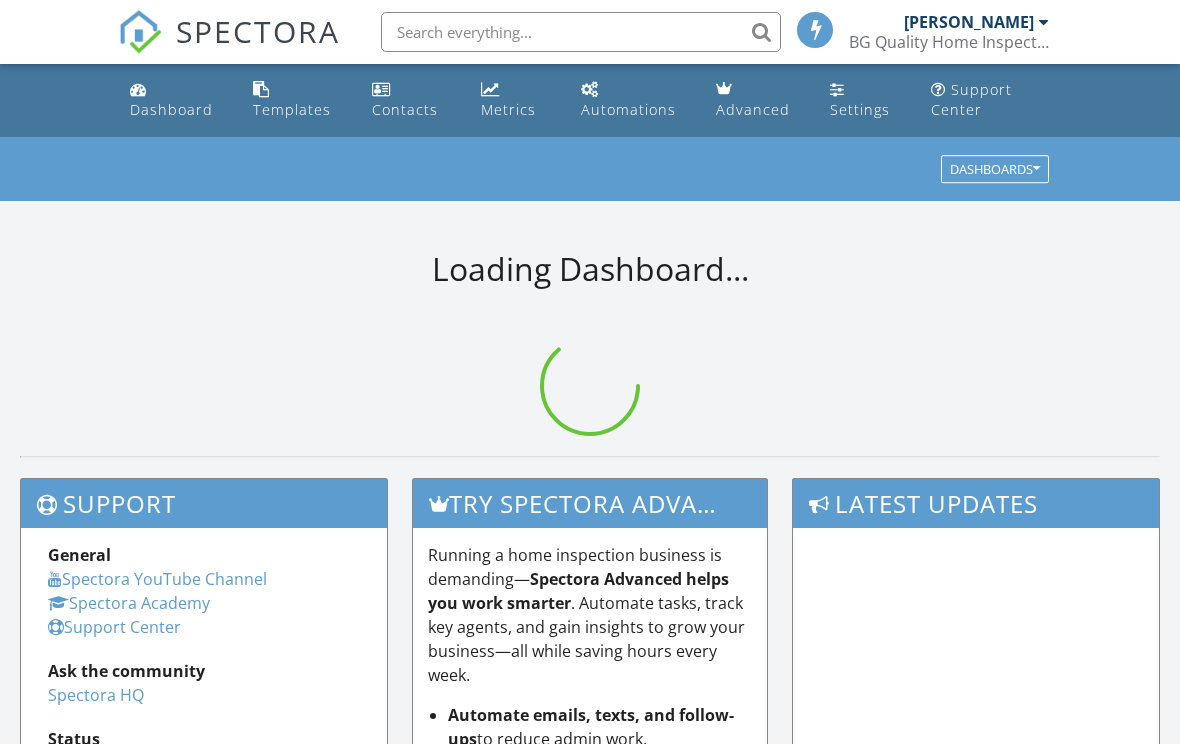 scroll, scrollTop: 0, scrollLeft: 0, axis: both 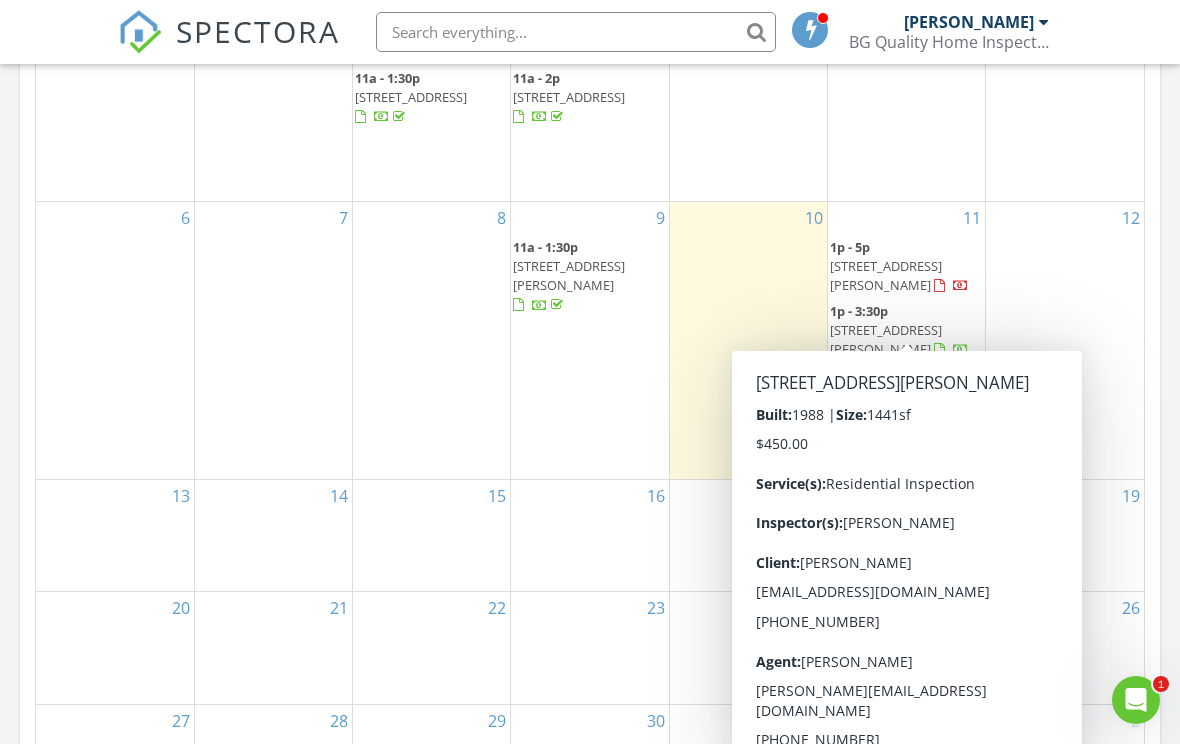click on "[STREET_ADDRESS][PERSON_NAME]" at bounding box center [886, 339] 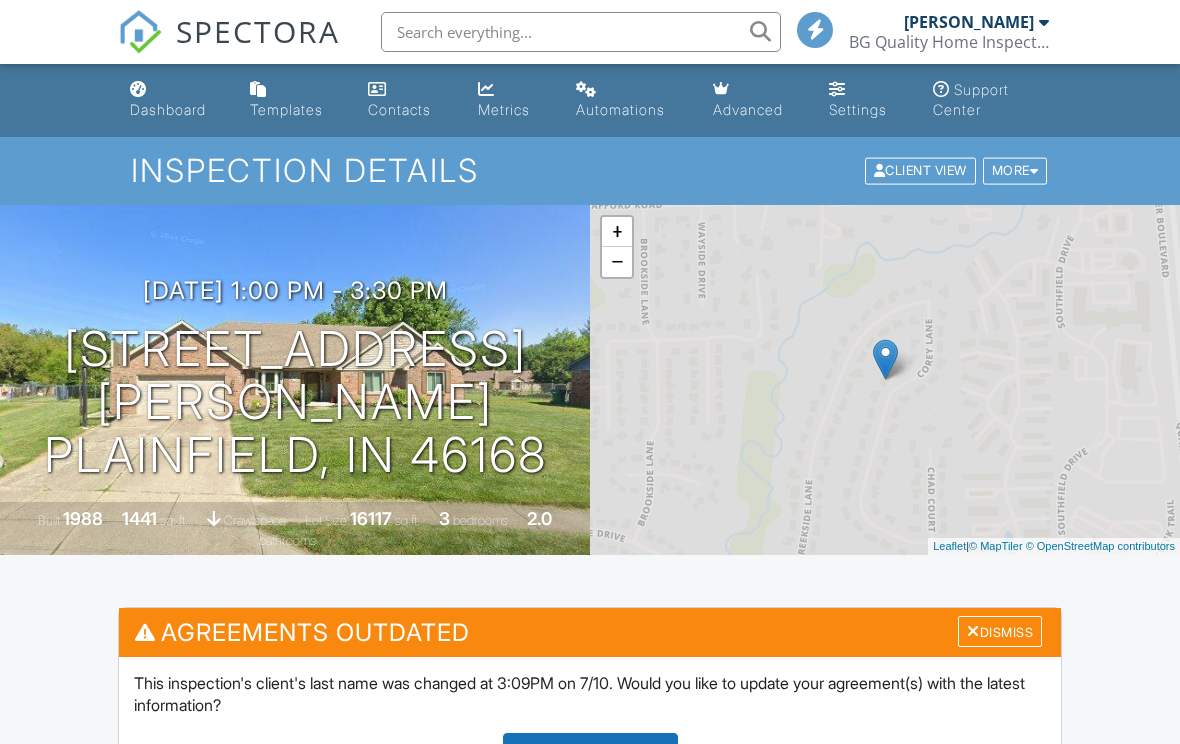 scroll, scrollTop: 0, scrollLeft: 0, axis: both 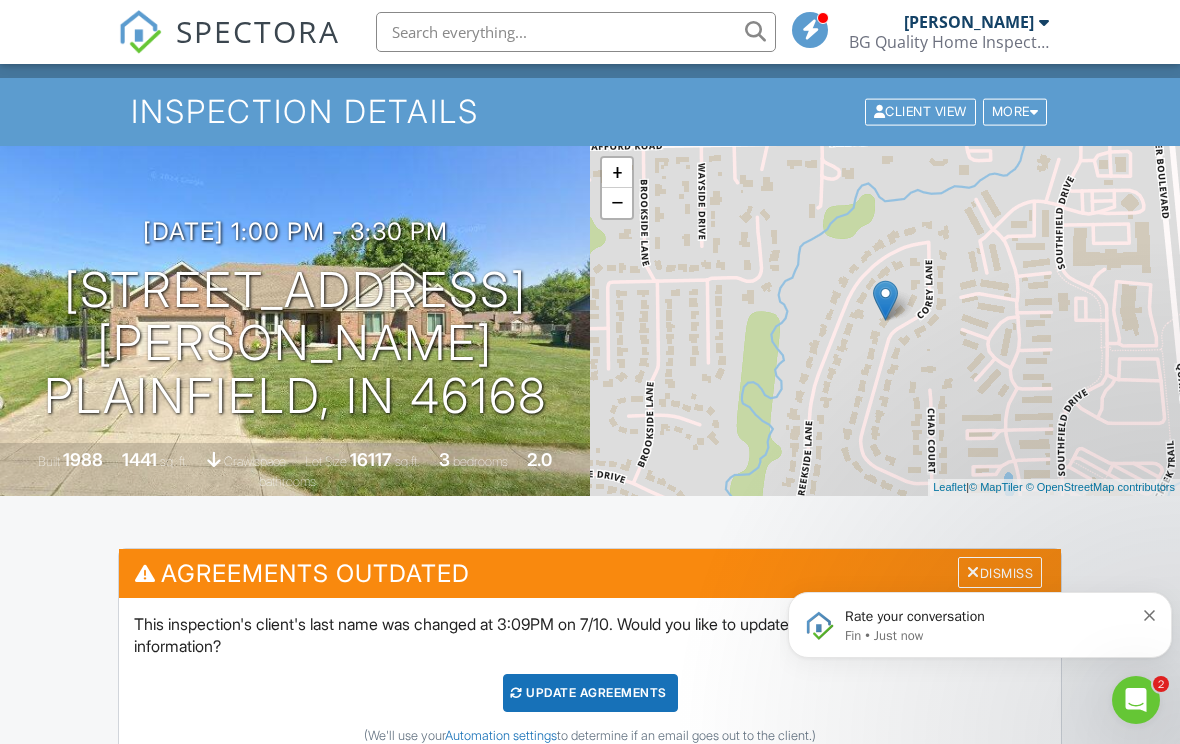 click at bounding box center [1150, 613] 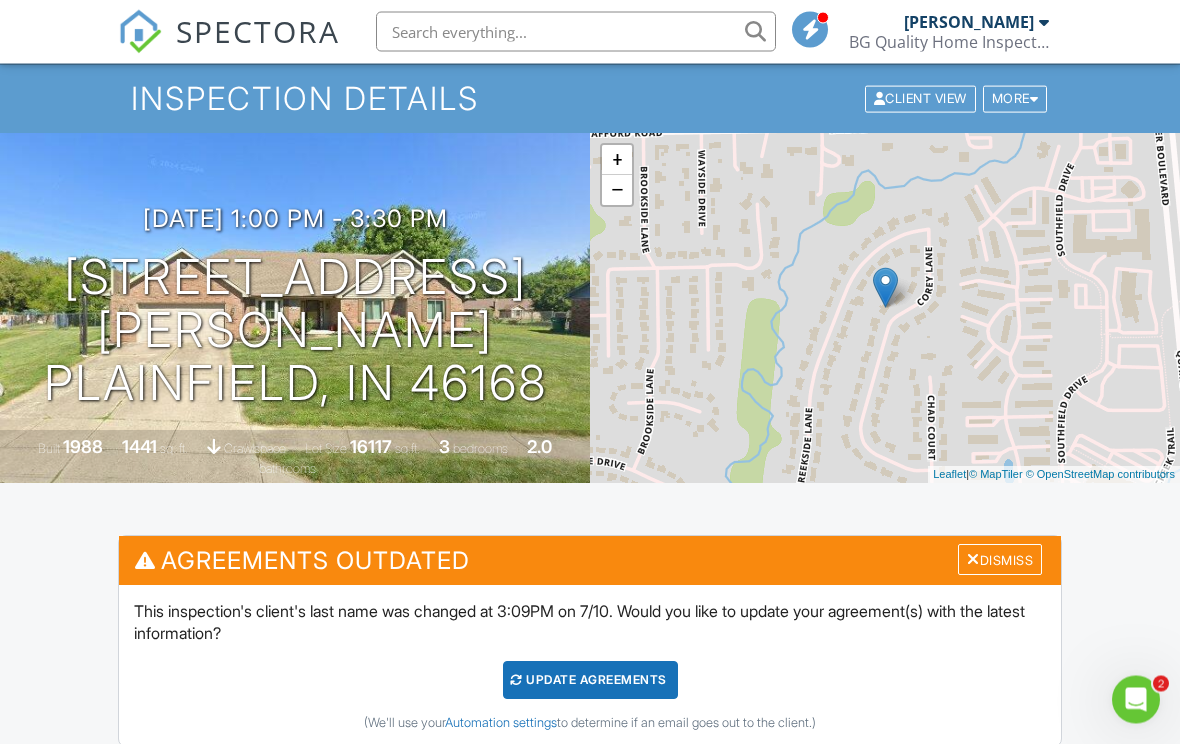 click 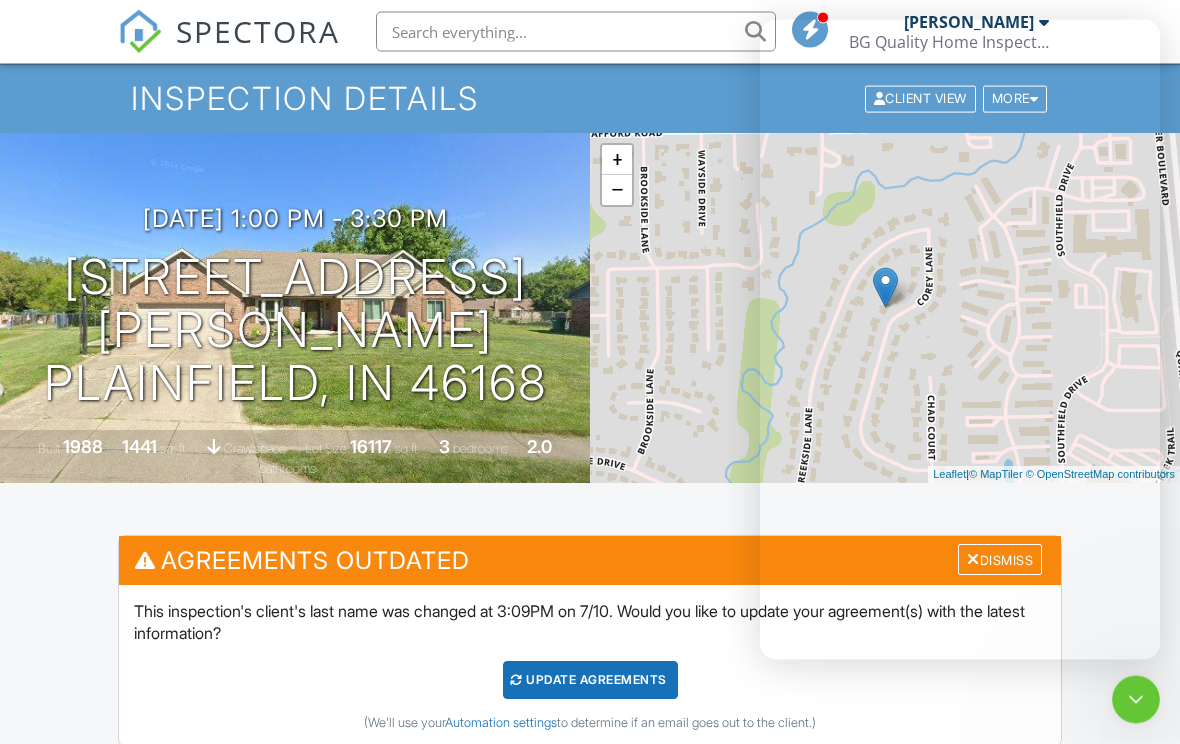 scroll, scrollTop: 72, scrollLeft: 0, axis: vertical 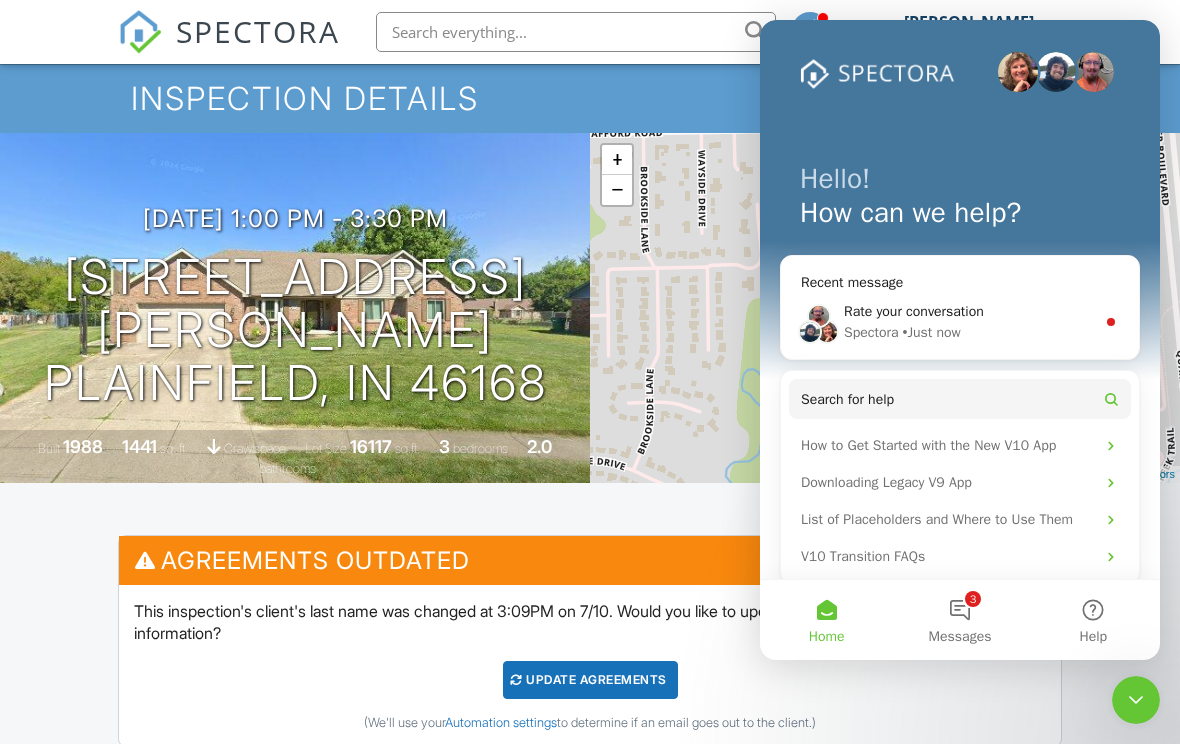 click on "Search for help" at bounding box center [960, 399] 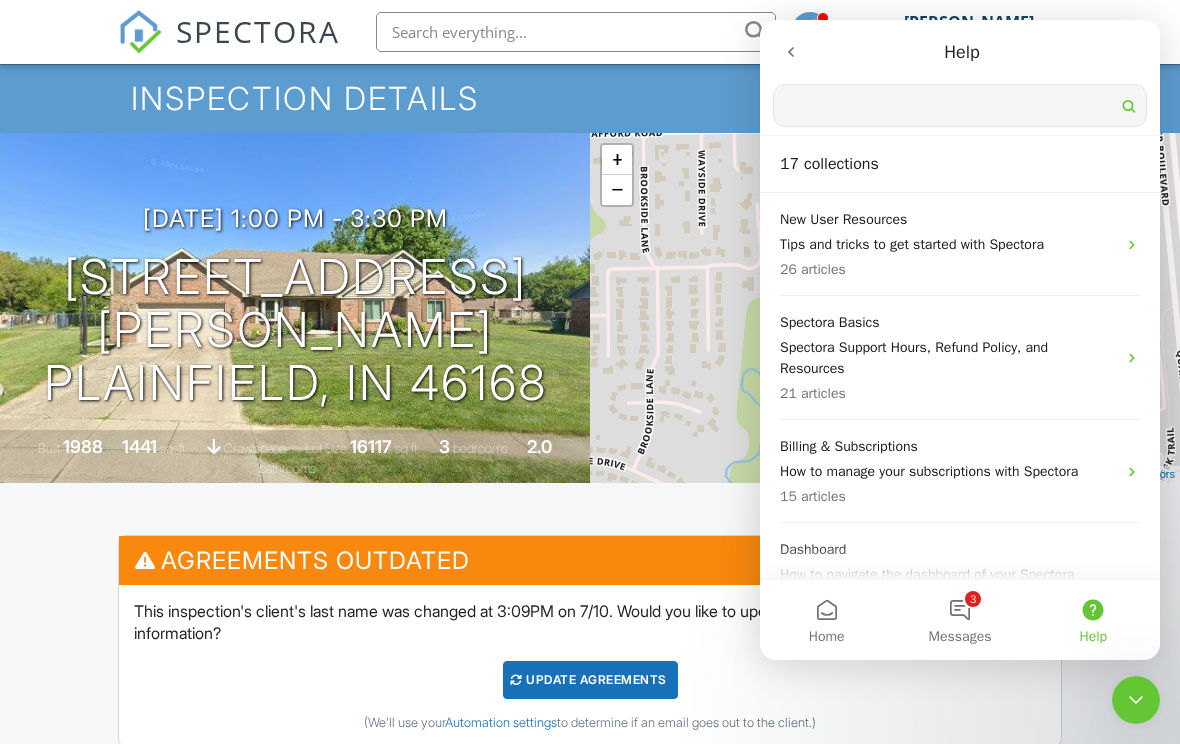 click on "Home" at bounding box center [826, 620] 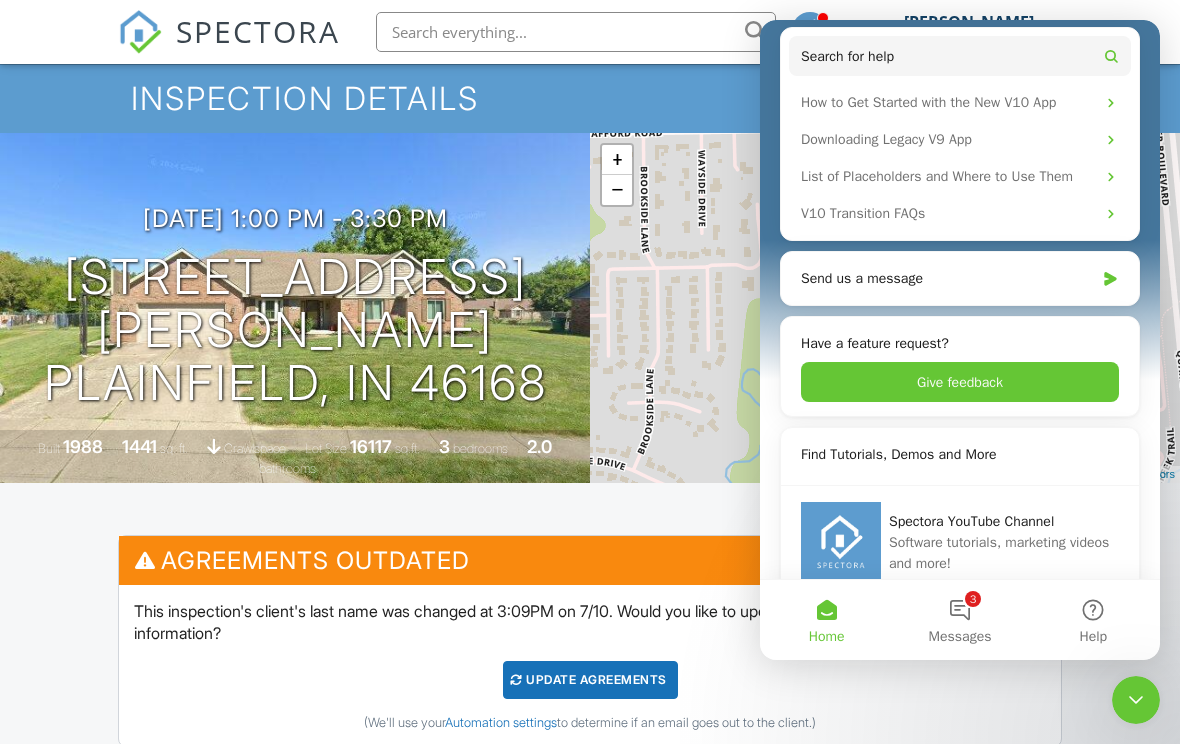 scroll, scrollTop: 342, scrollLeft: 0, axis: vertical 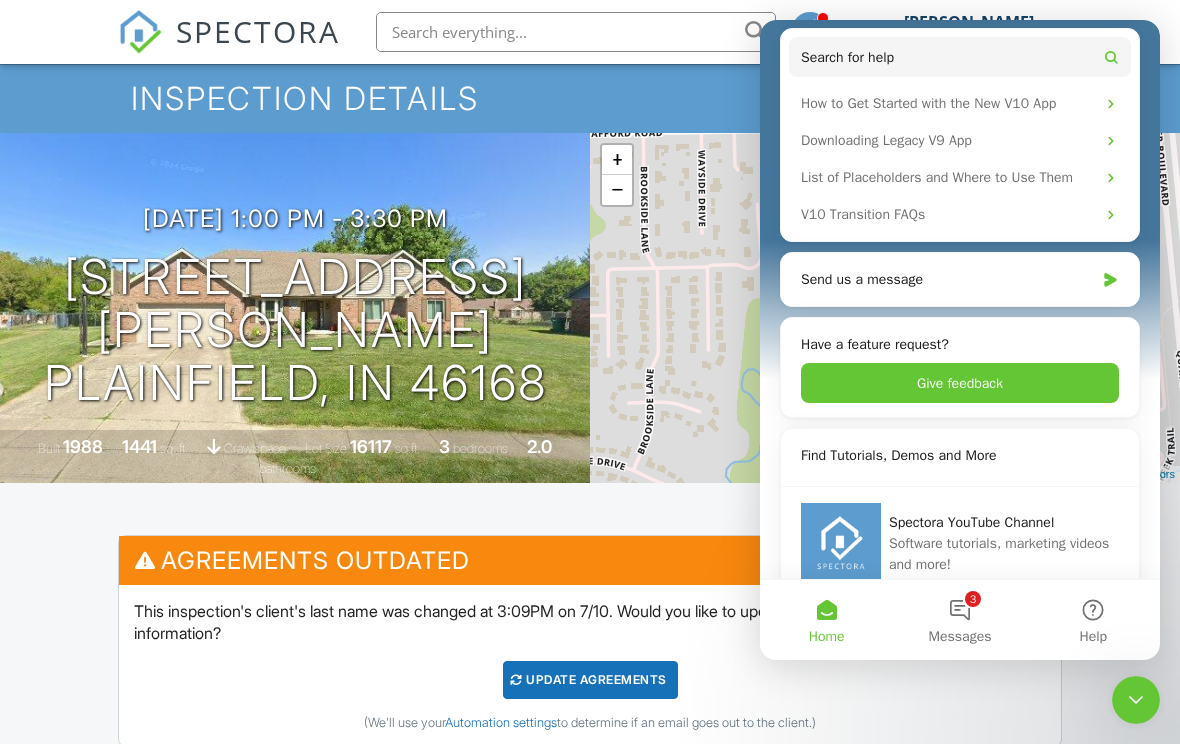 click on "Send us a message" at bounding box center (947, 279) 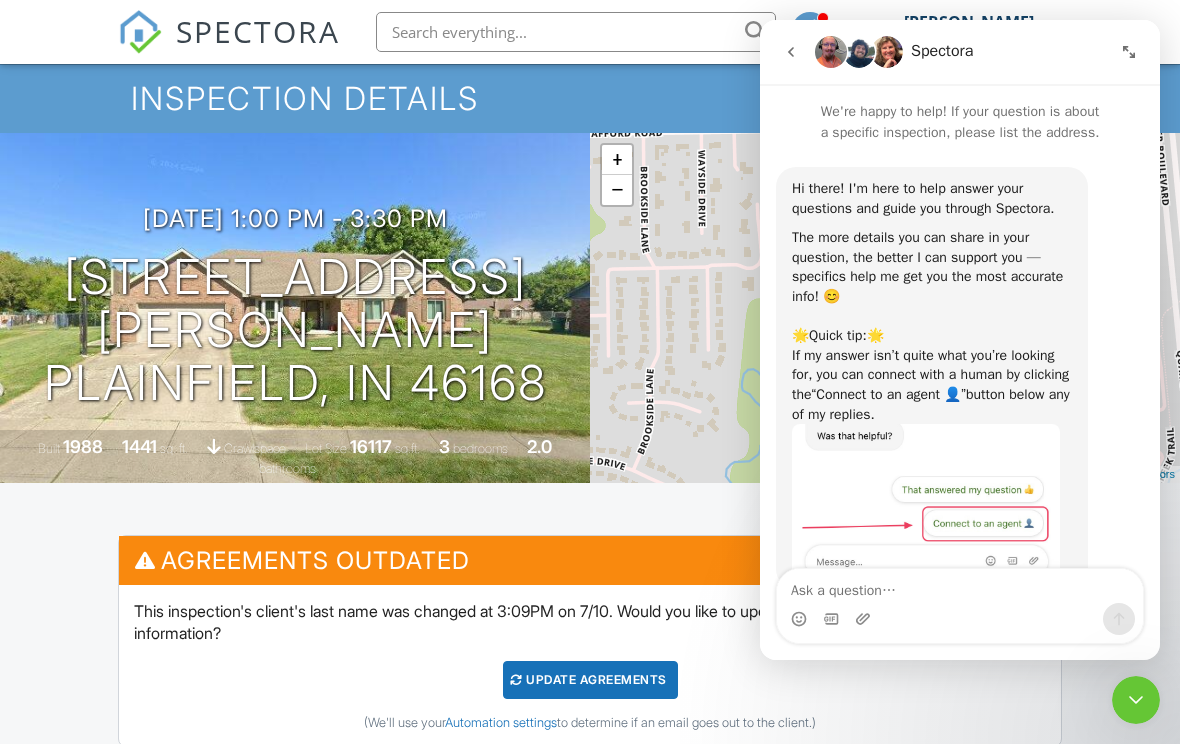 click at bounding box center (960, 586) 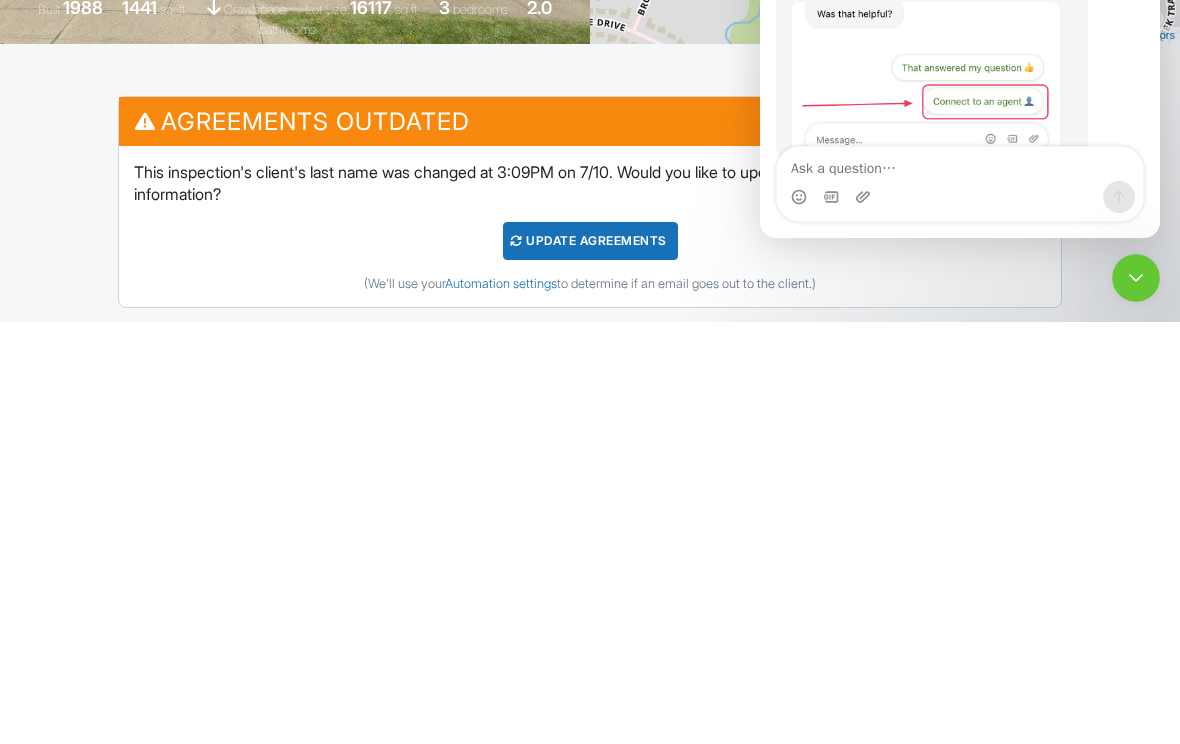 scroll, scrollTop: 0, scrollLeft: 0, axis: both 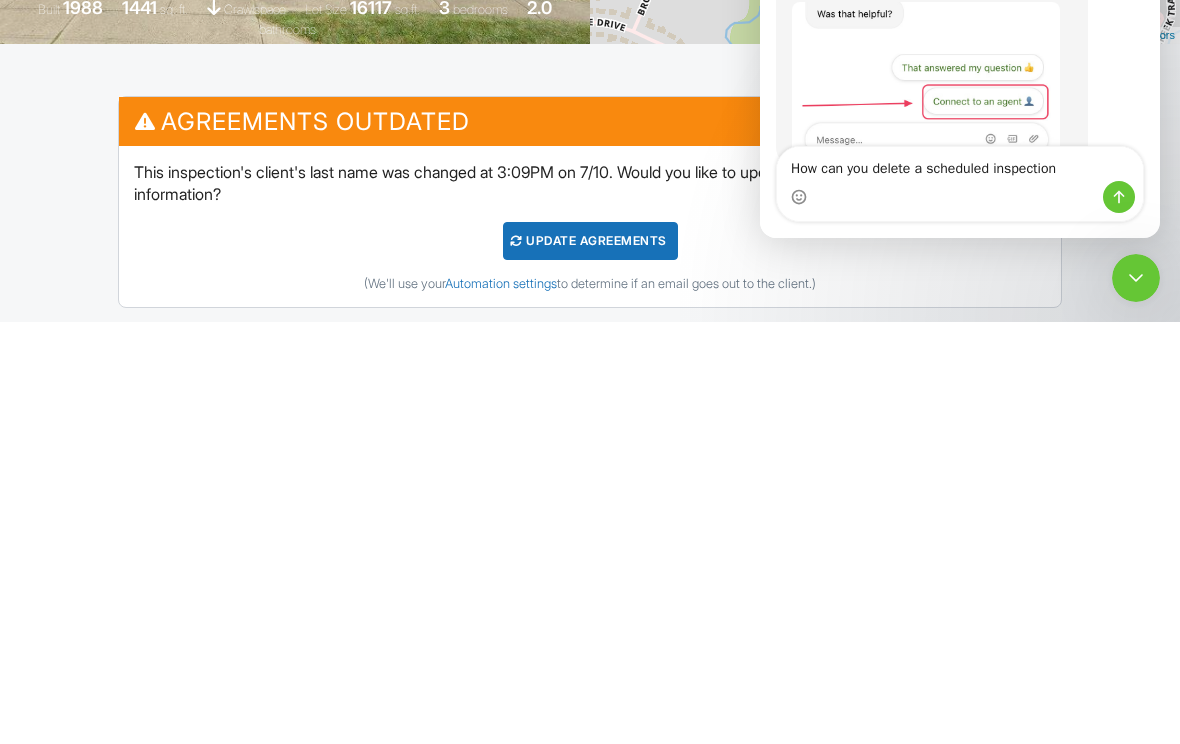 type on "How can you delete a scheduled inspection" 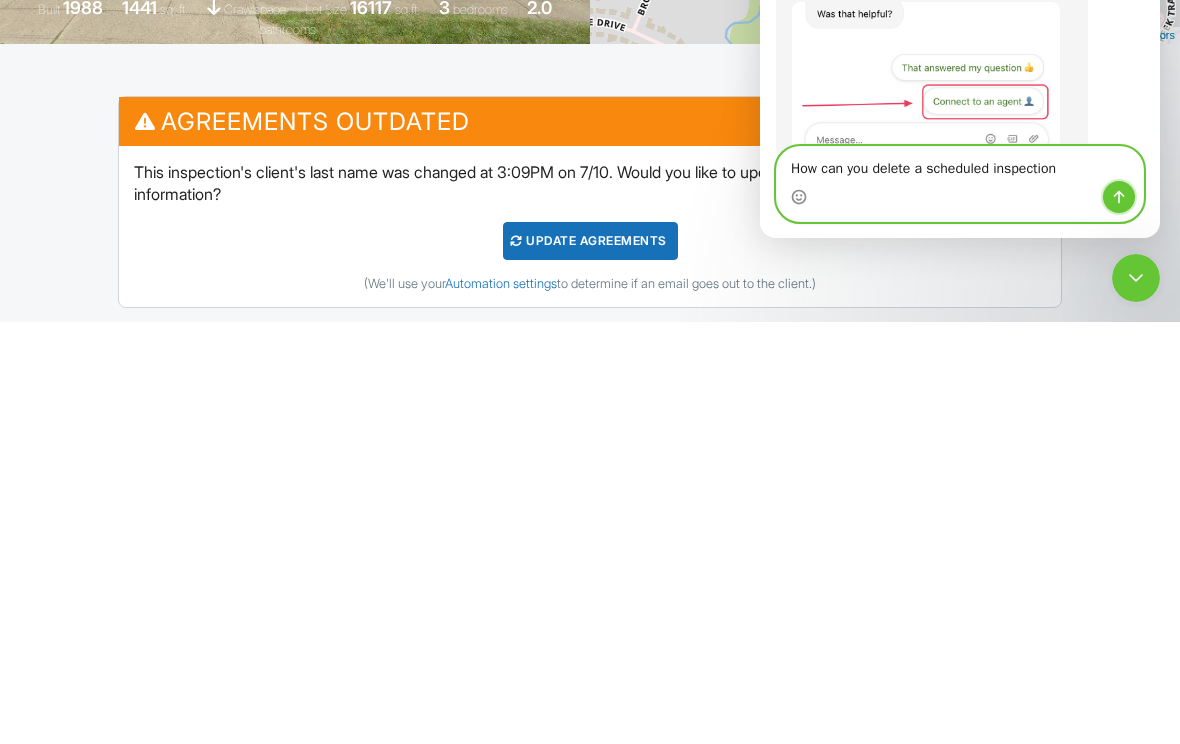 click 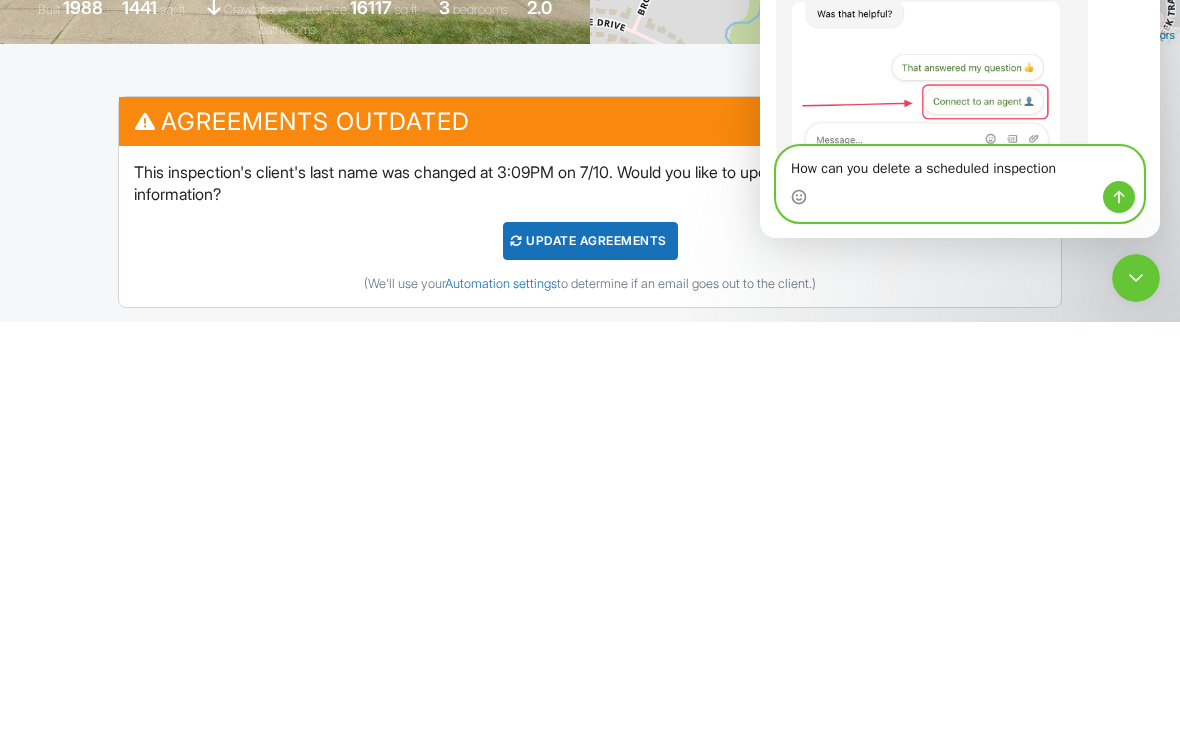 type 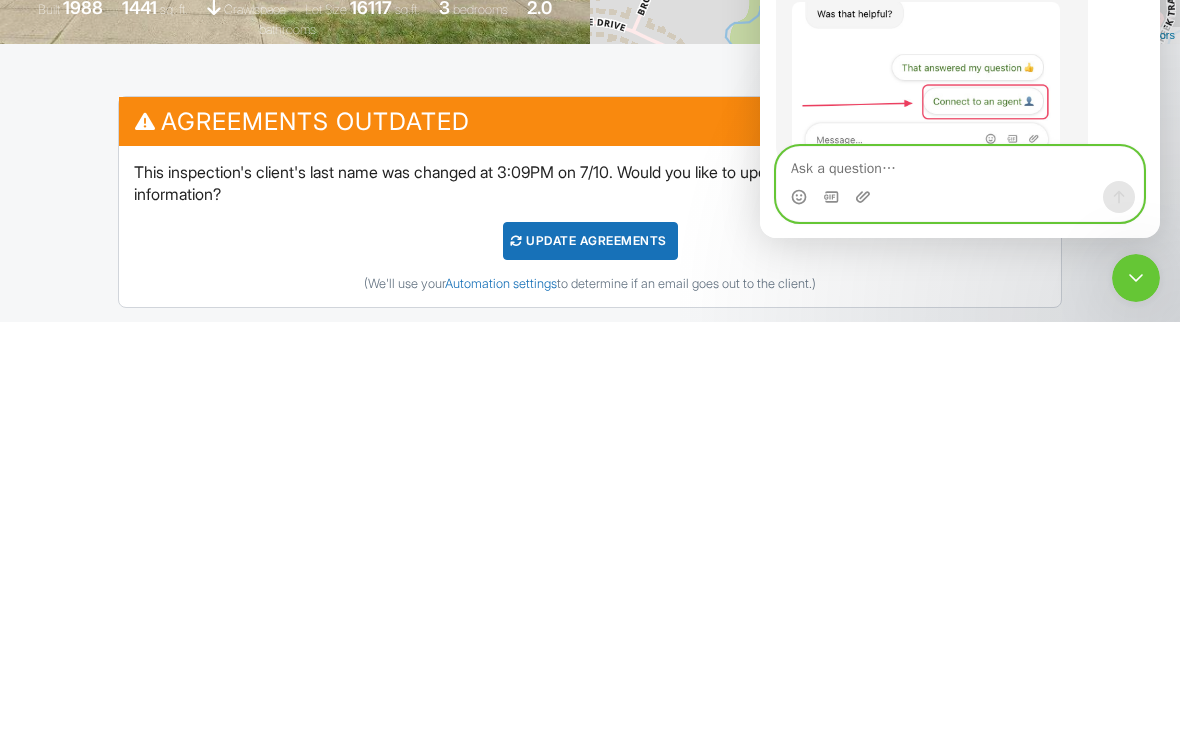 click at bounding box center [960, 164] 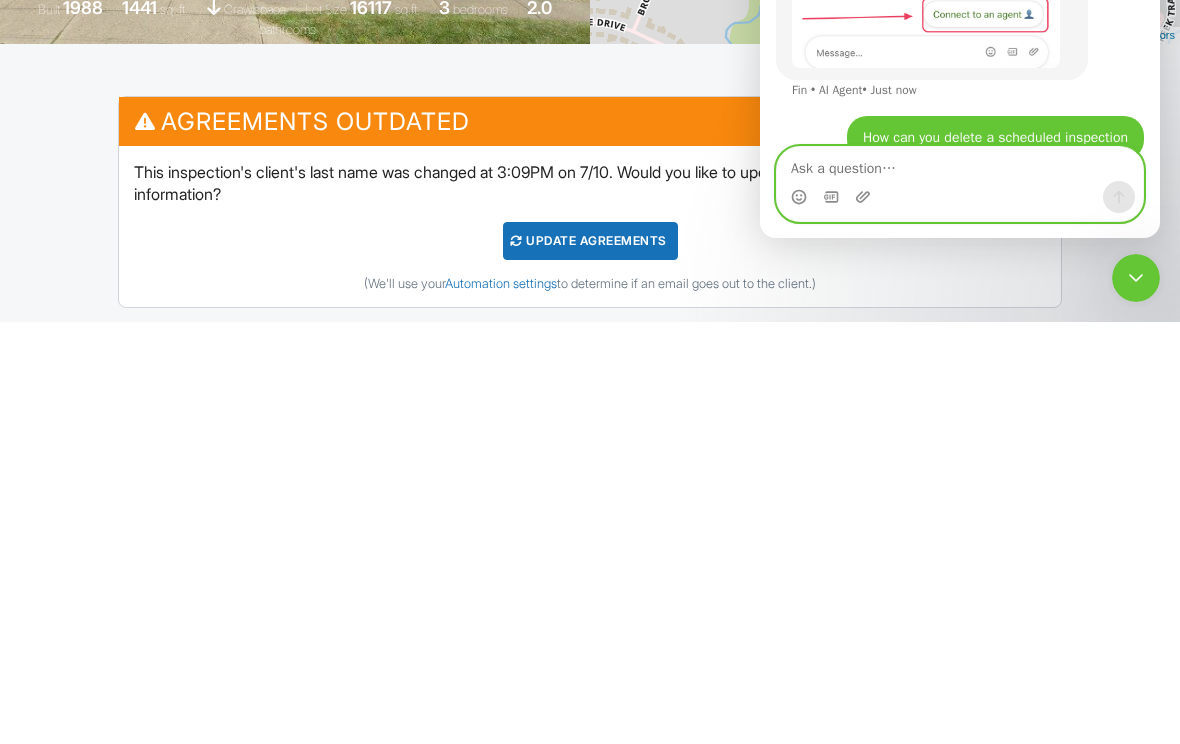 scroll, scrollTop: 85, scrollLeft: 0, axis: vertical 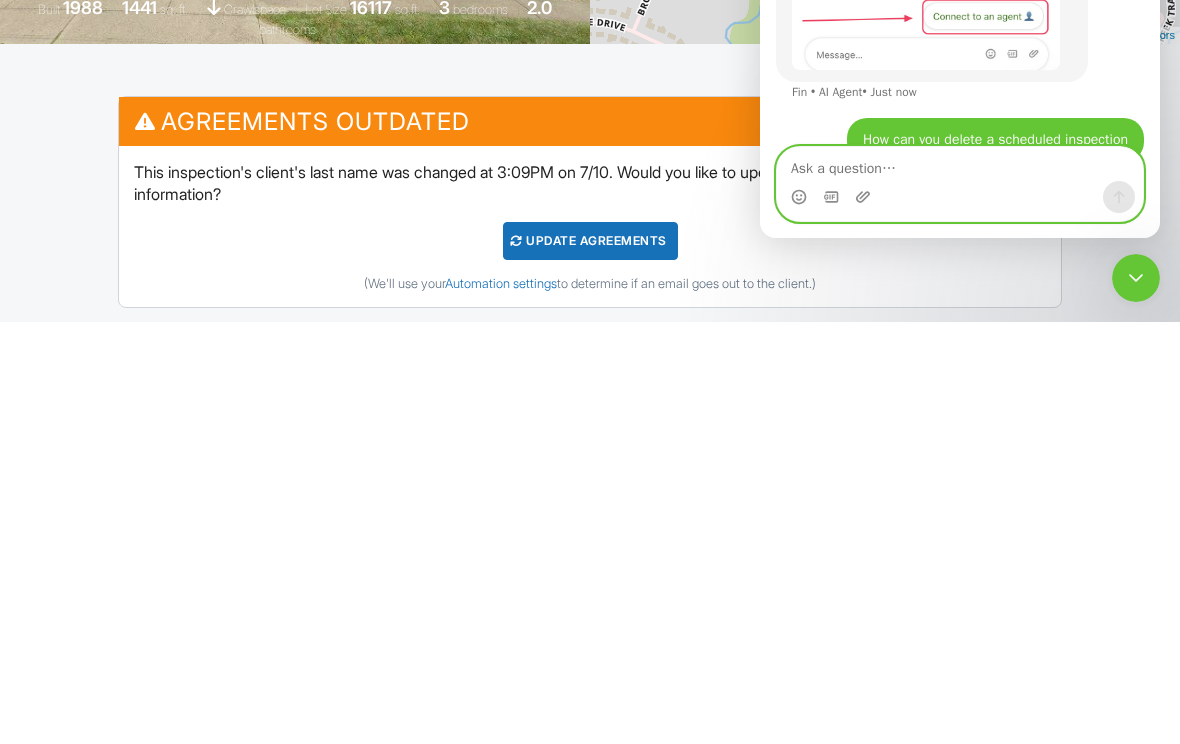 click at bounding box center (960, 164) 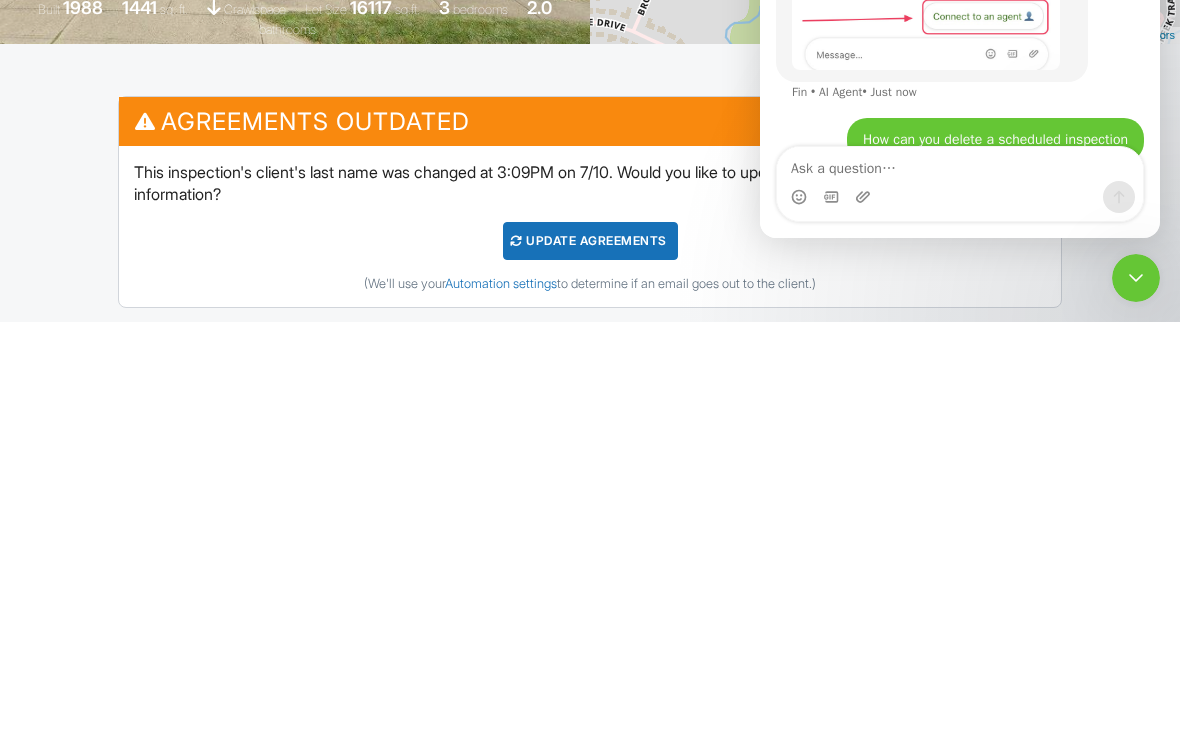 click at bounding box center [960, 197] 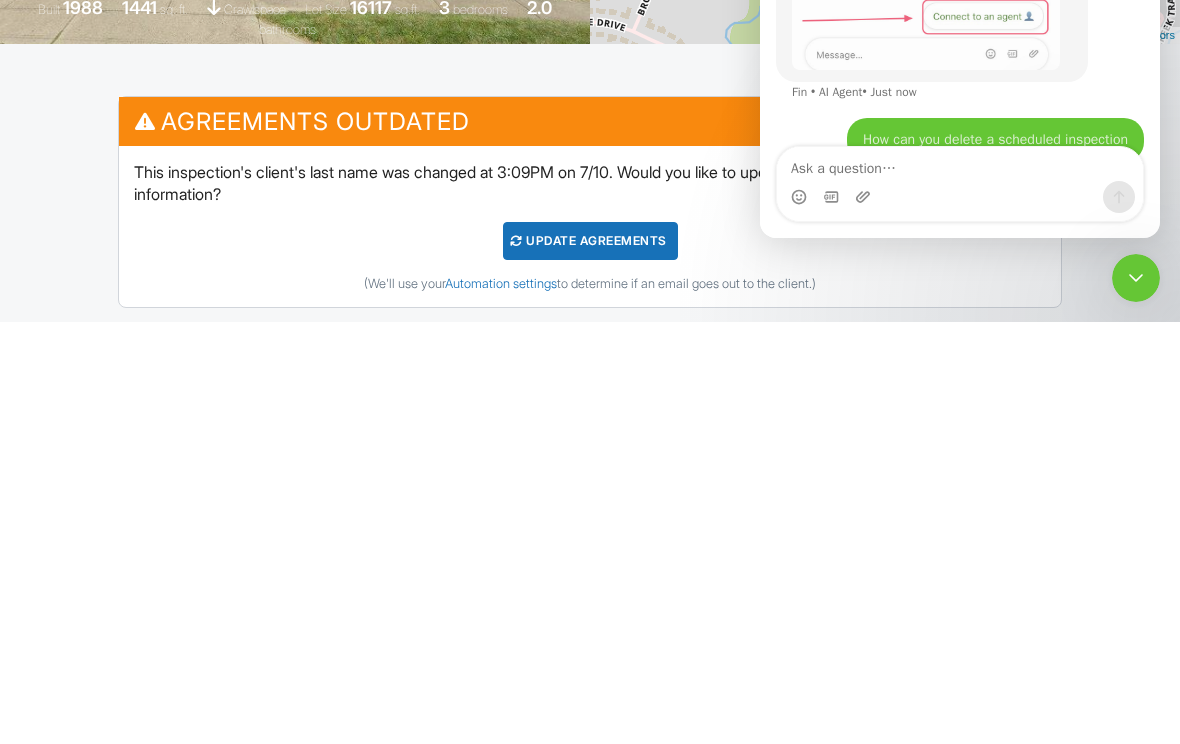 scroll, scrollTop: 512, scrollLeft: 0, axis: vertical 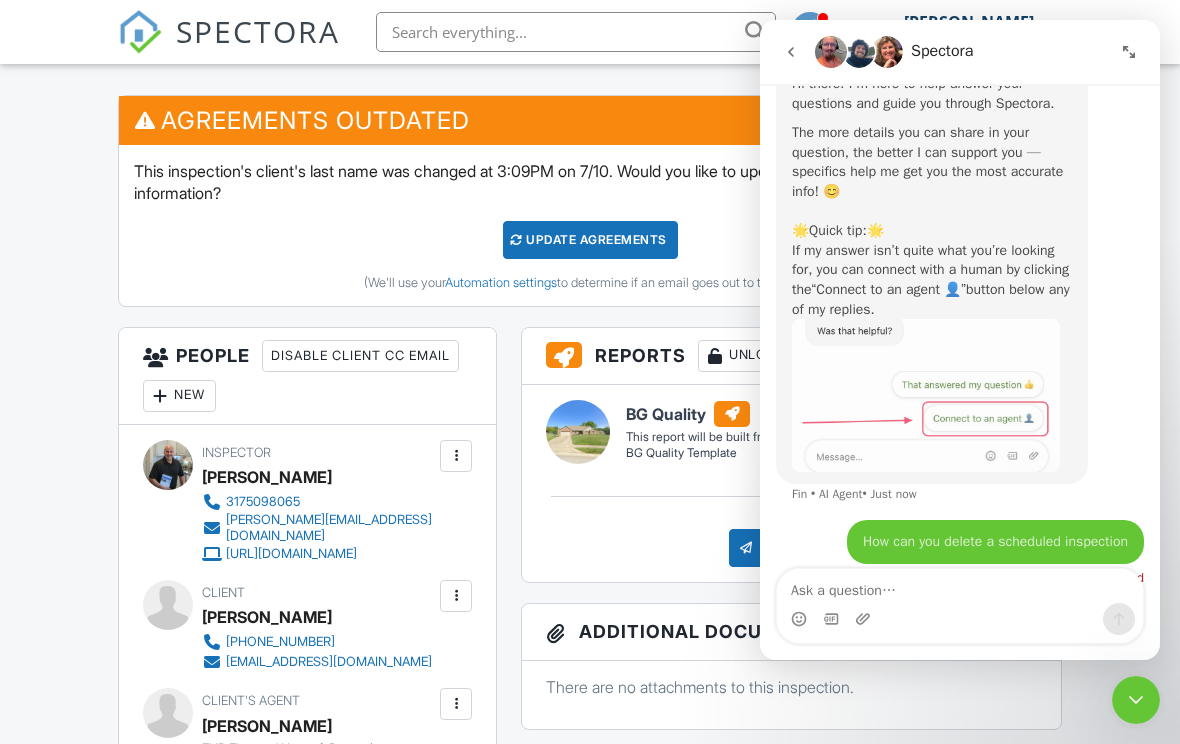 click on "How can you delete a scheduled inspection" at bounding box center (995, 542) 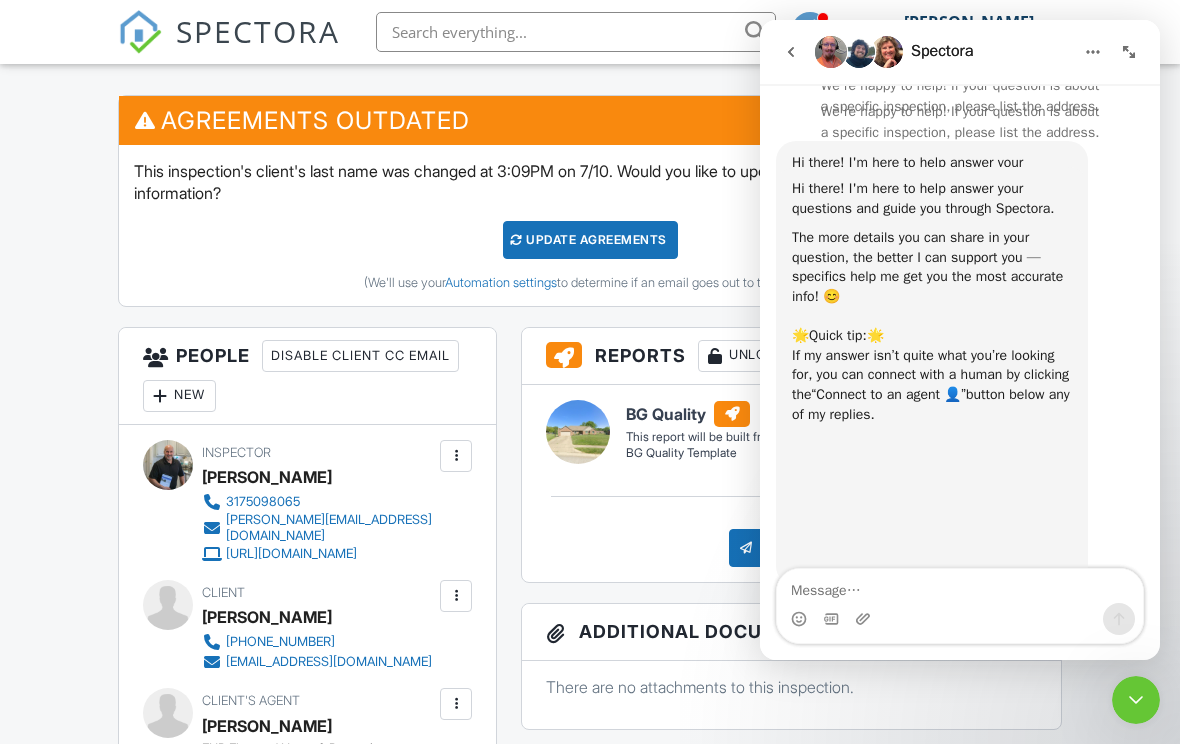 scroll, scrollTop: 0, scrollLeft: 0, axis: both 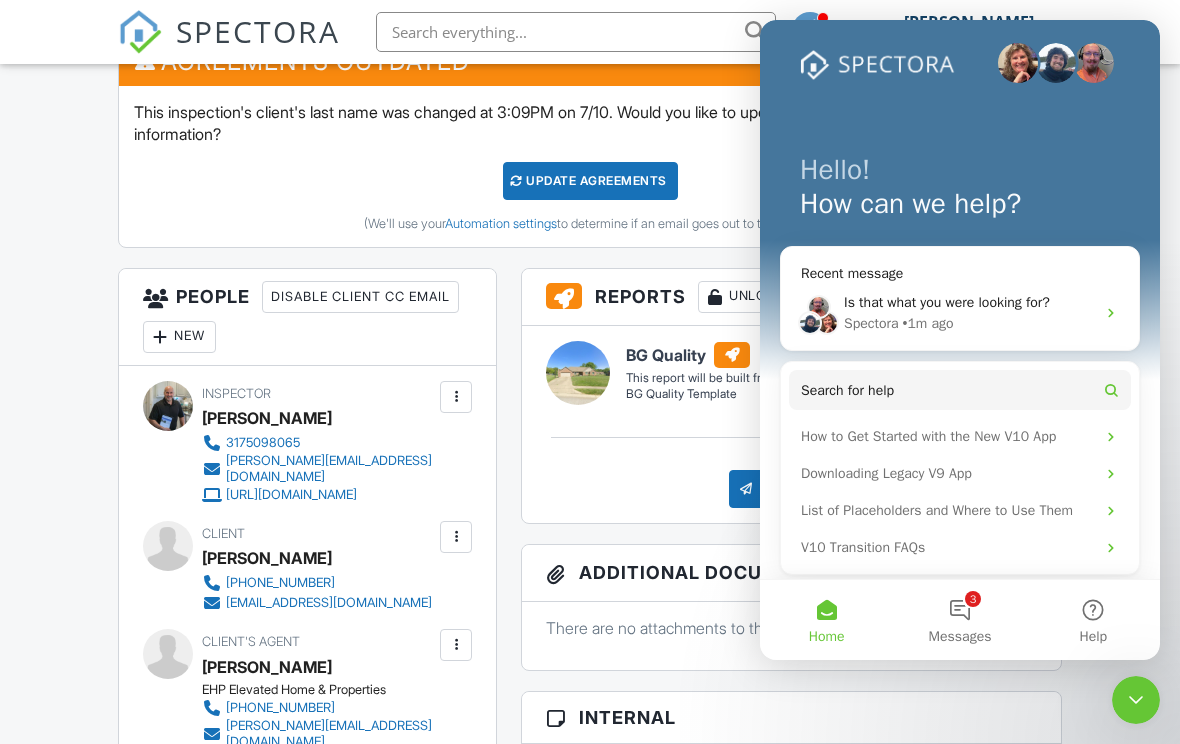 click 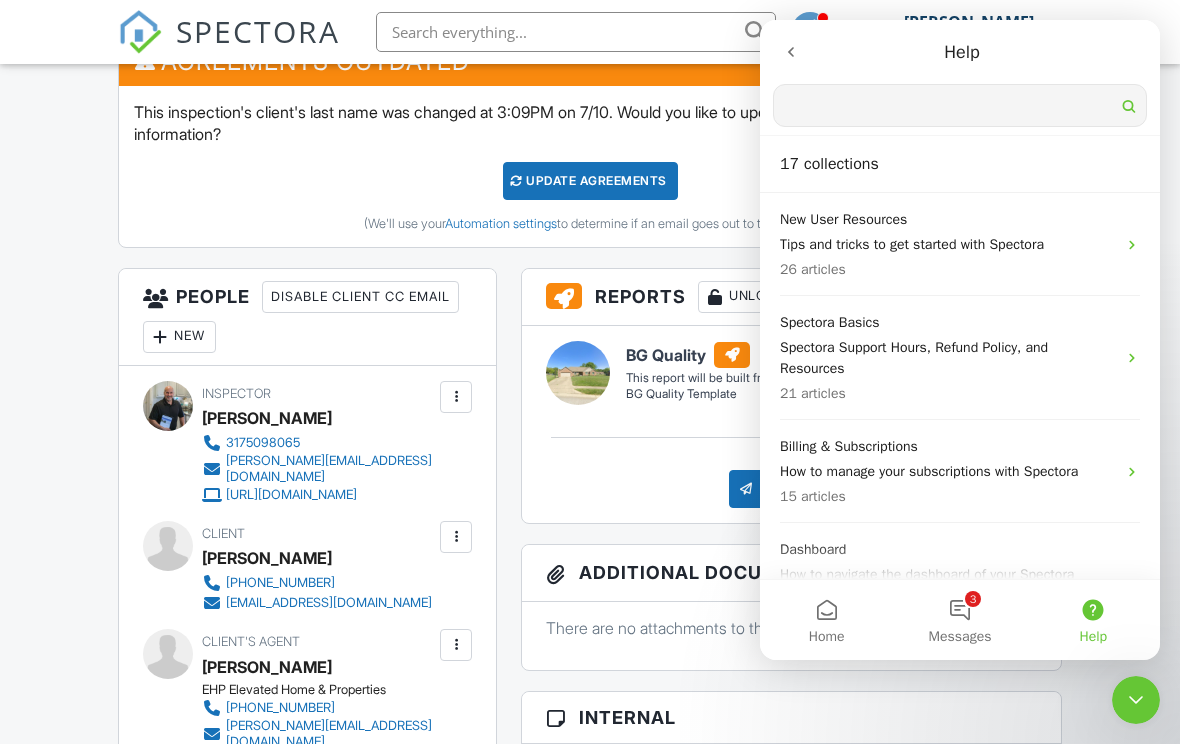 click on "Search for help" at bounding box center [960, 106] 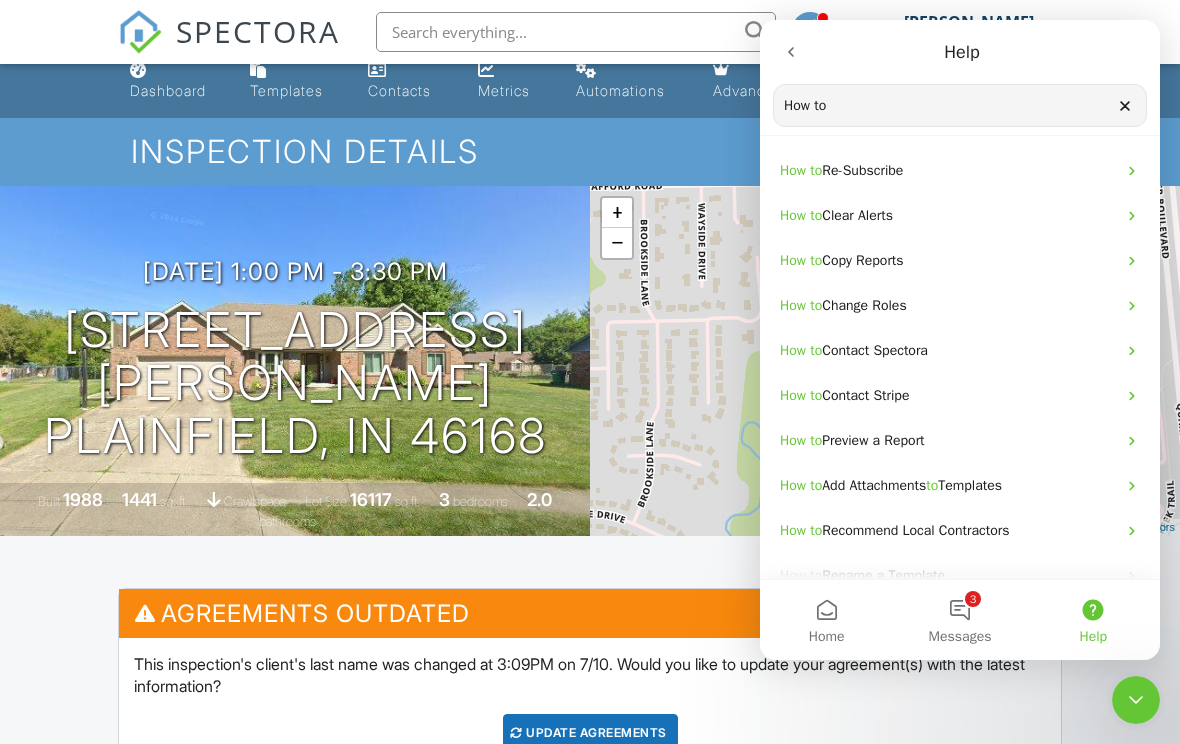 scroll, scrollTop: 0, scrollLeft: 0, axis: both 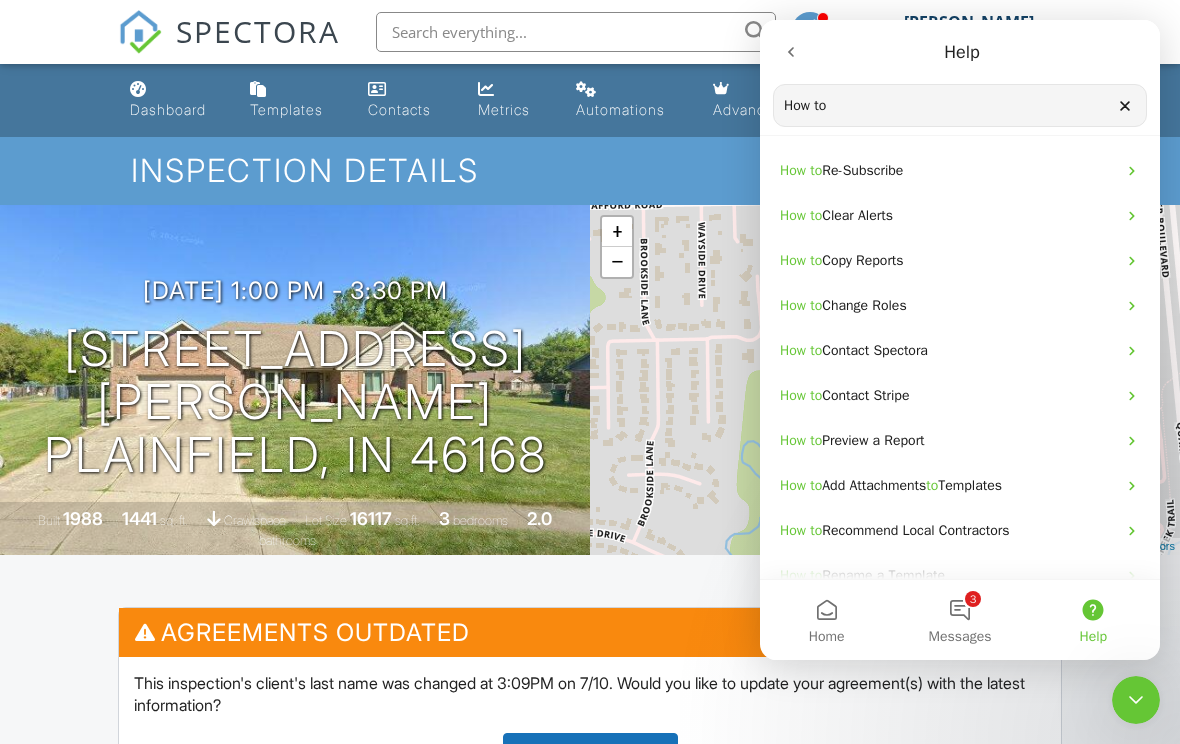 type on "How to" 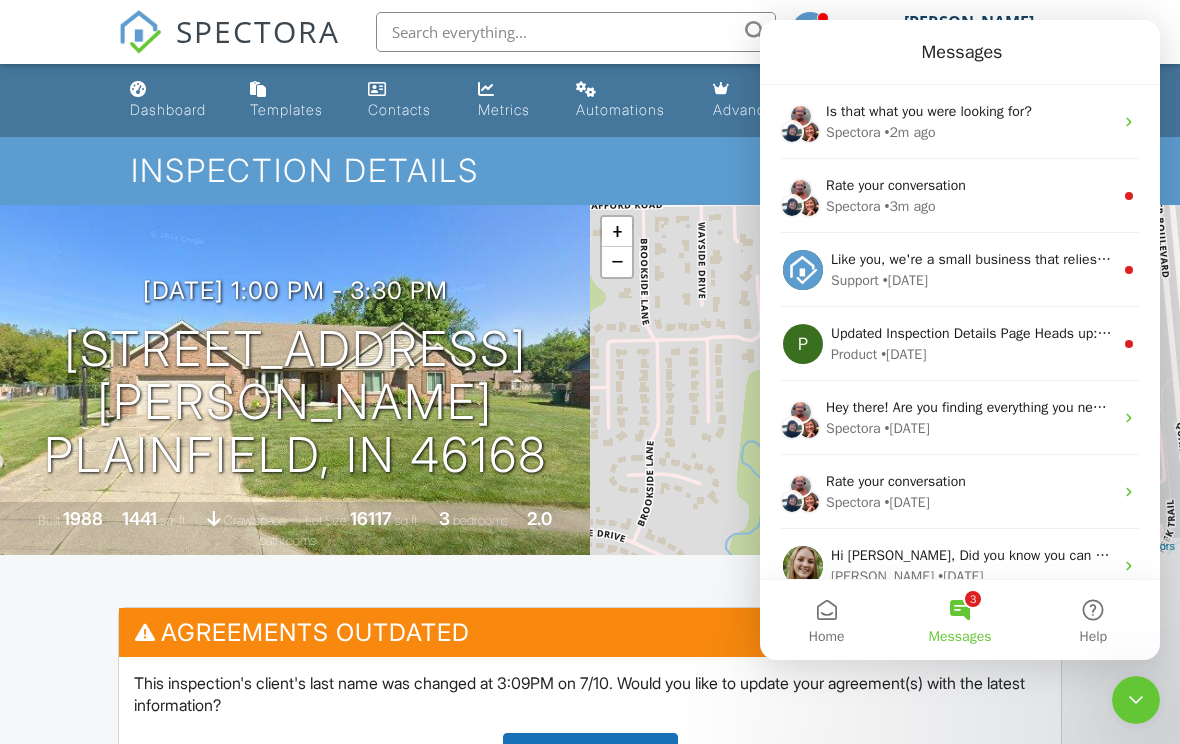scroll, scrollTop: 0, scrollLeft: 0, axis: both 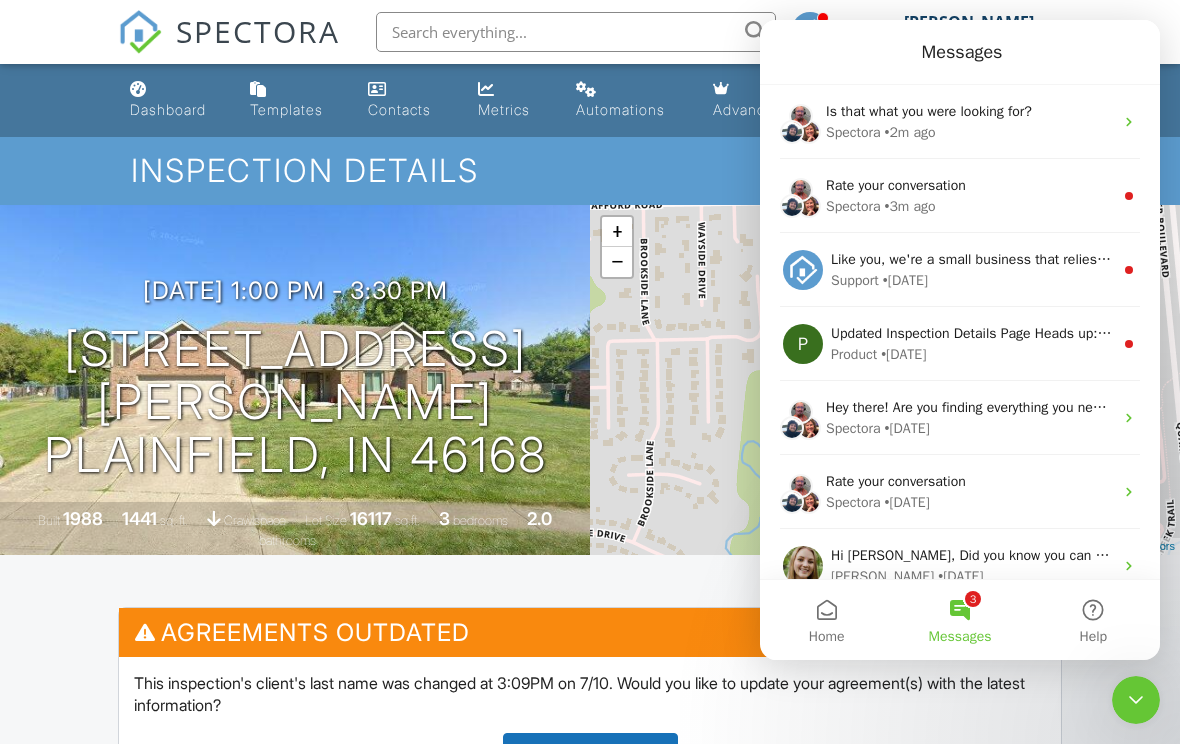 click on "Spectora •  2m ago" at bounding box center (969, 132) 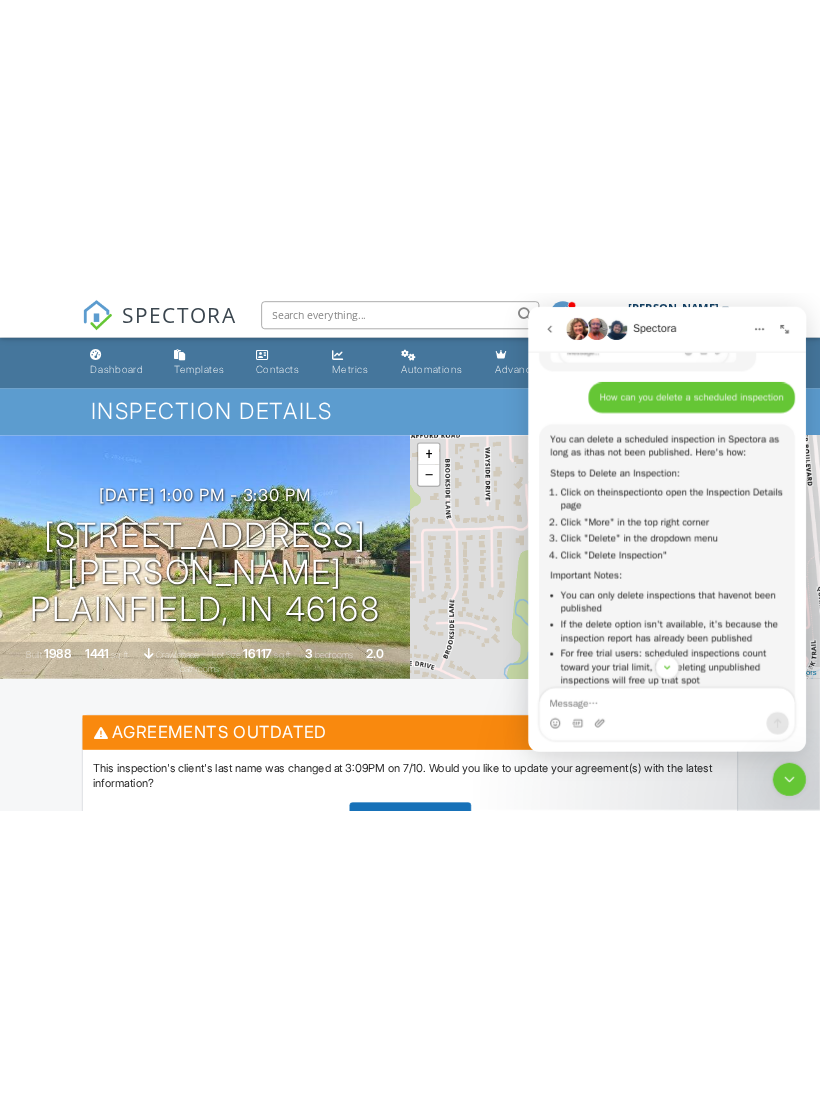 scroll, scrollTop: 477, scrollLeft: 0, axis: vertical 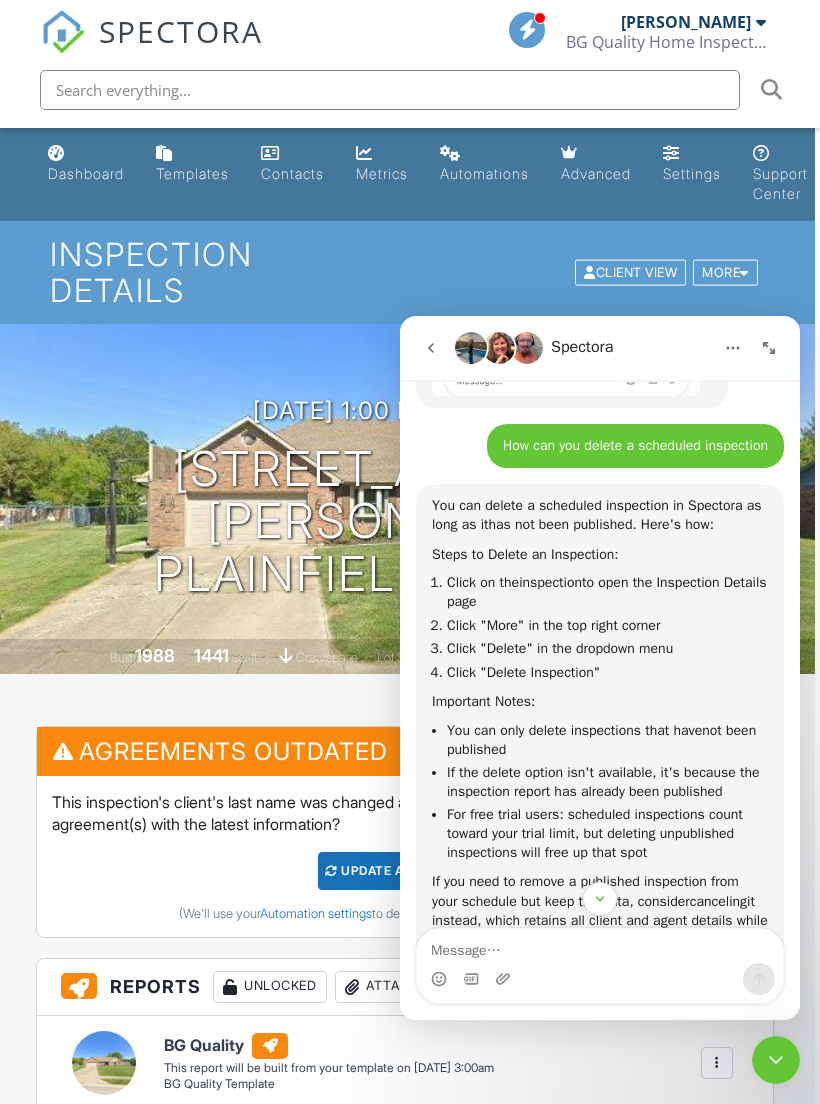 click on "More" at bounding box center (725, 272) 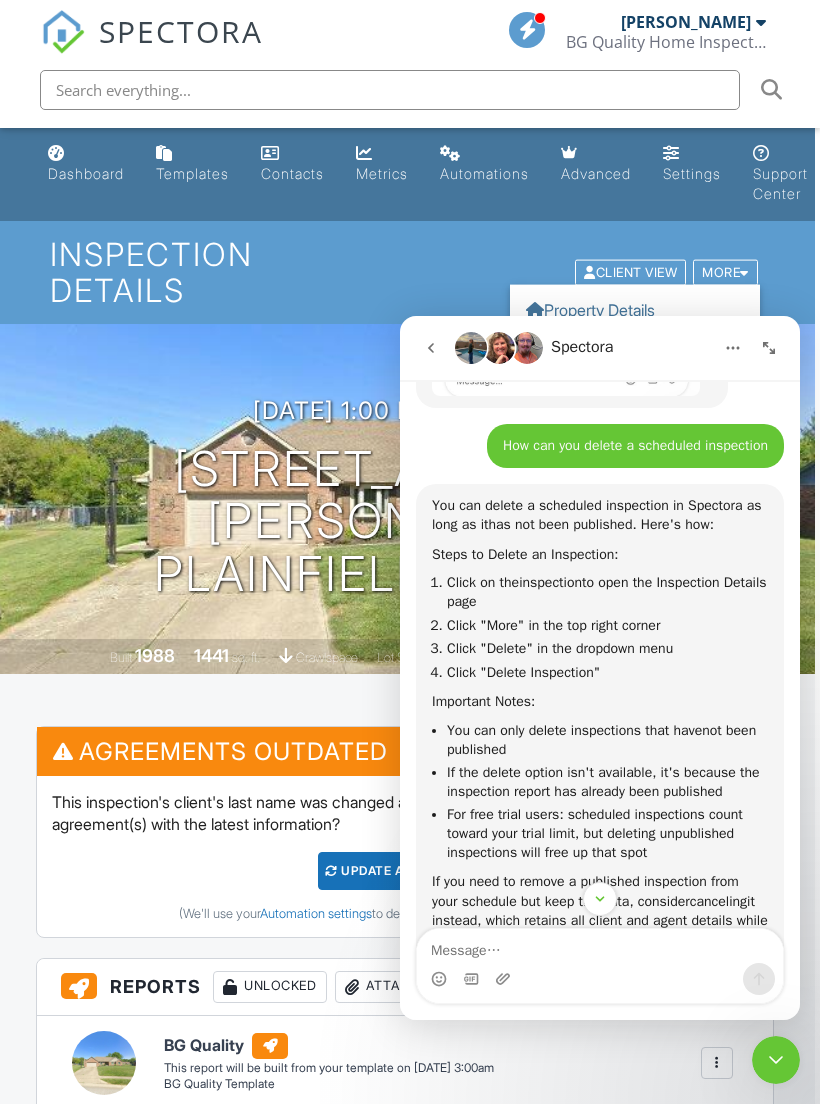 click 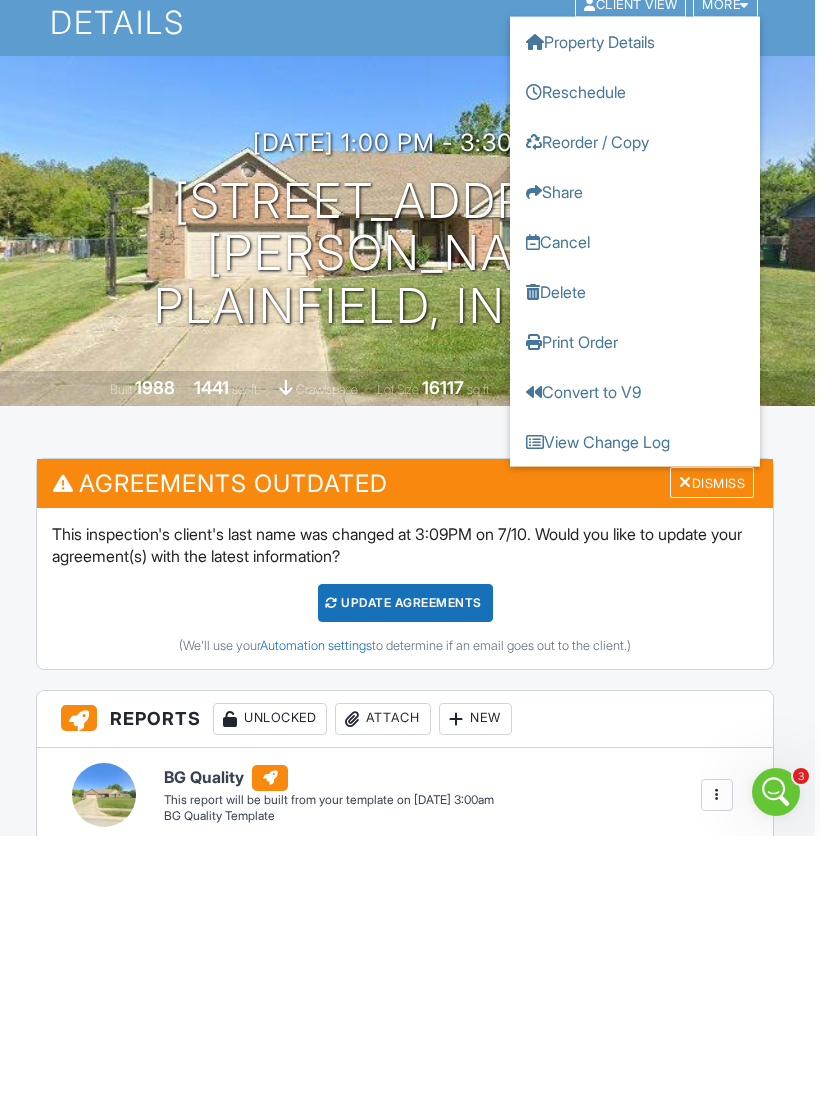 click on "Delete" at bounding box center [635, 559] 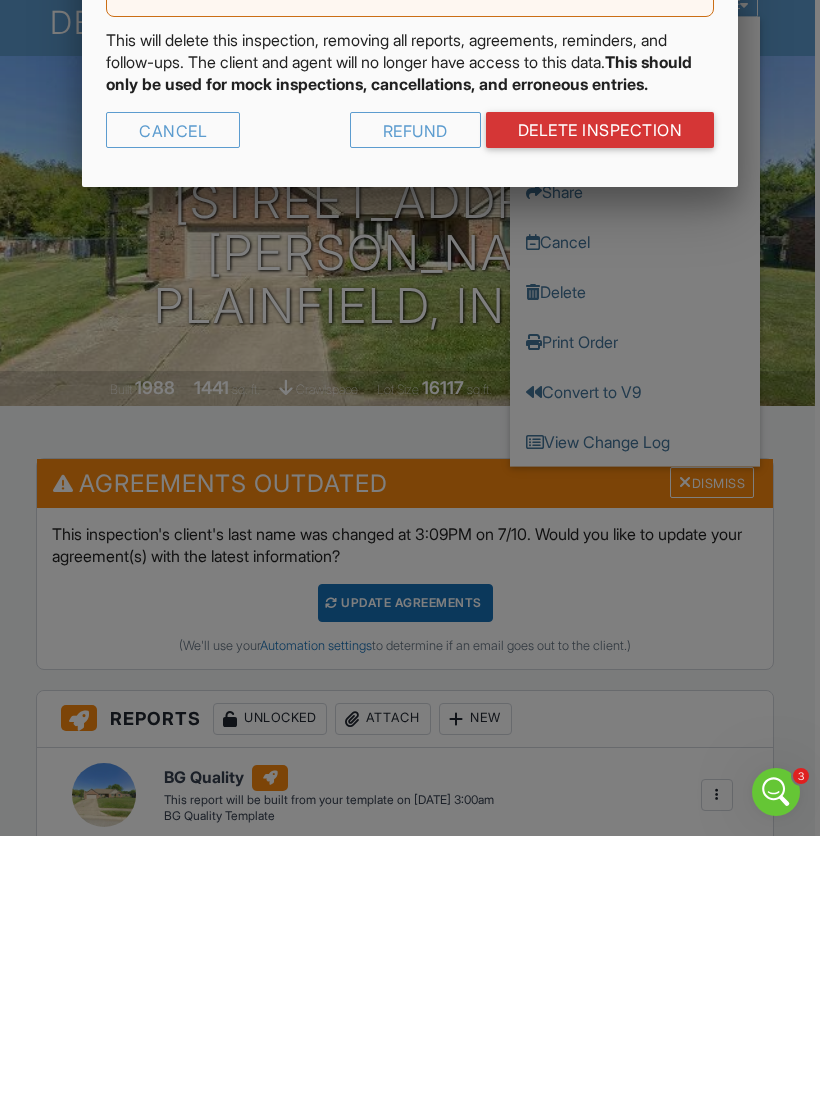 scroll, scrollTop: 0, scrollLeft: 0, axis: both 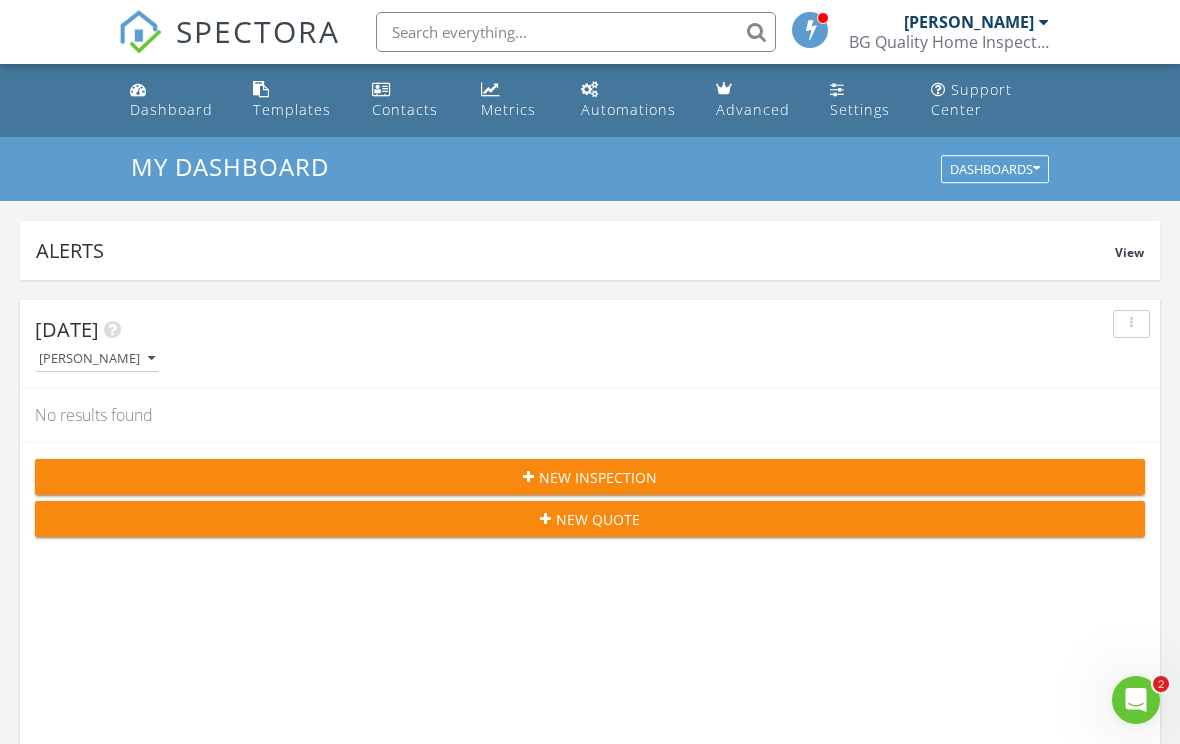 click on "Dashboard" at bounding box center [171, 109] 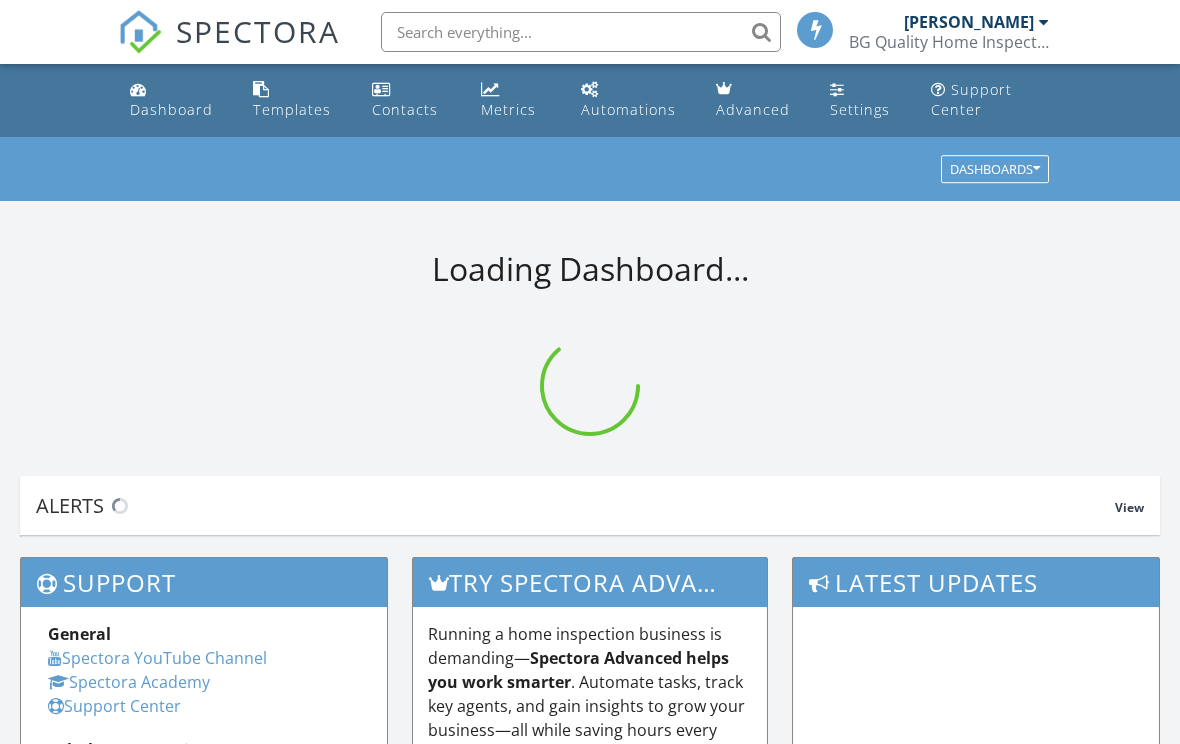 scroll, scrollTop: 0, scrollLeft: 0, axis: both 